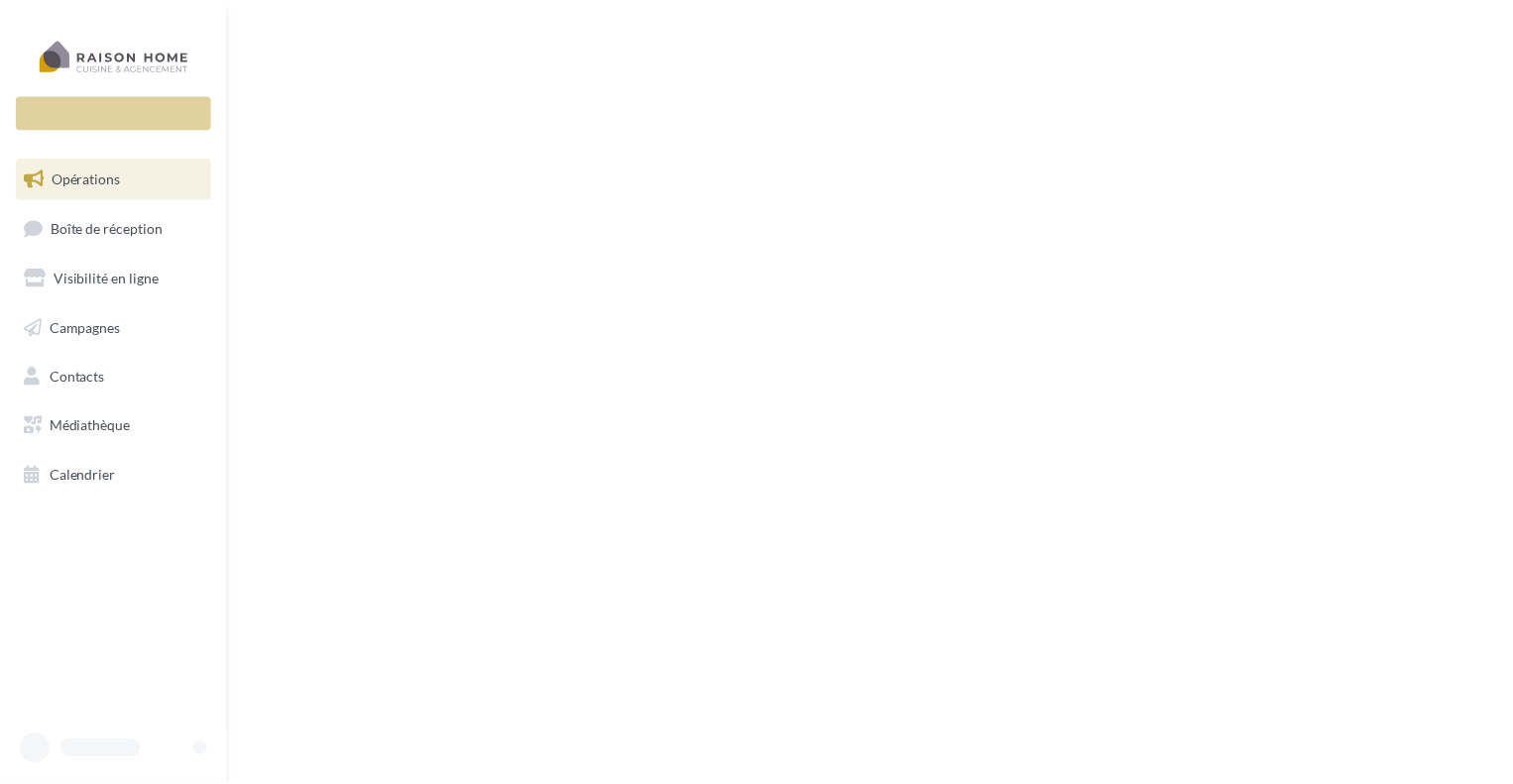 scroll, scrollTop: 0, scrollLeft: 0, axis: both 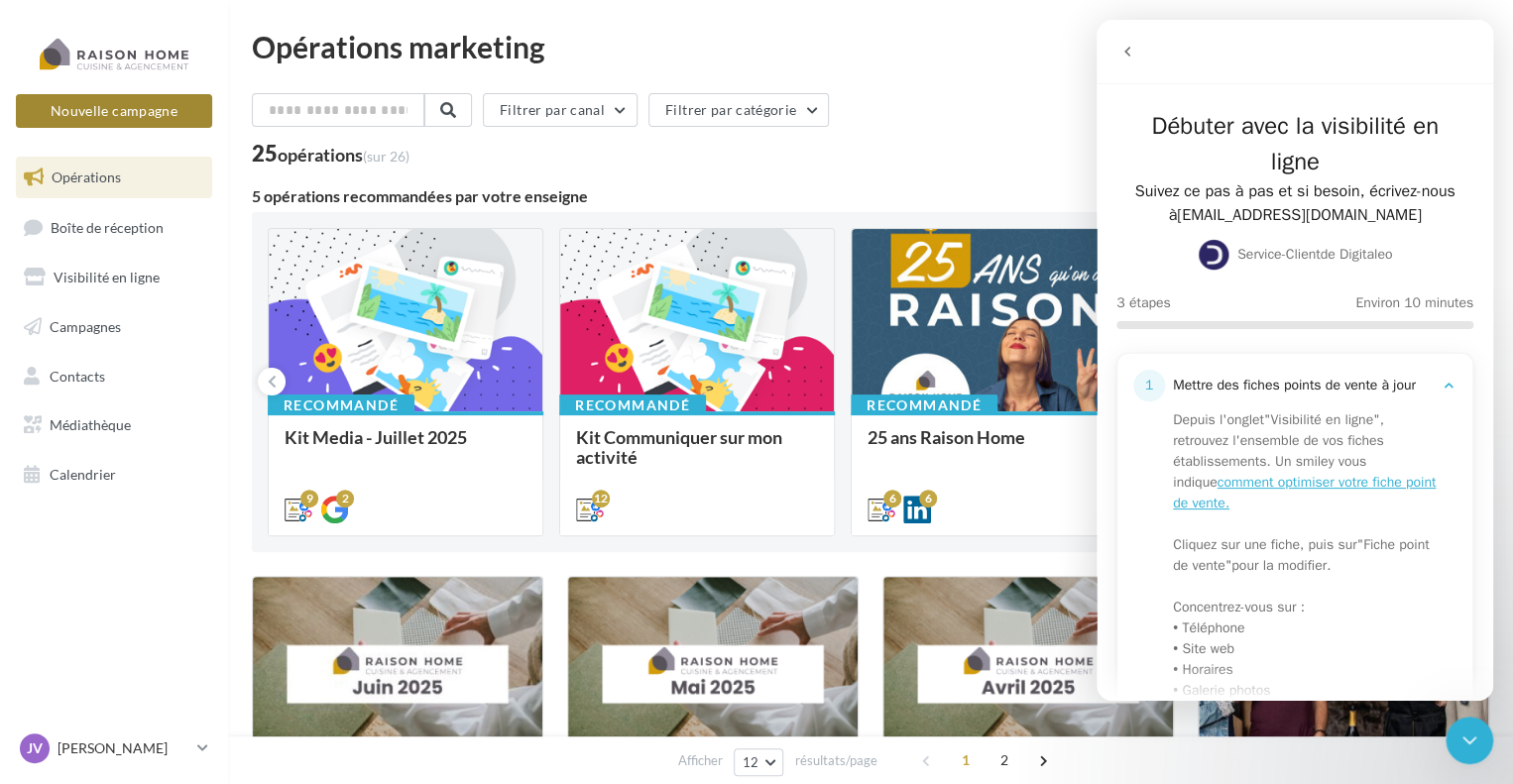 click on "Nouvelle campagne" at bounding box center (114, 111) 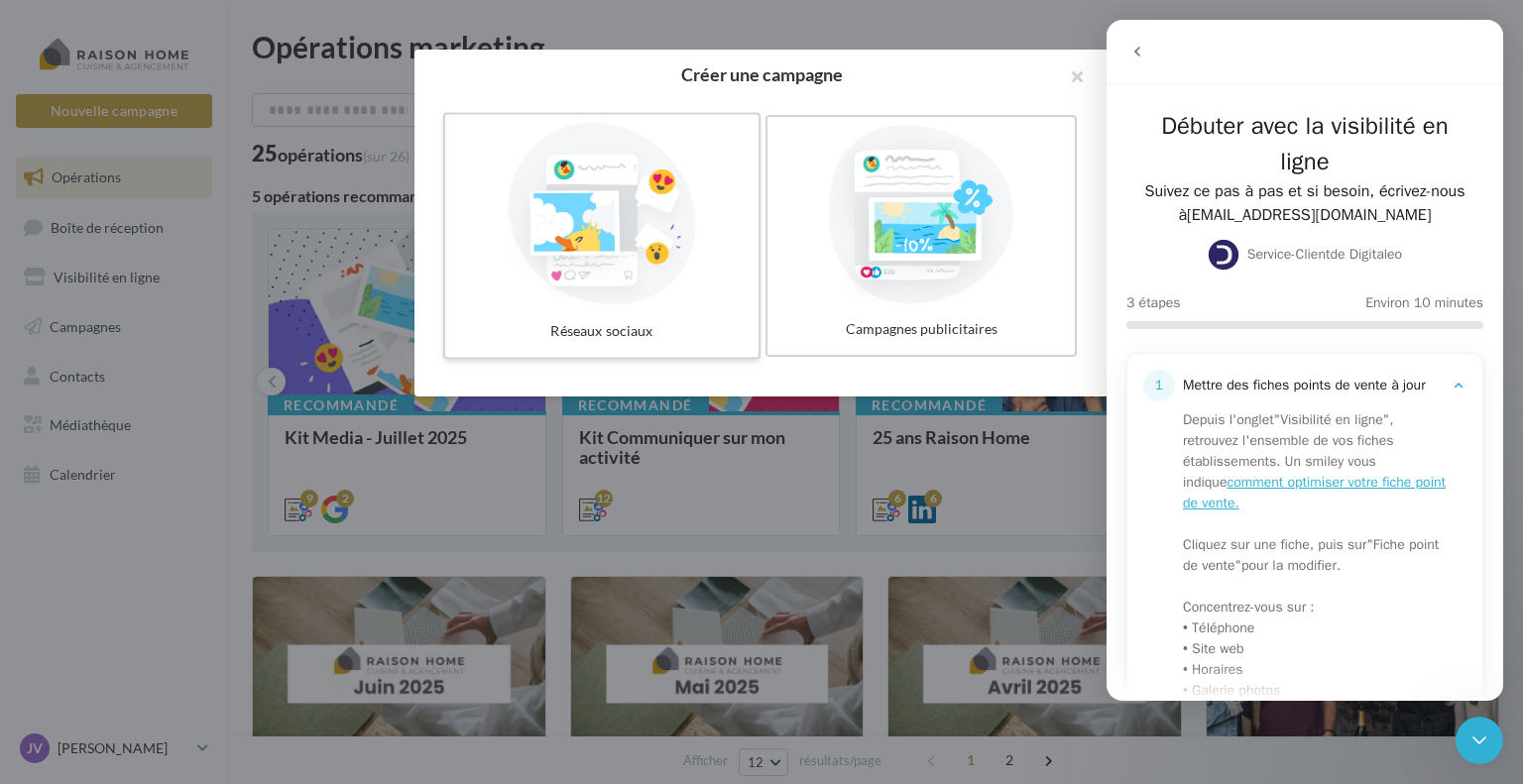 click at bounding box center (602, 214) 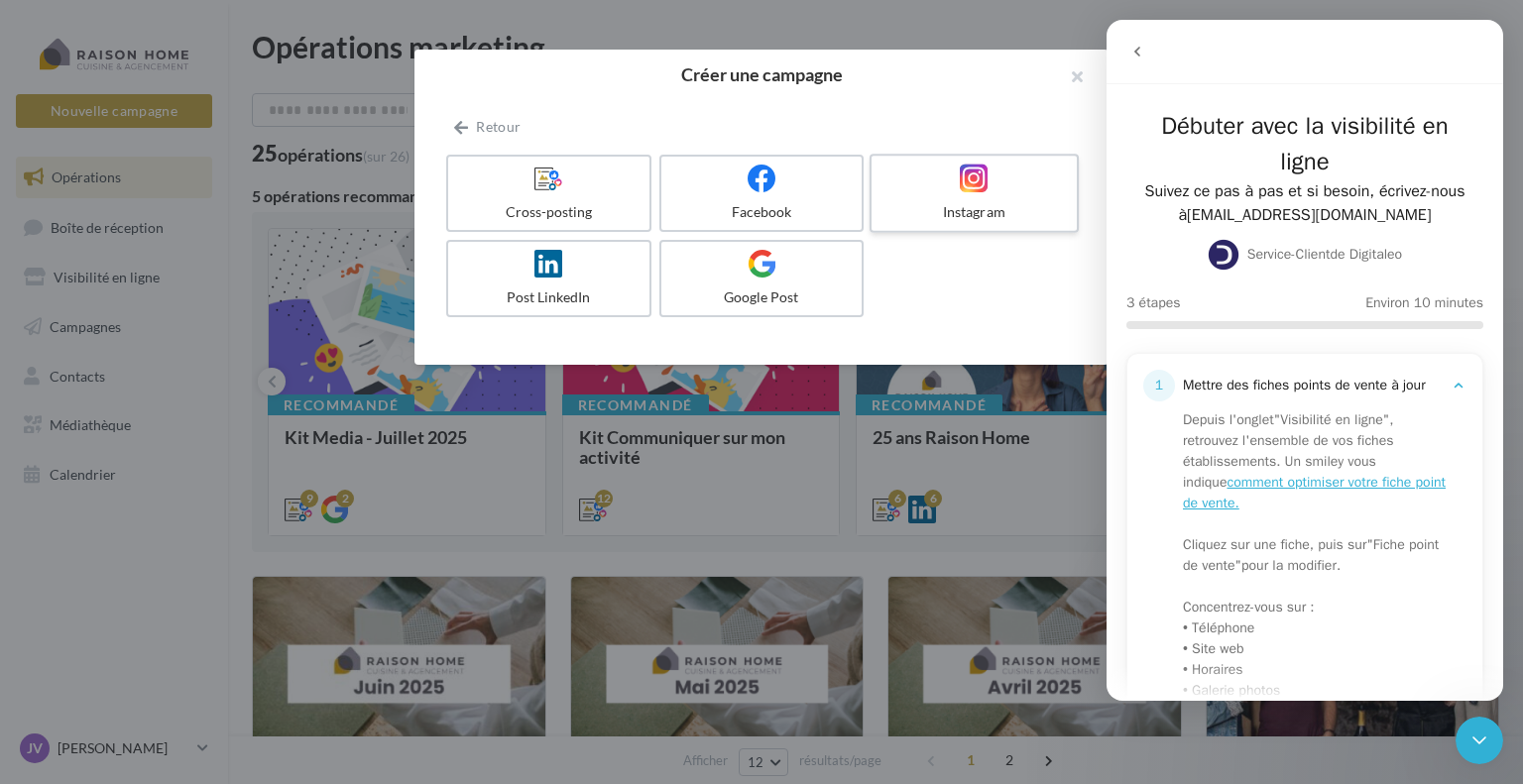 click at bounding box center (974, 178) 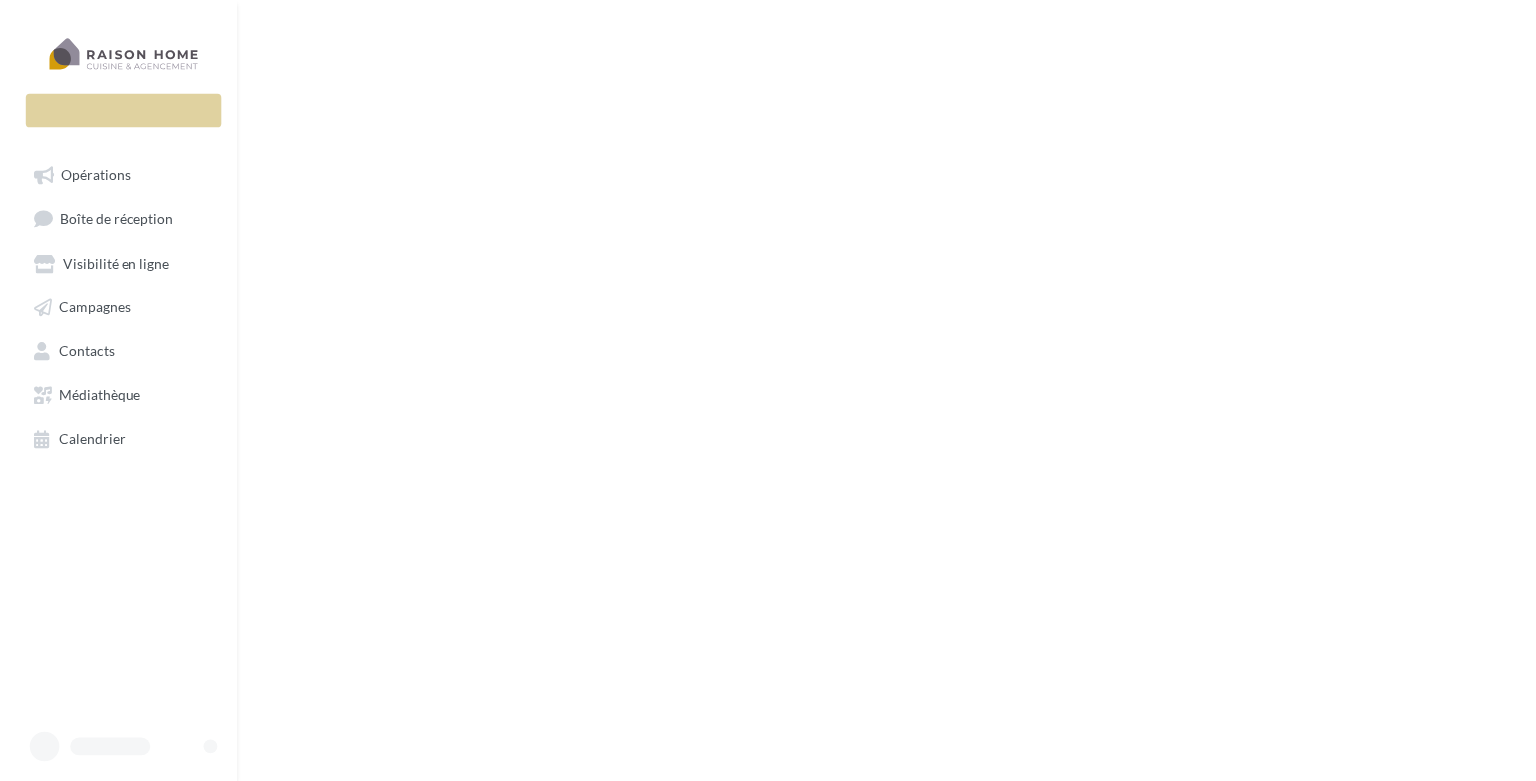 scroll, scrollTop: 0, scrollLeft: 0, axis: both 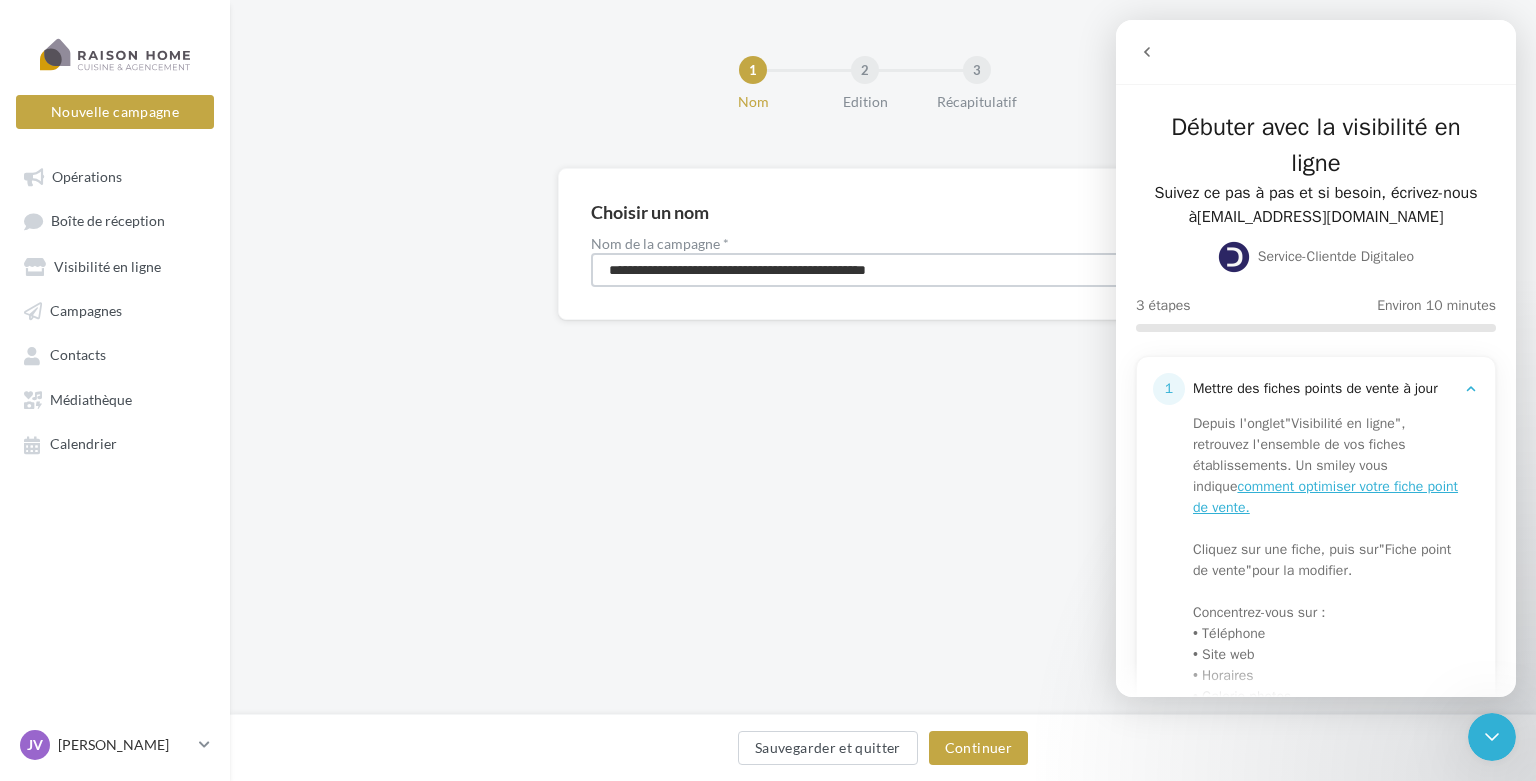 click on "**********" at bounding box center [883, 270] 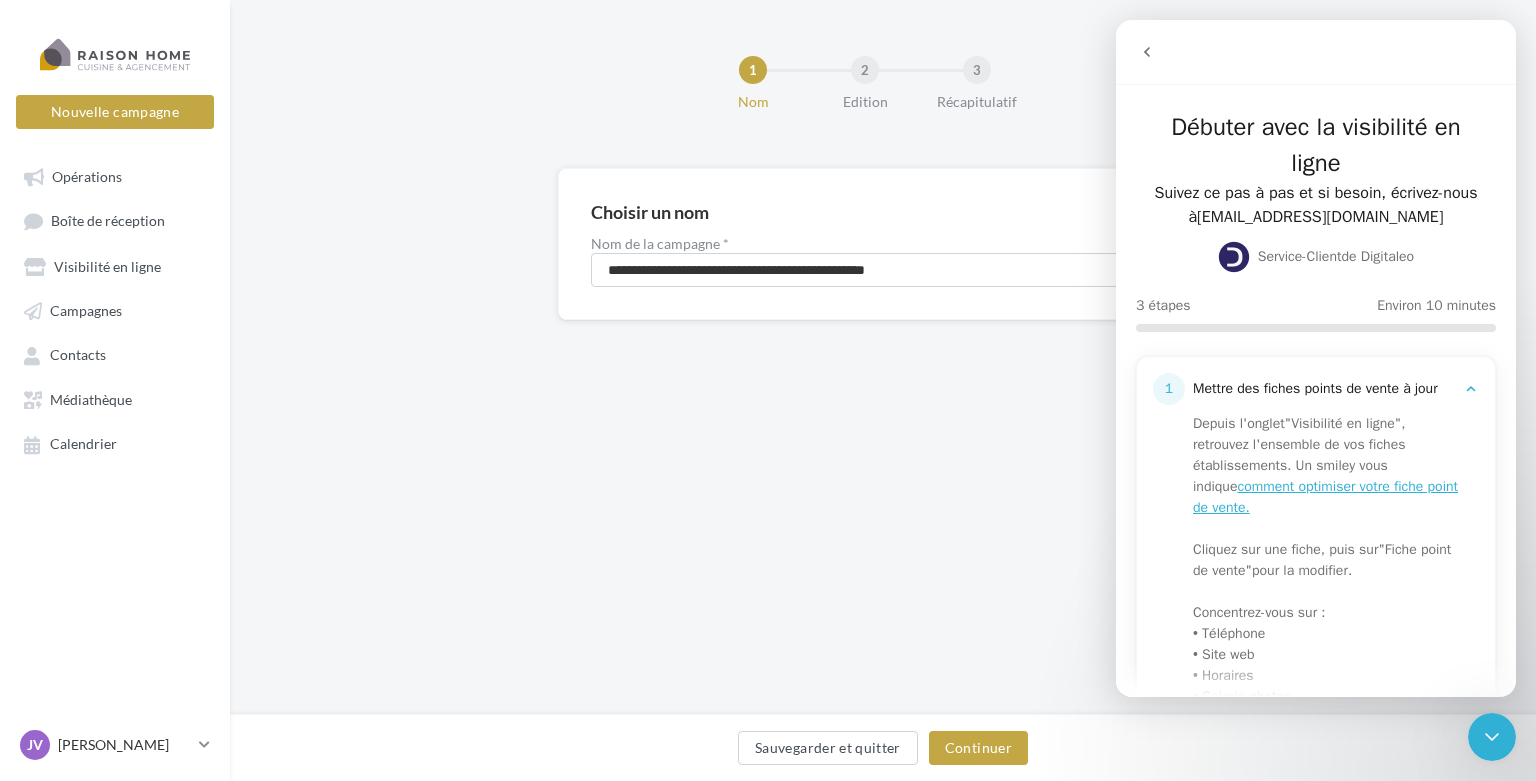 click 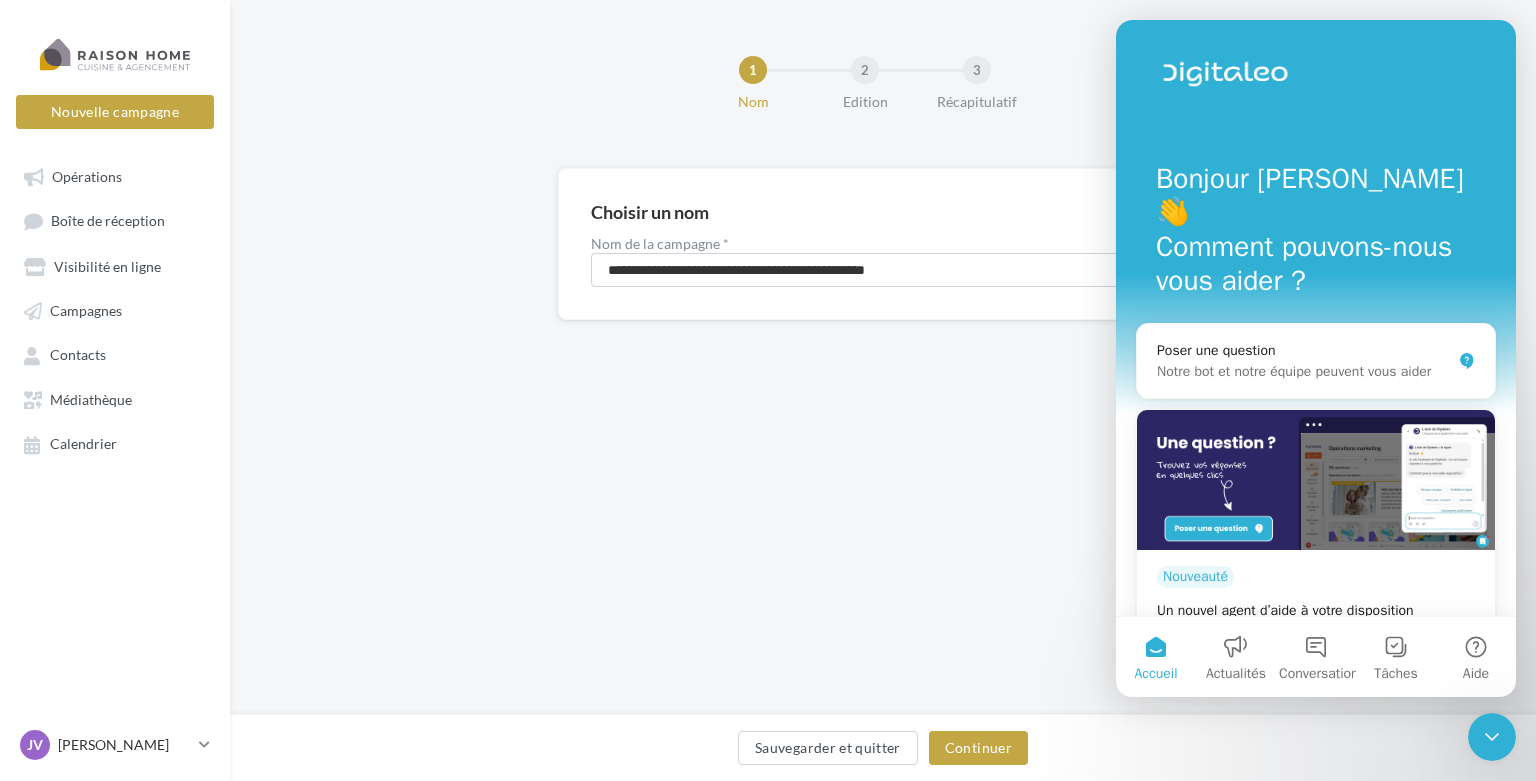 click on "**********" at bounding box center [883, 357] 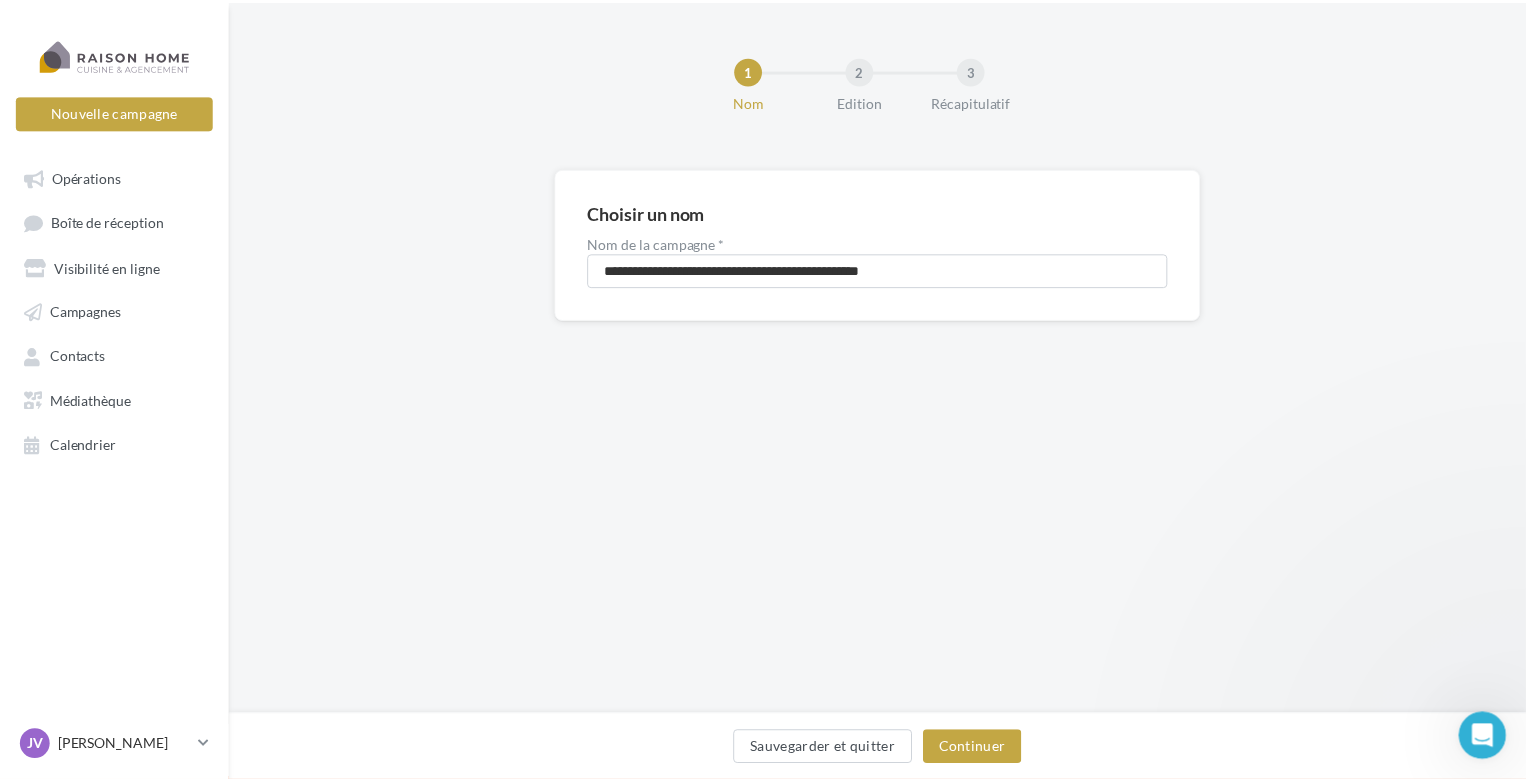 scroll, scrollTop: 0, scrollLeft: 0, axis: both 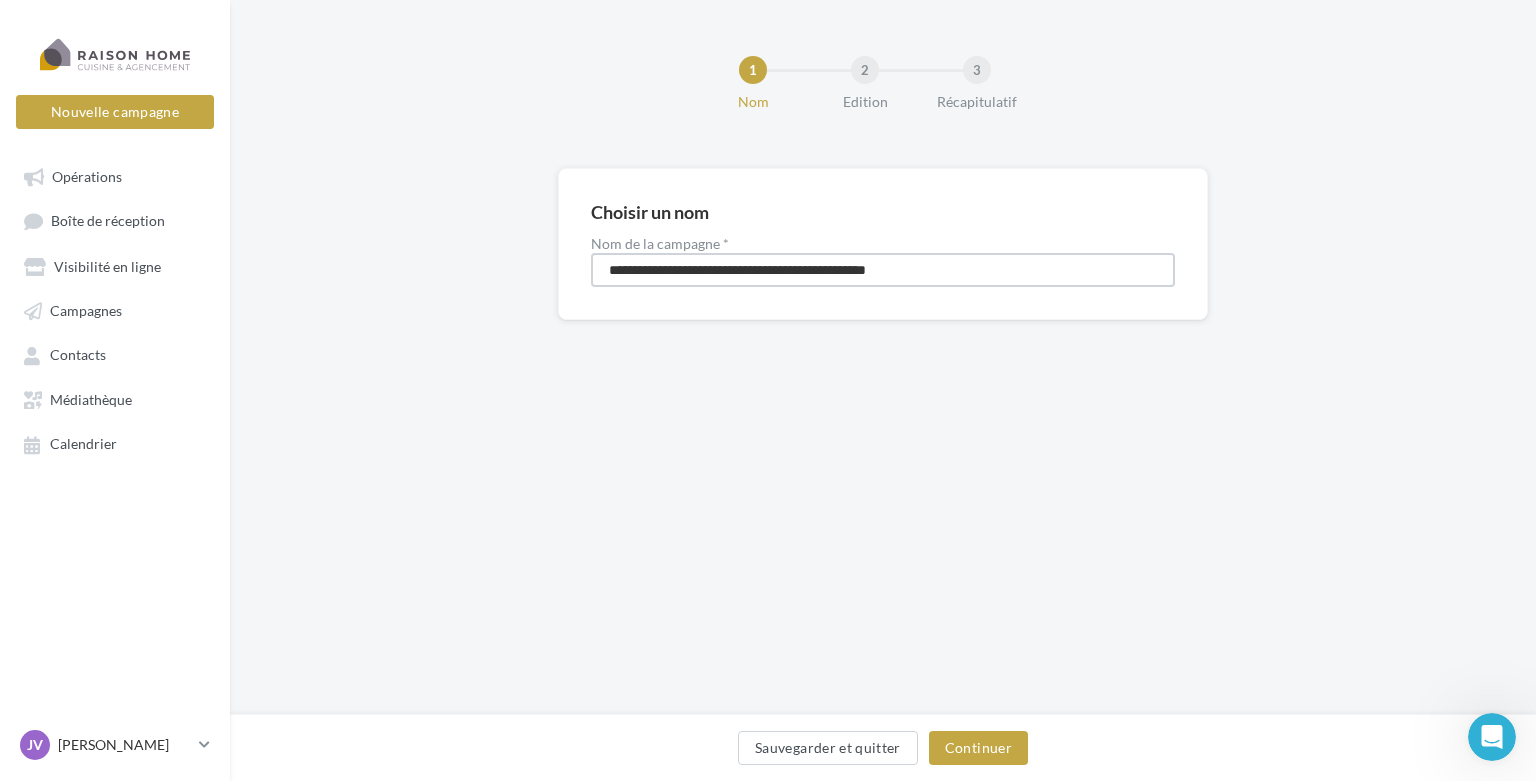 click on "**********" at bounding box center (883, 270) 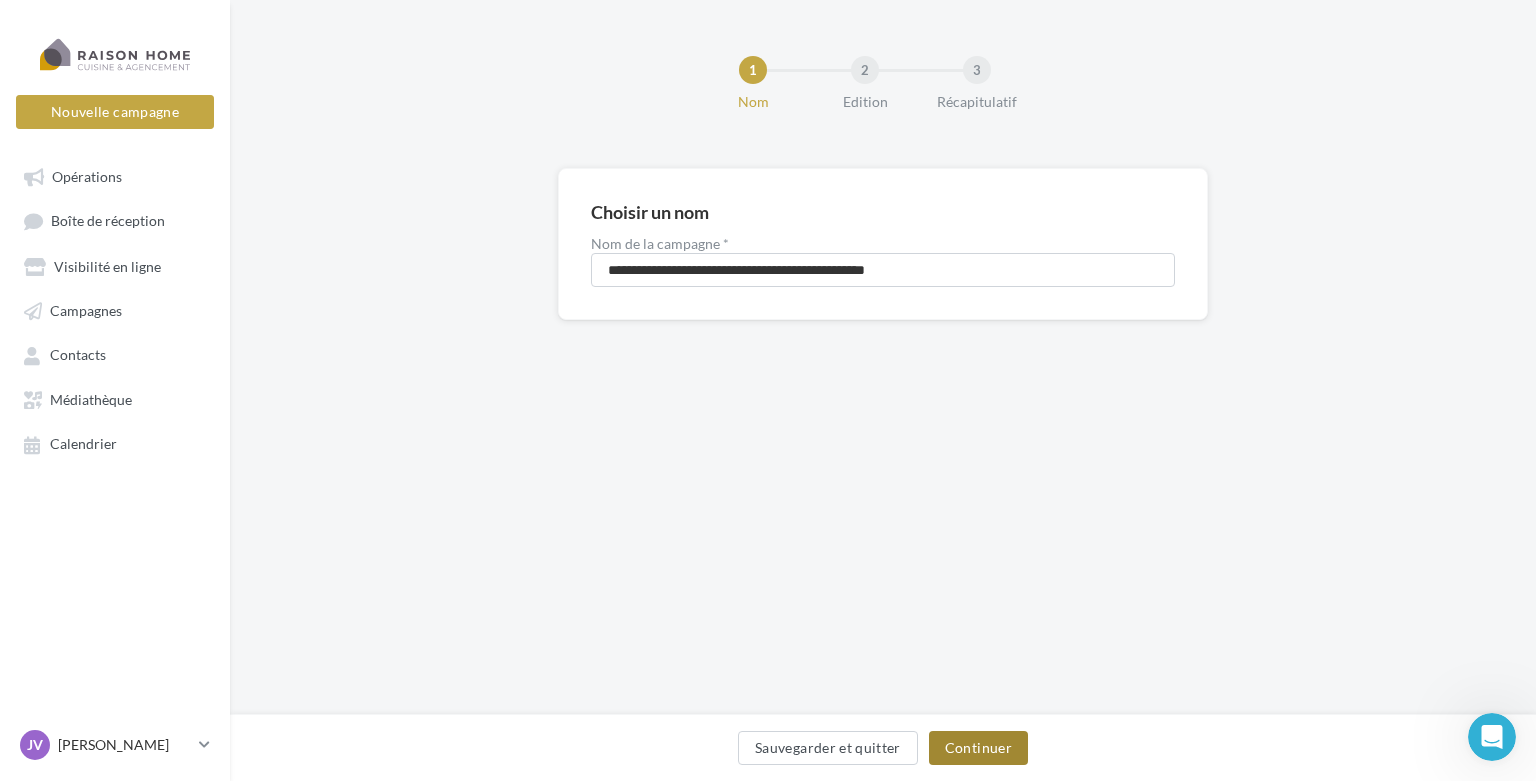 click on "Continuer" at bounding box center [978, 748] 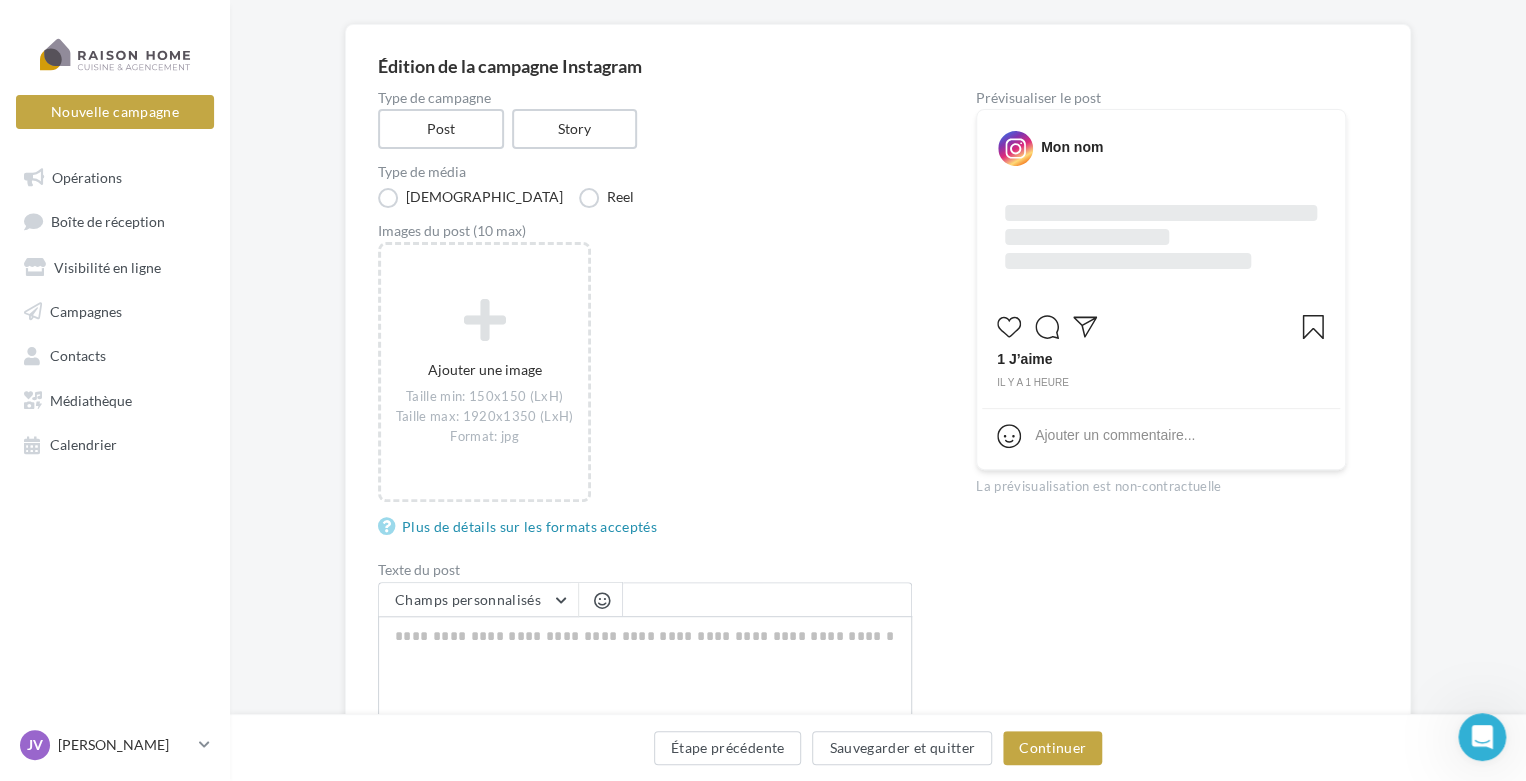 scroll, scrollTop: 144, scrollLeft: 0, axis: vertical 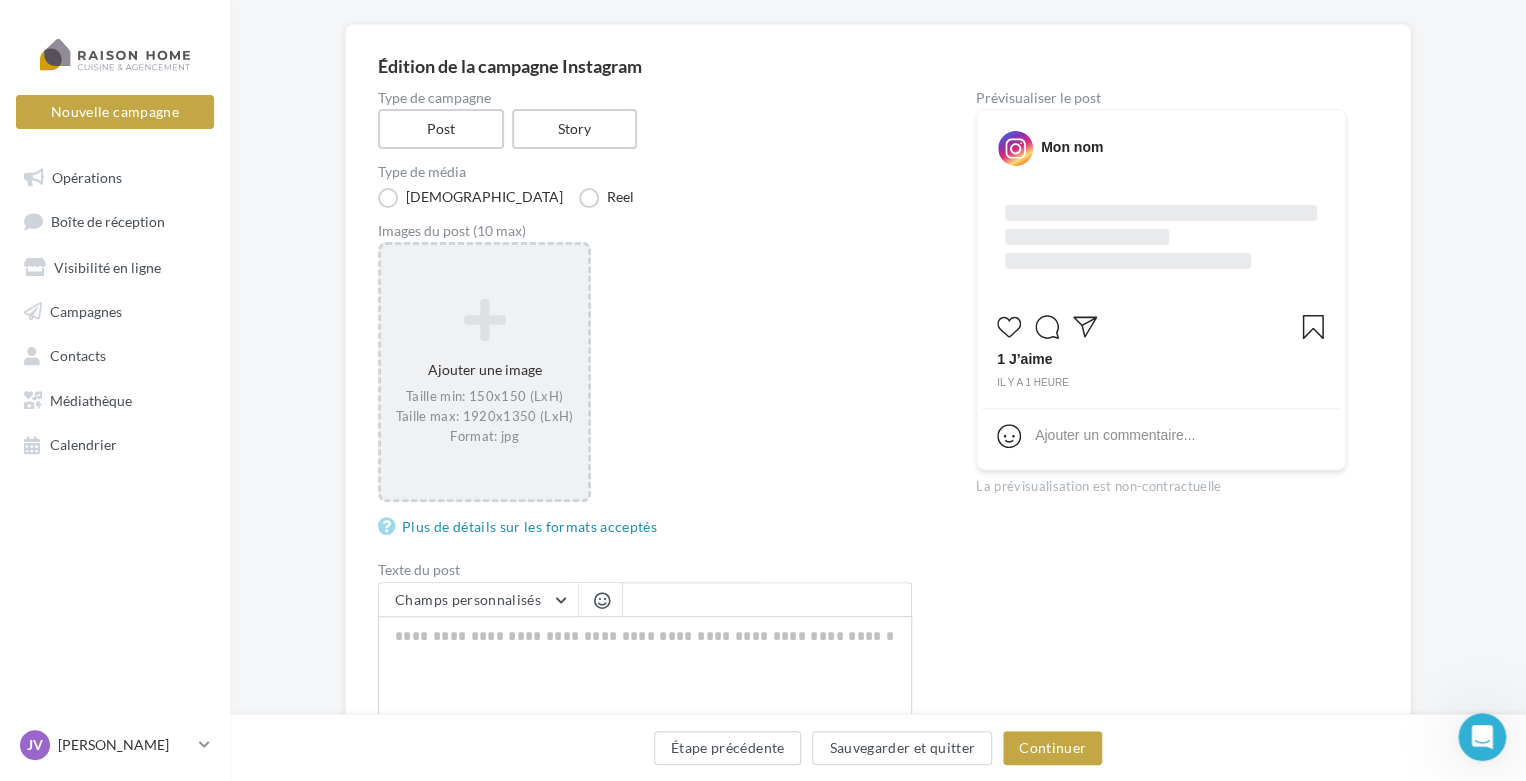 click at bounding box center [484, 320] 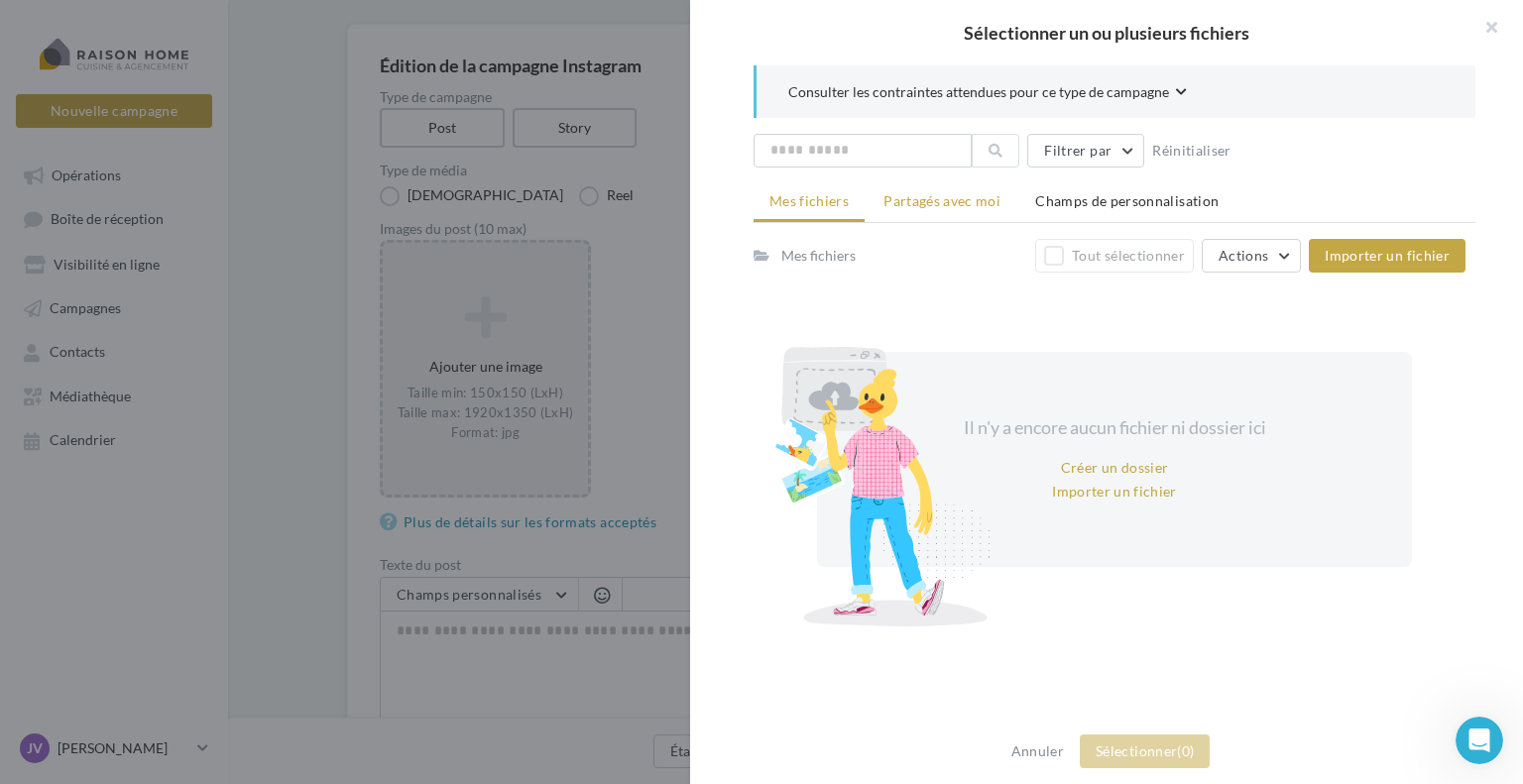click on "Partagés avec moi" at bounding box center [942, 200] 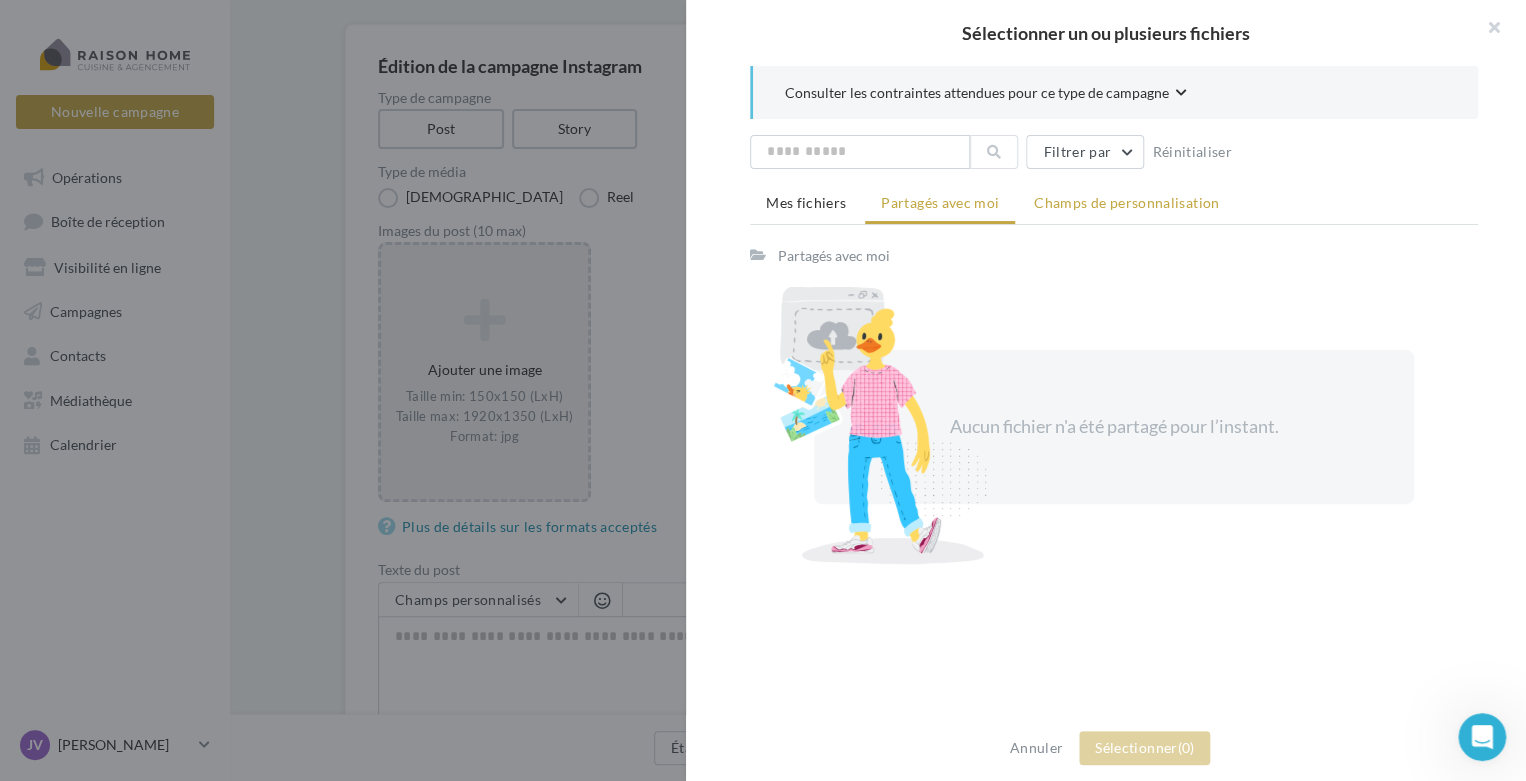 click on "Champs de personnalisation" at bounding box center [1126, 202] 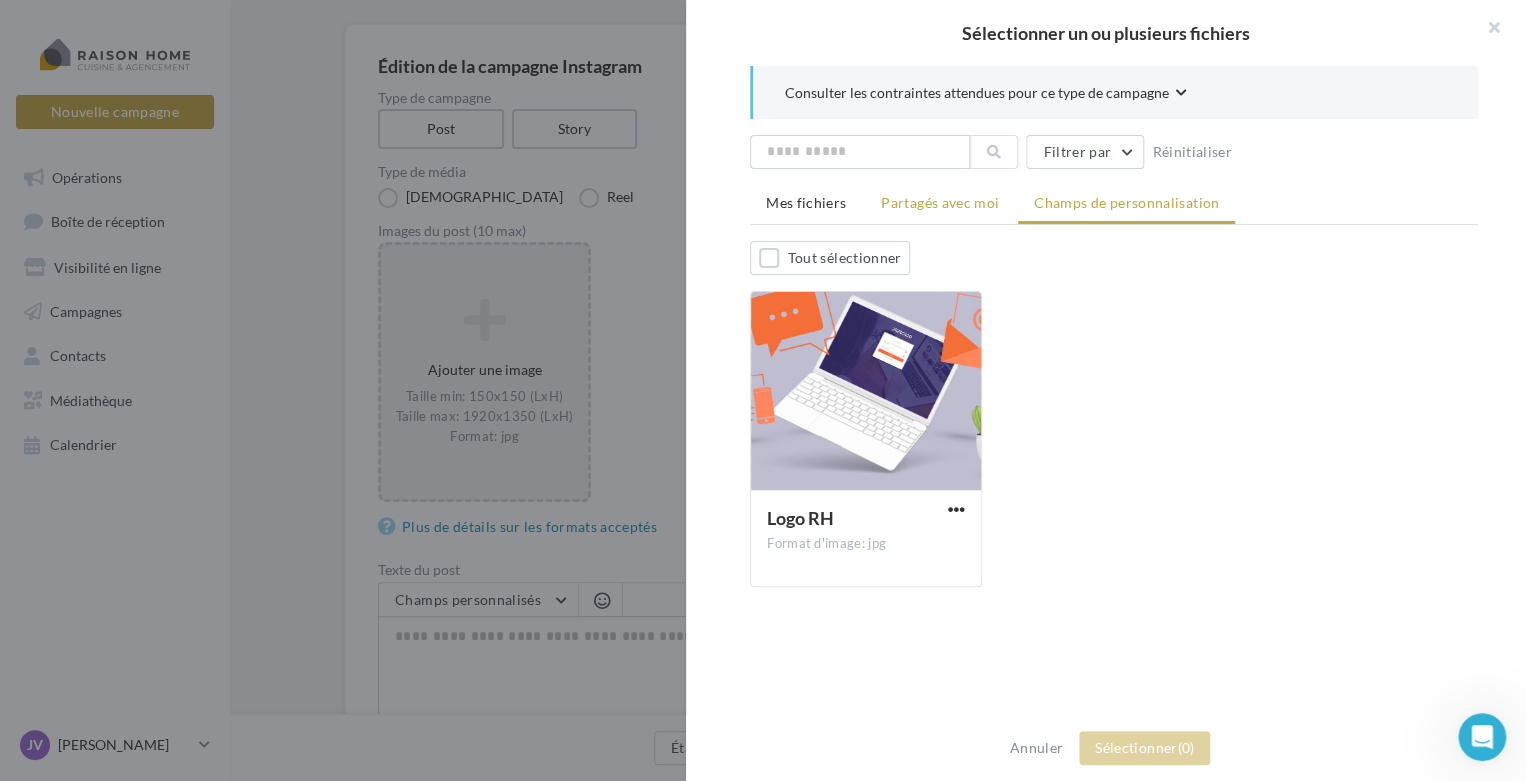 click on "Partagés avec moi" at bounding box center [940, 202] 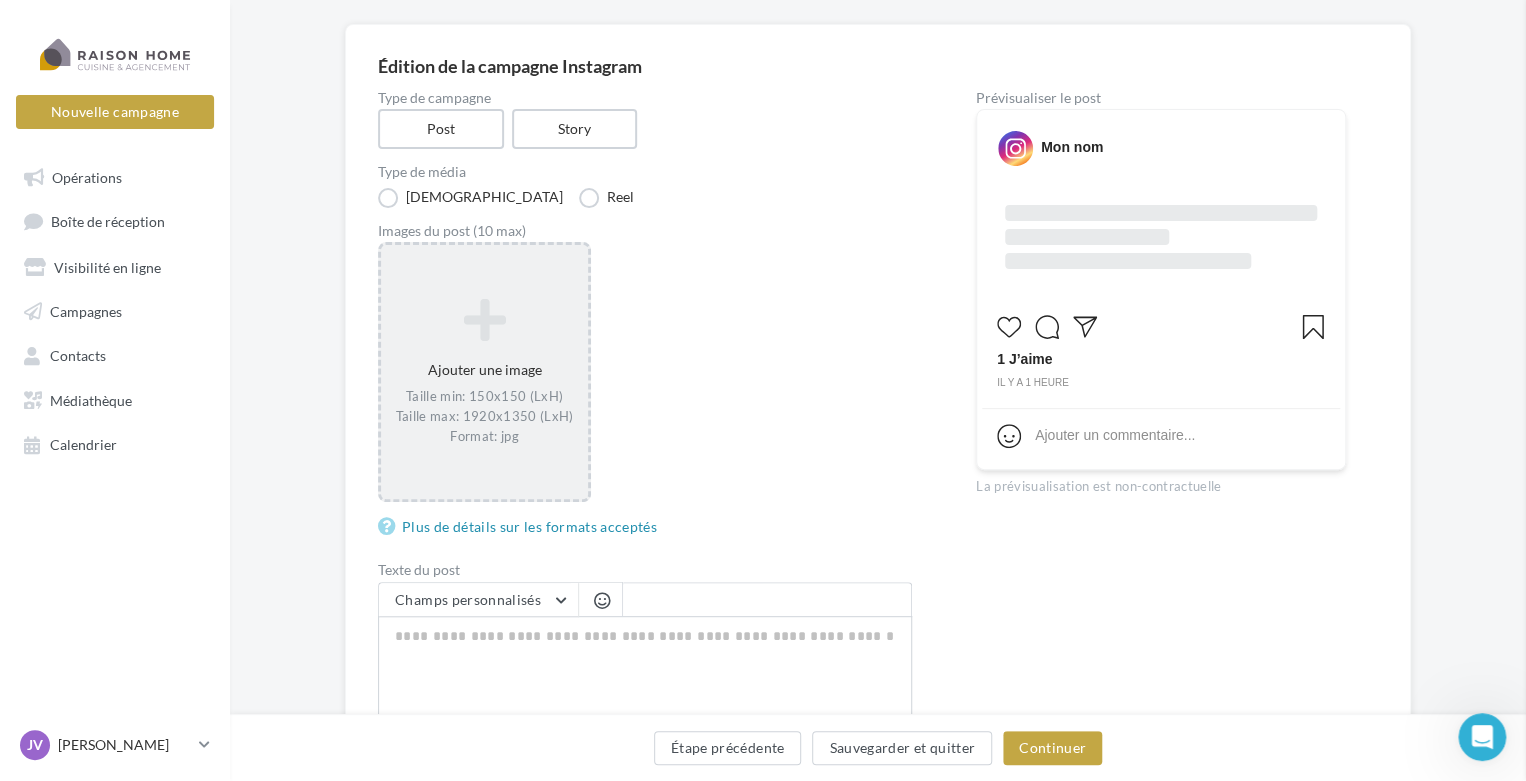 click on "Type de campagne
Post
Story
Type de média
Visuel   Reel
Images du post (10 max)
Ajouter une image     Taille min: 150x150 (LxH)   Taille max: 1920x1350 (LxH)   Format: jpg
Sélectionner un ou plusieurs fichiers
Consulter les contraintes attendues pour ce type de campagne                   Filtrer par        Réinitialiser
Mes fichiers
Partagés avec moi
Champs de personnalisation
Partagés avec moi            Aucun fichier n'a été partagé pour l’instant.        Annuler    Sélectionner   (0)
Plus de détails sur les formats acceptés
Texte du post
Champs personnalisés         Adresse du franchisé" at bounding box center (645, 464) 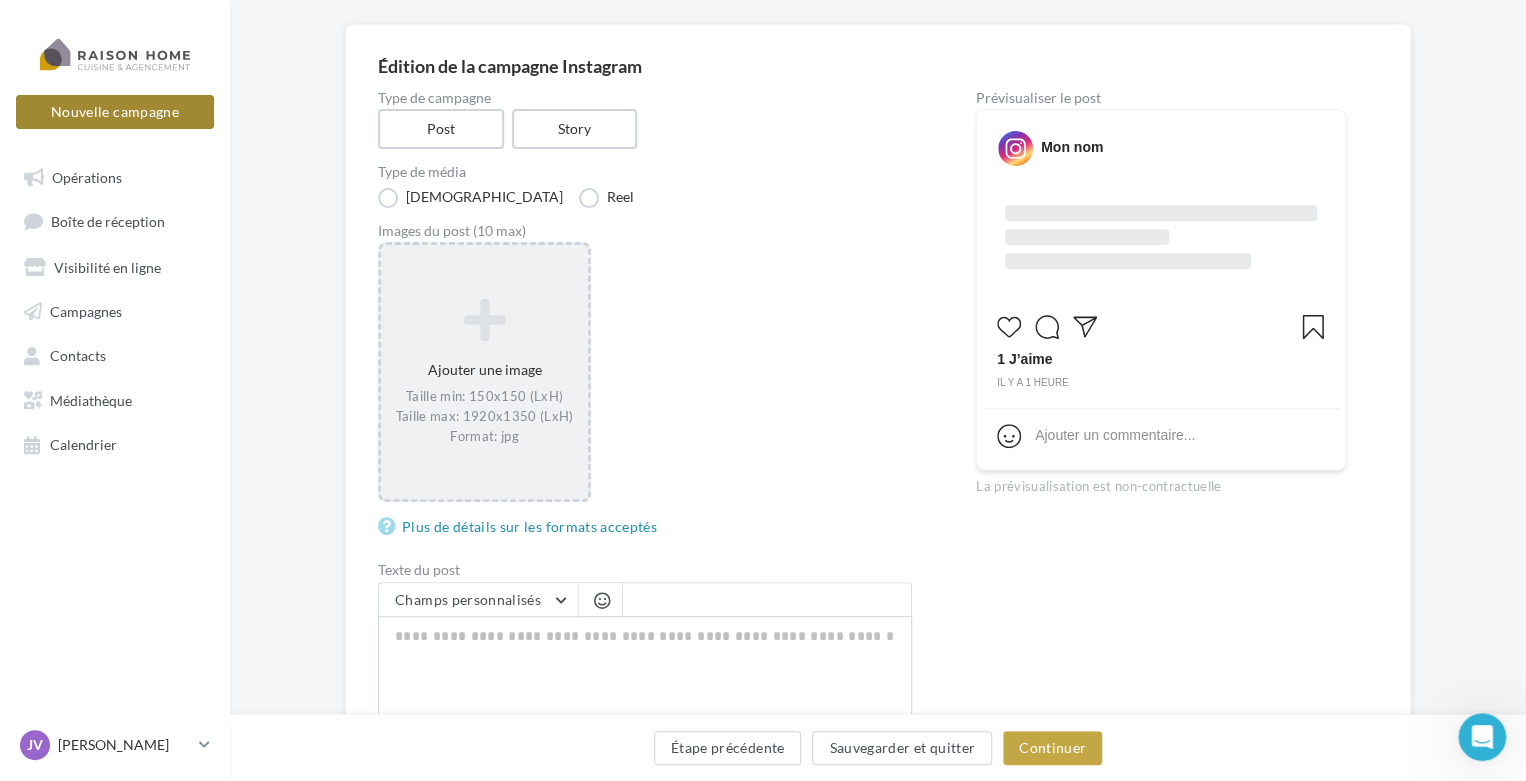 click on "Nouvelle campagne" at bounding box center [115, 112] 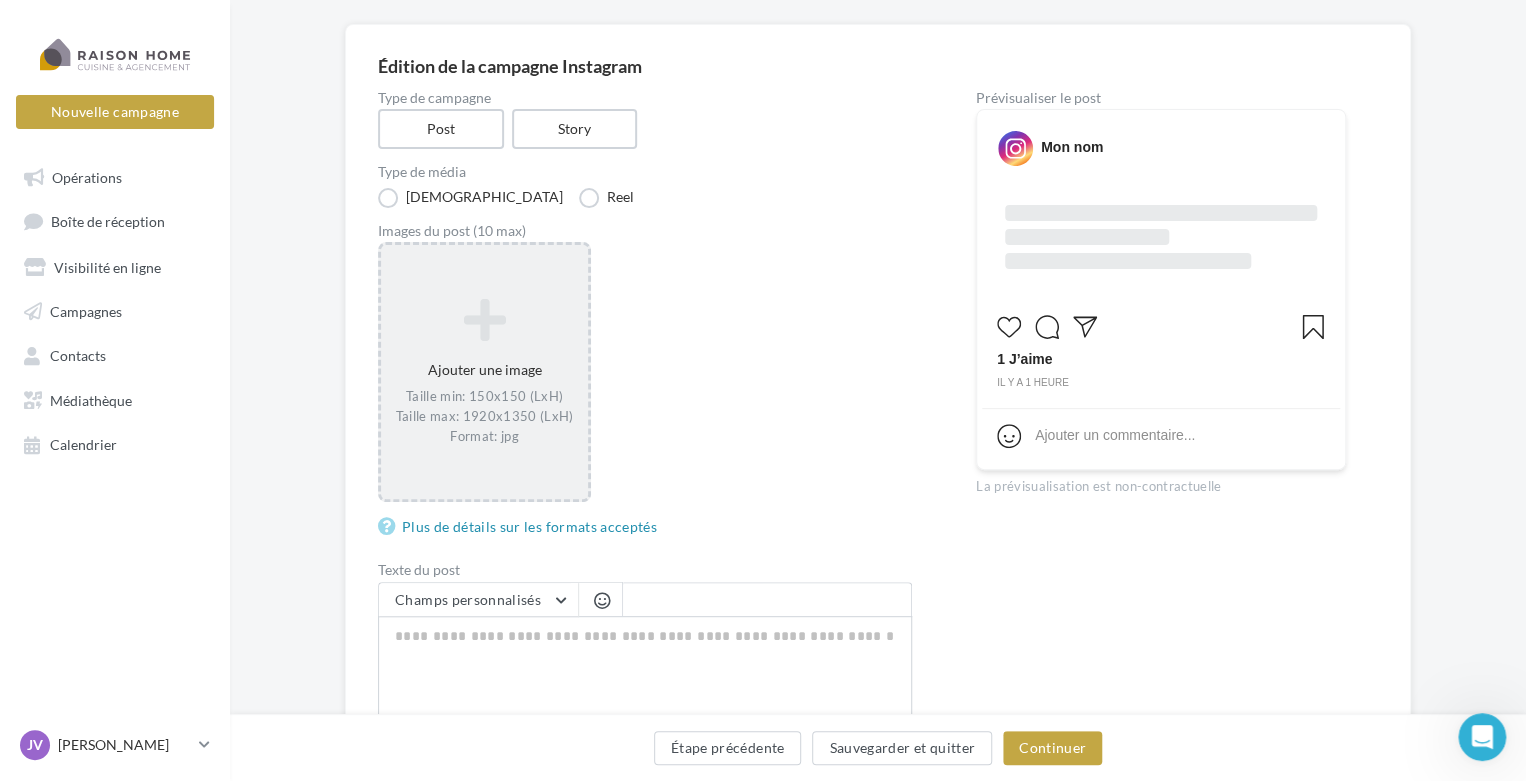 click at bounding box center (763, 360) 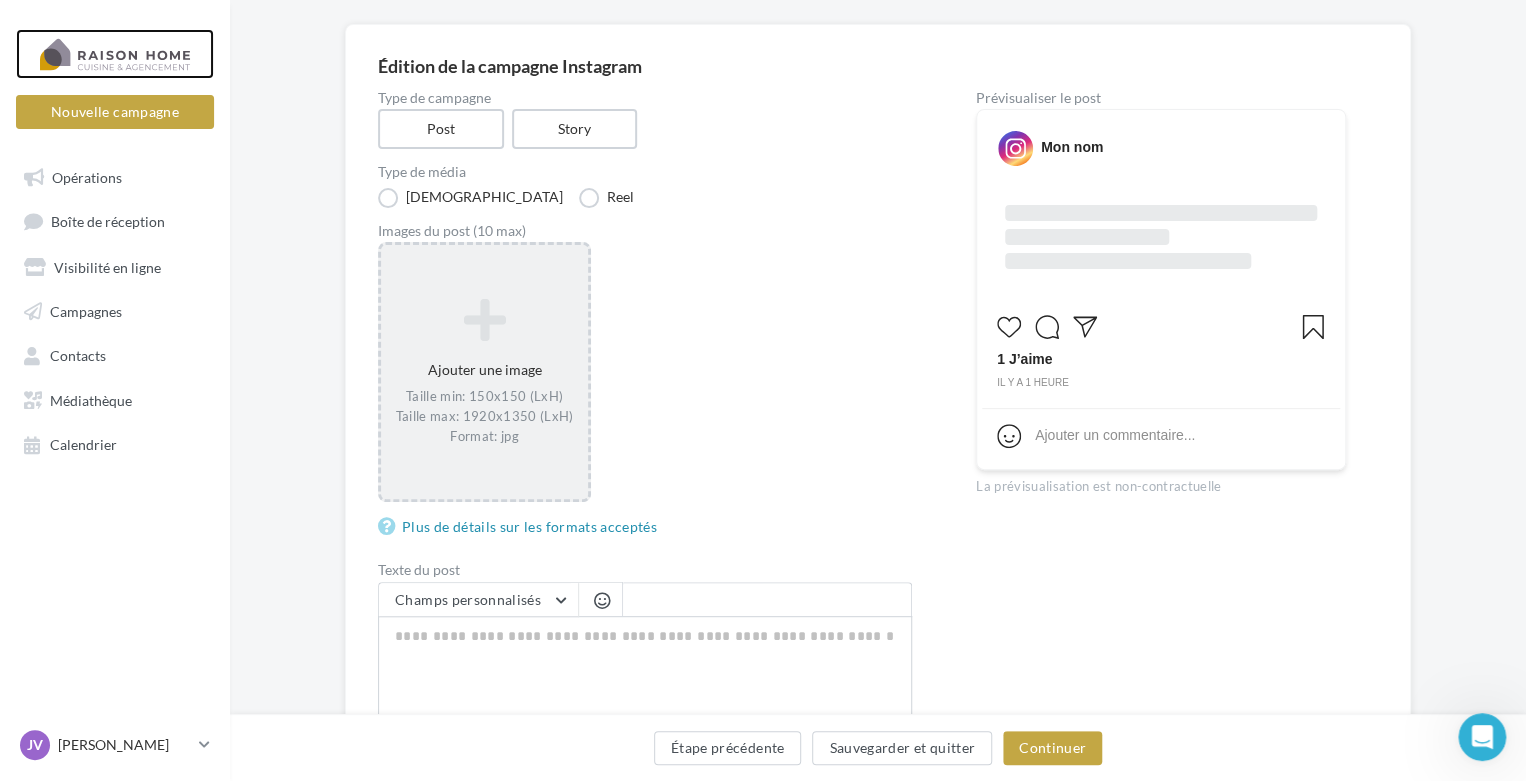 click at bounding box center [115, 54] 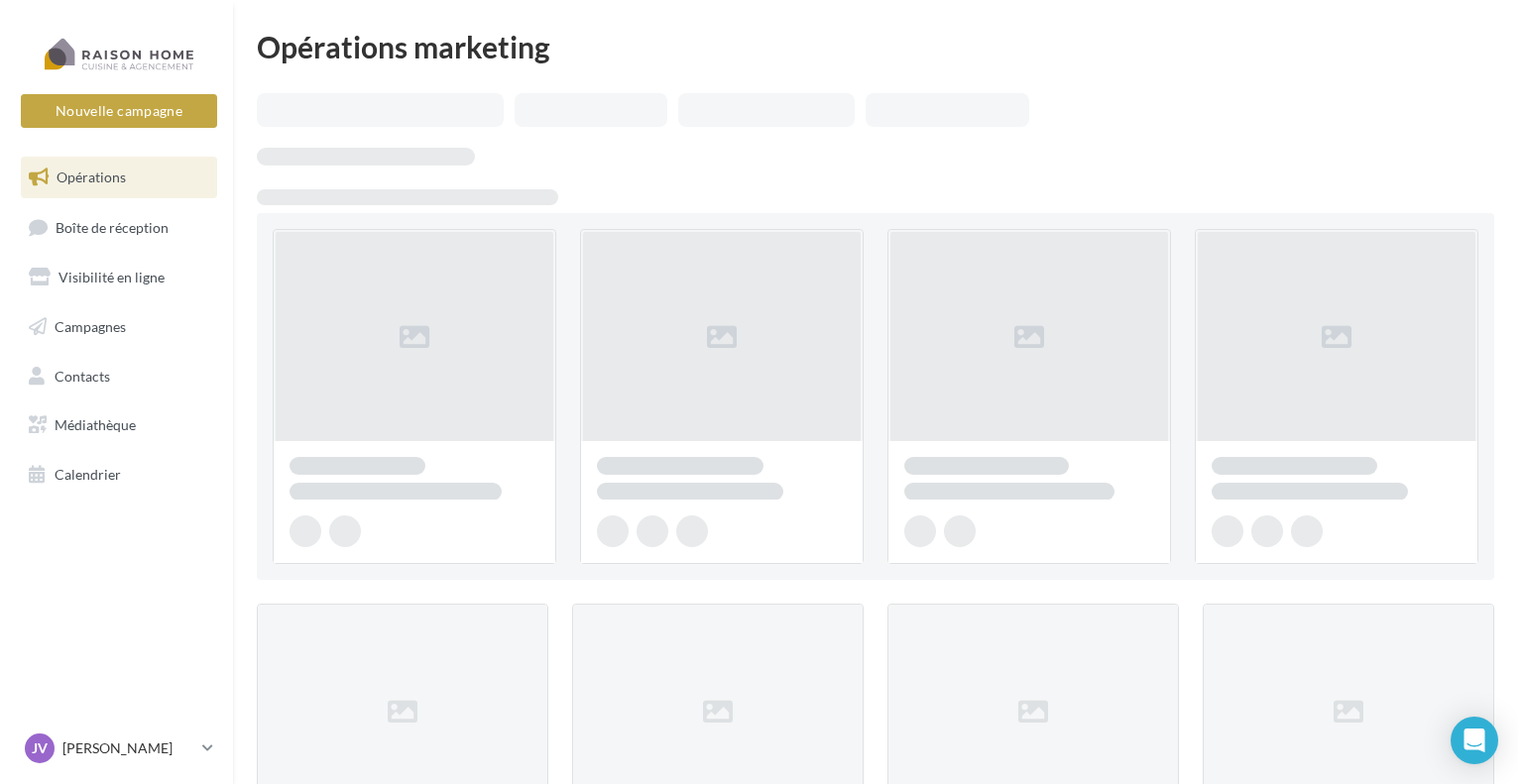 scroll, scrollTop: 0, scrollLeft: 0, axis: both 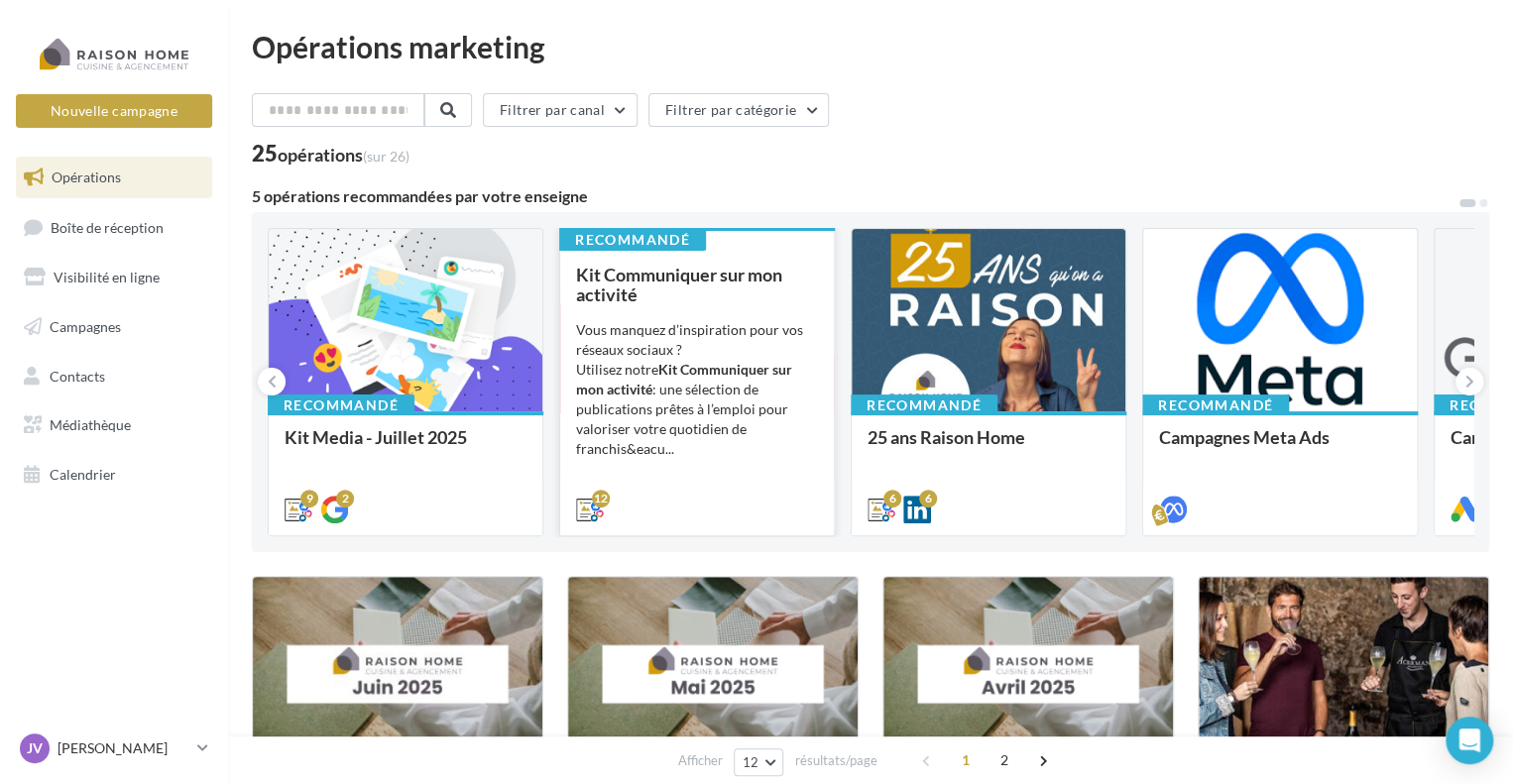 click on "Kit Communiquer sur mon activité" at bounding box center [697, 284] 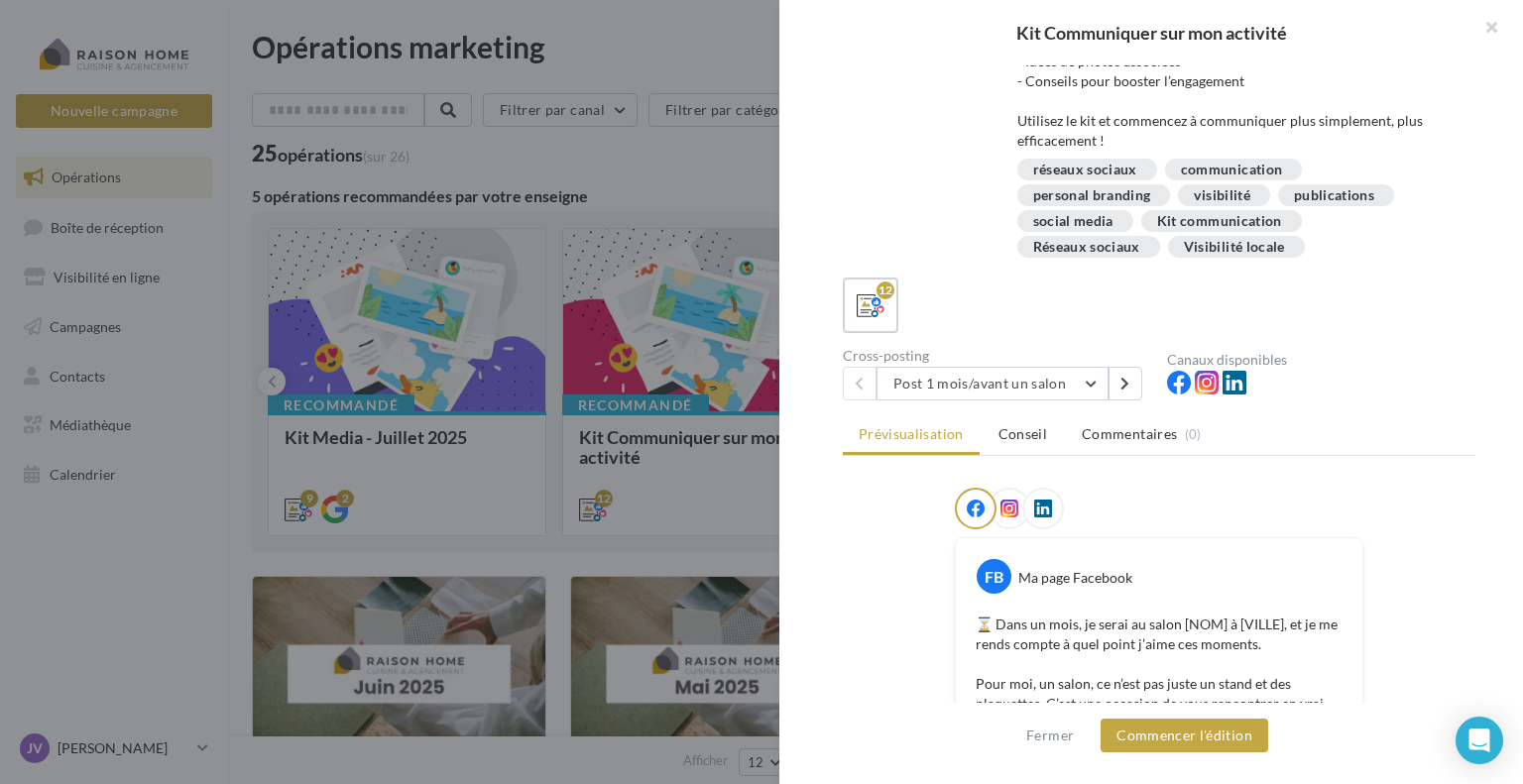 scroll, scrollTop: 135, scrollLeft: 0, axis: vertical 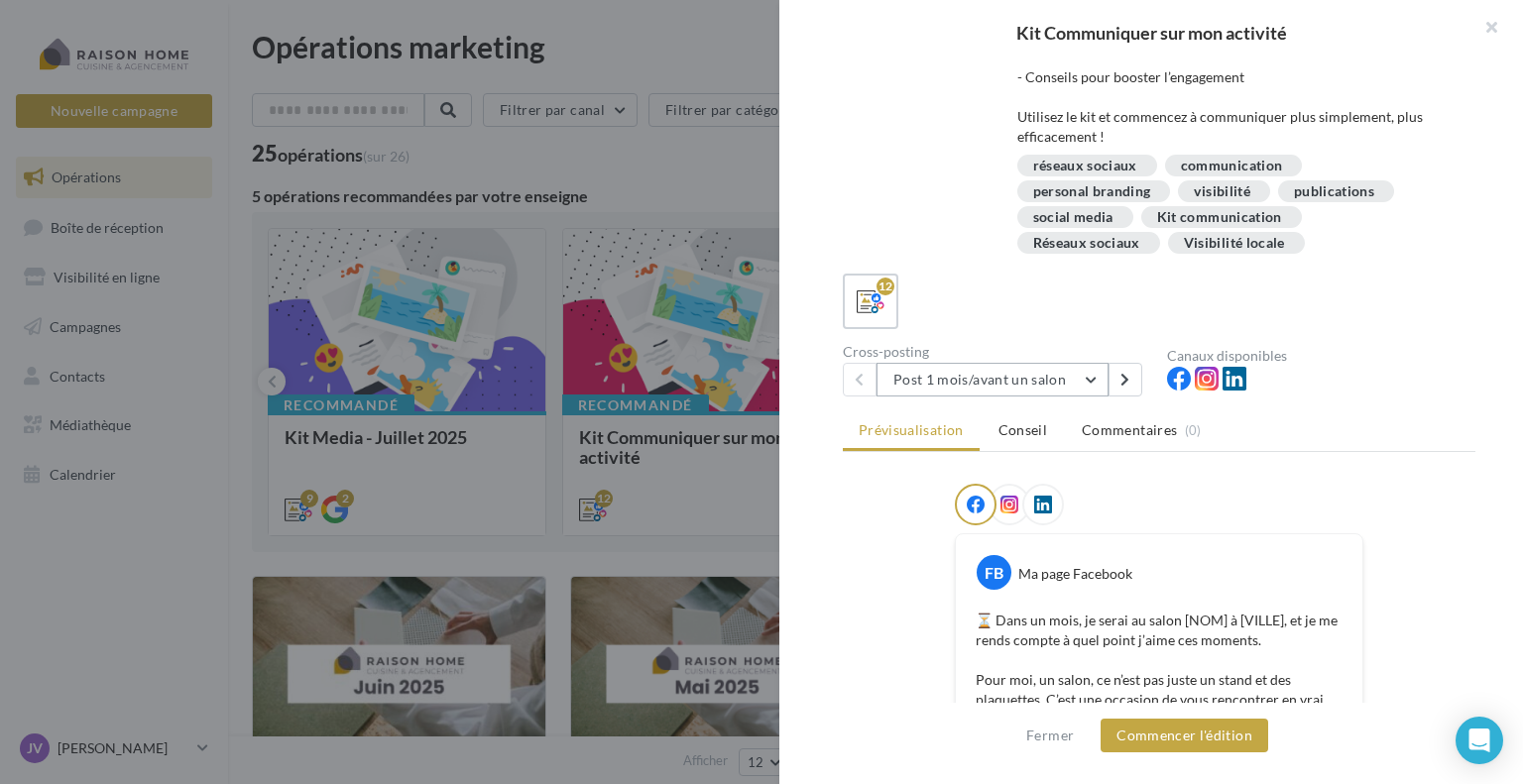click on "Post 1 mois/avant un salon" at bounding box center [993, 380] 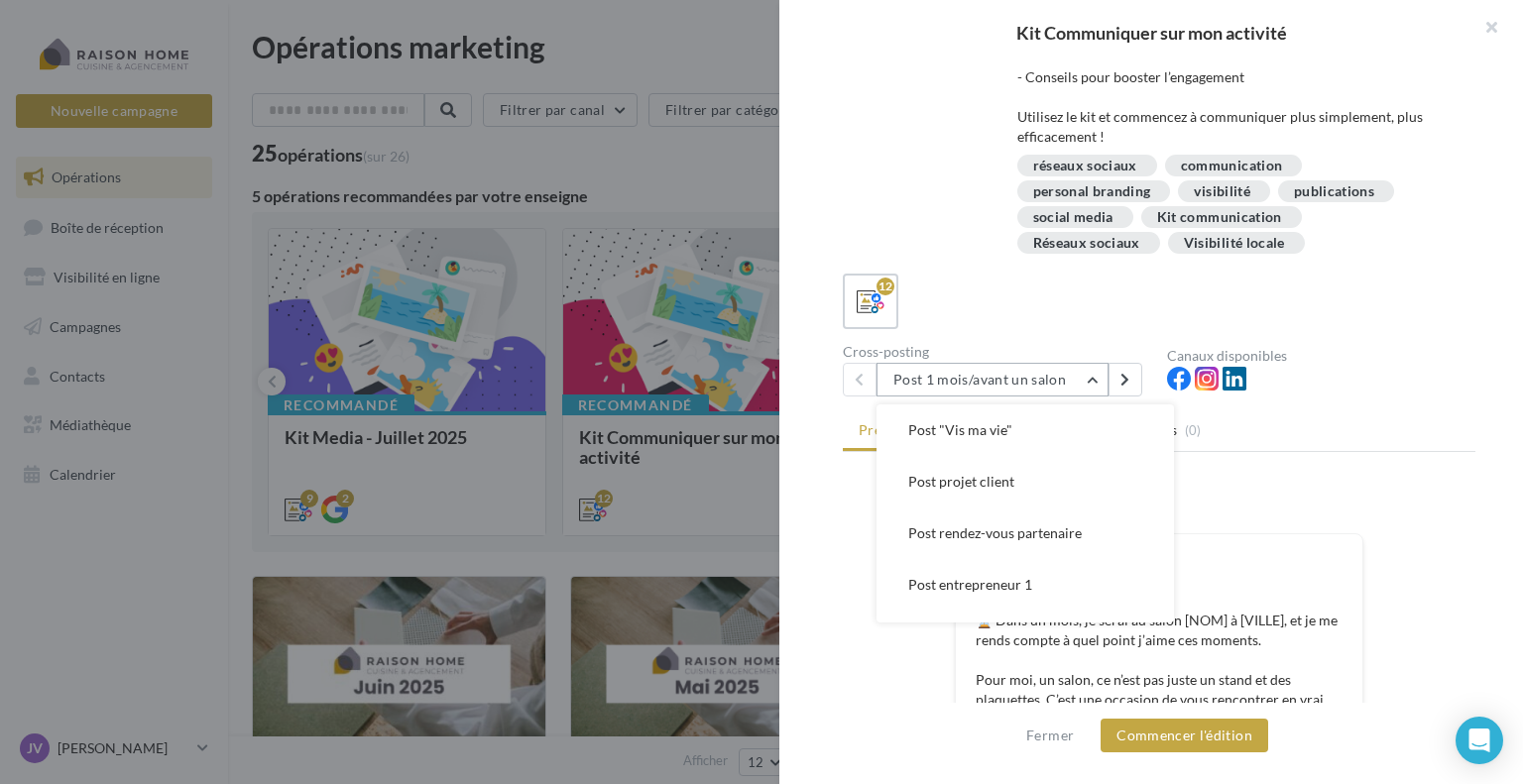 scroll, scrollTop: 210, scrollLeft: 0, axis: vertical 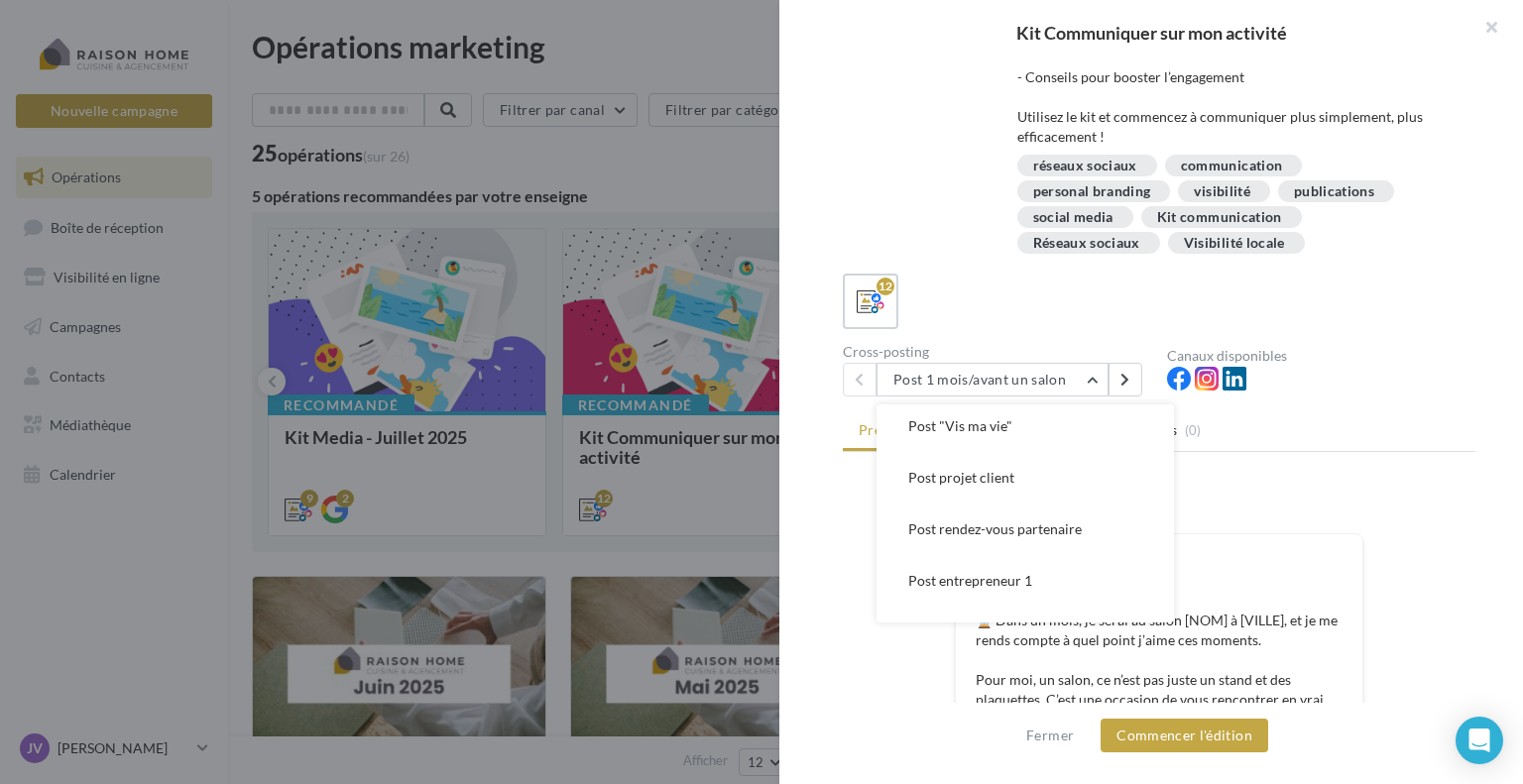 click on "Post entrepreneur 1" at bounding box center (1025, 581) 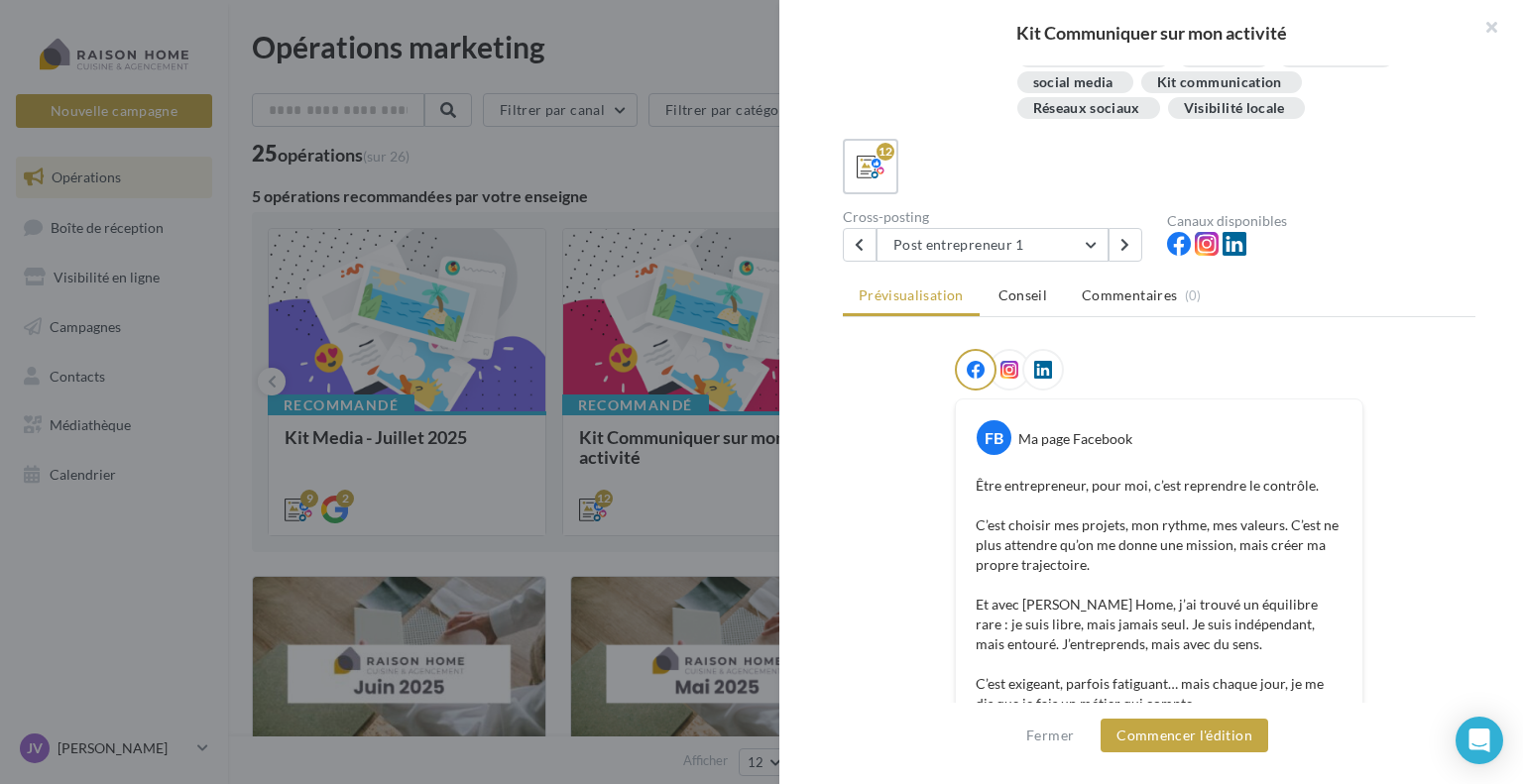 scroll, scrollTop: 274, scrollLeft: 0, axis: vertical 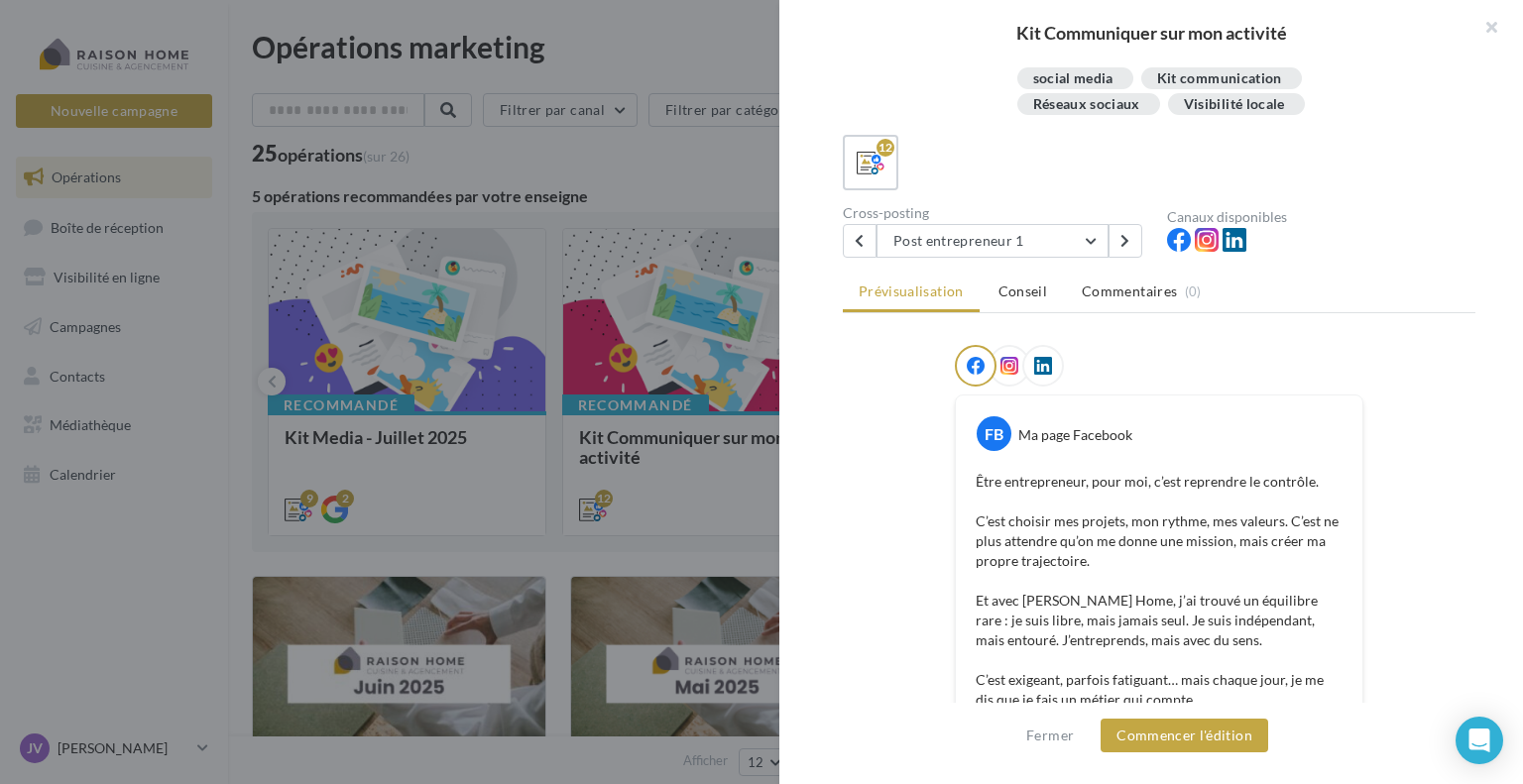 click at bounding box center [1009, 366] 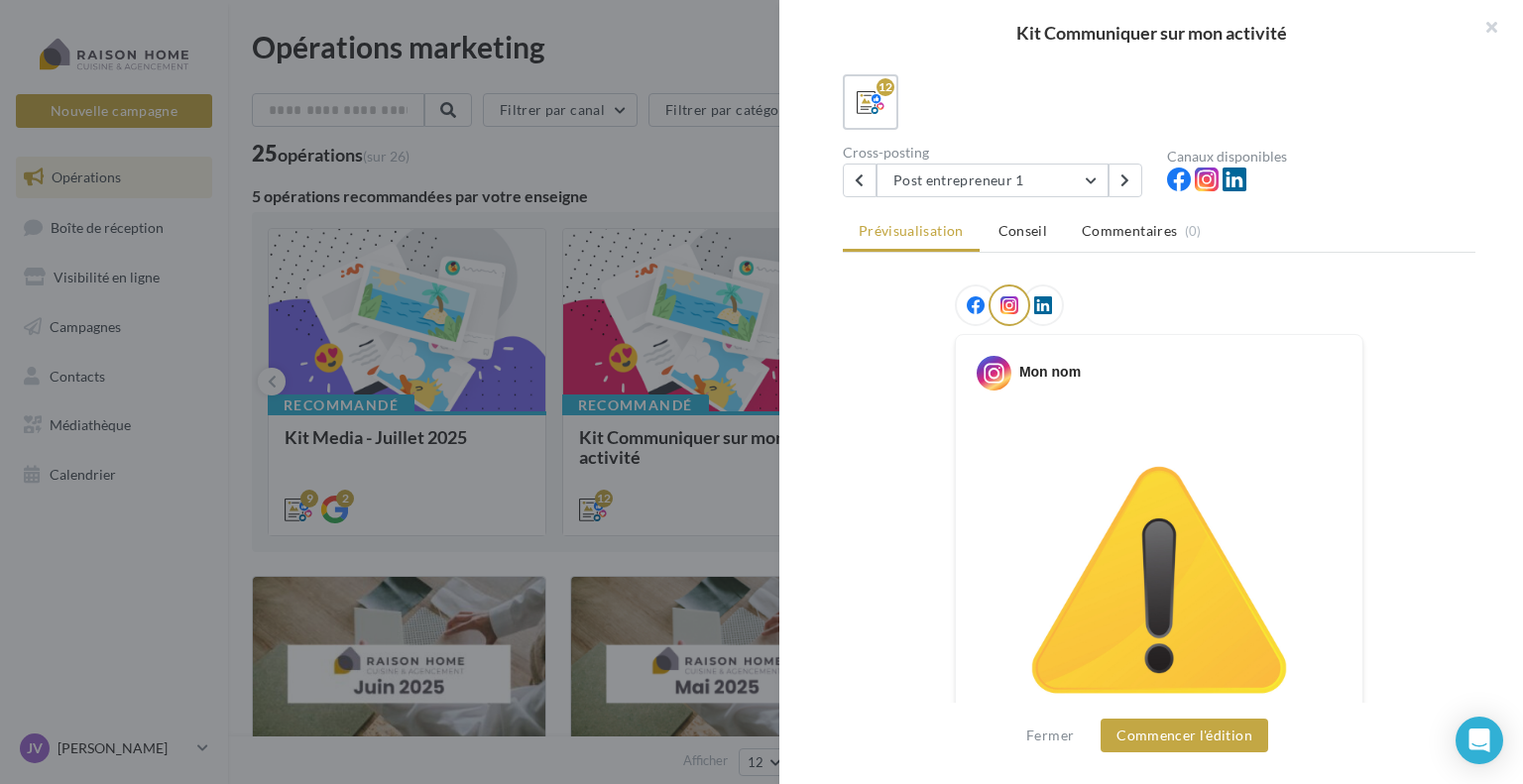 scroll, scrollTop: 332, scrollLeft: 0, axis: vertical 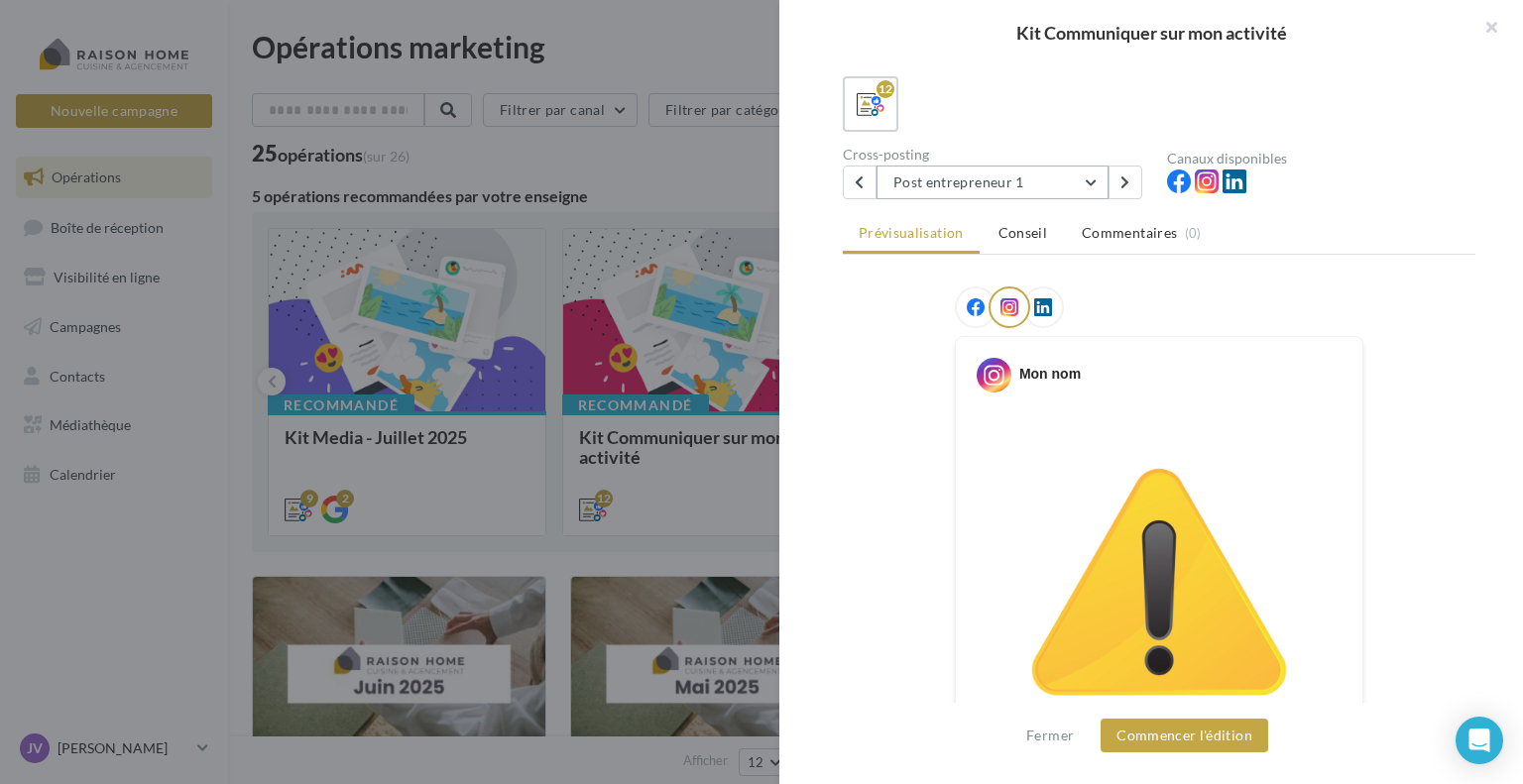 click on "Post entrepreneur 1" at bounding box center [993, 182] 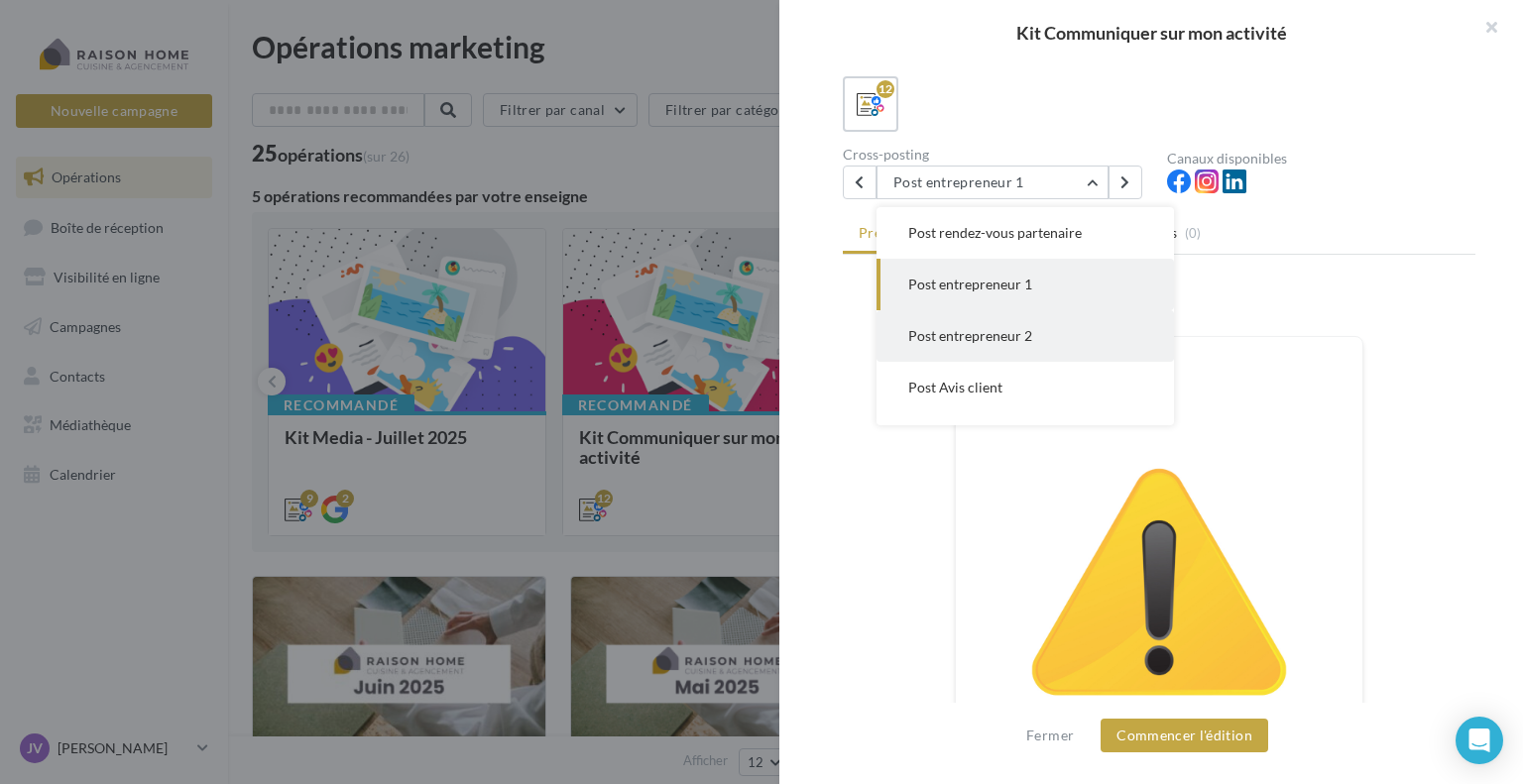 click on "Post entrepreneur 2" at bounding box center (1025, 336) 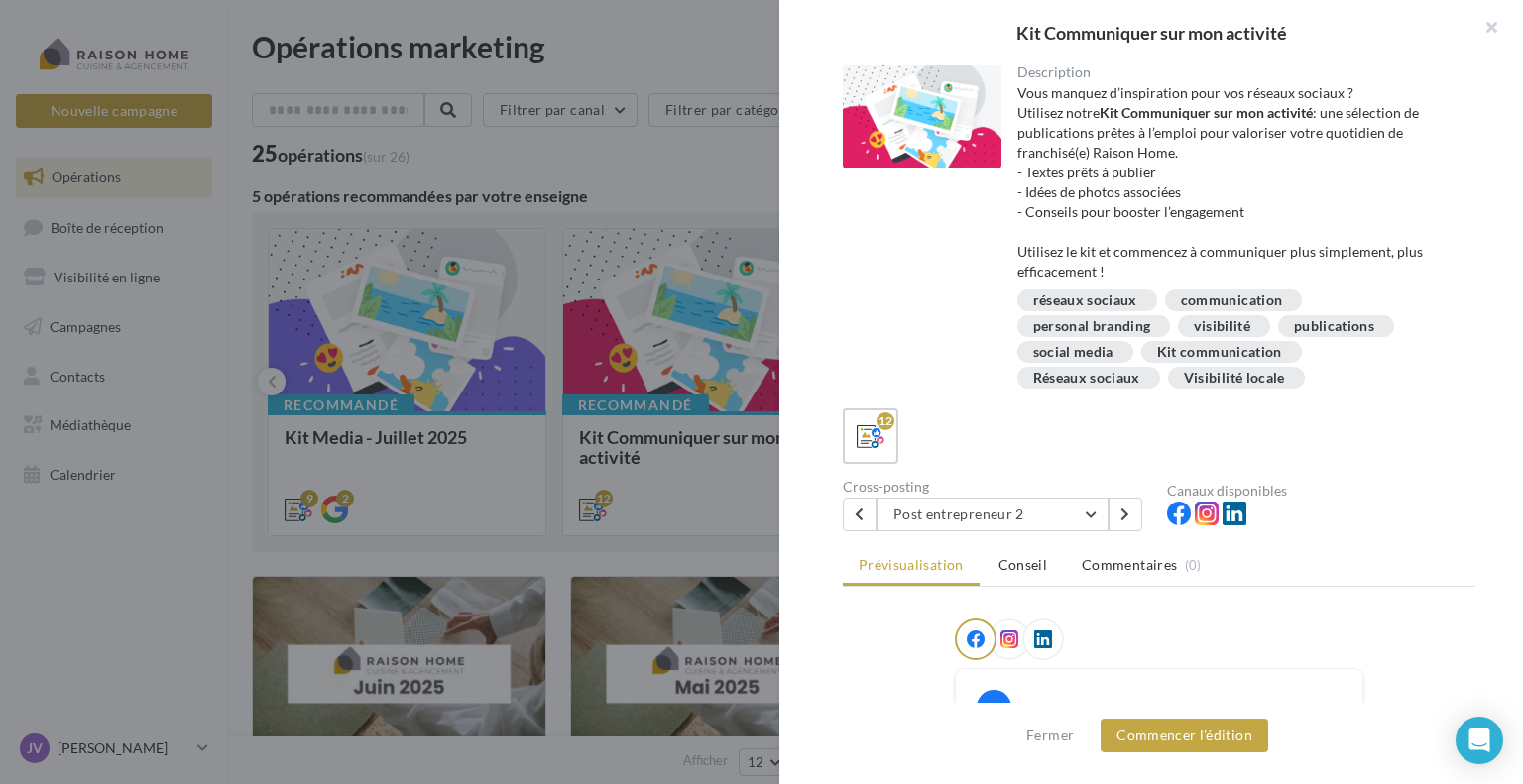scroll, scrollTop: 0, scrollLeft: 0, axis: both 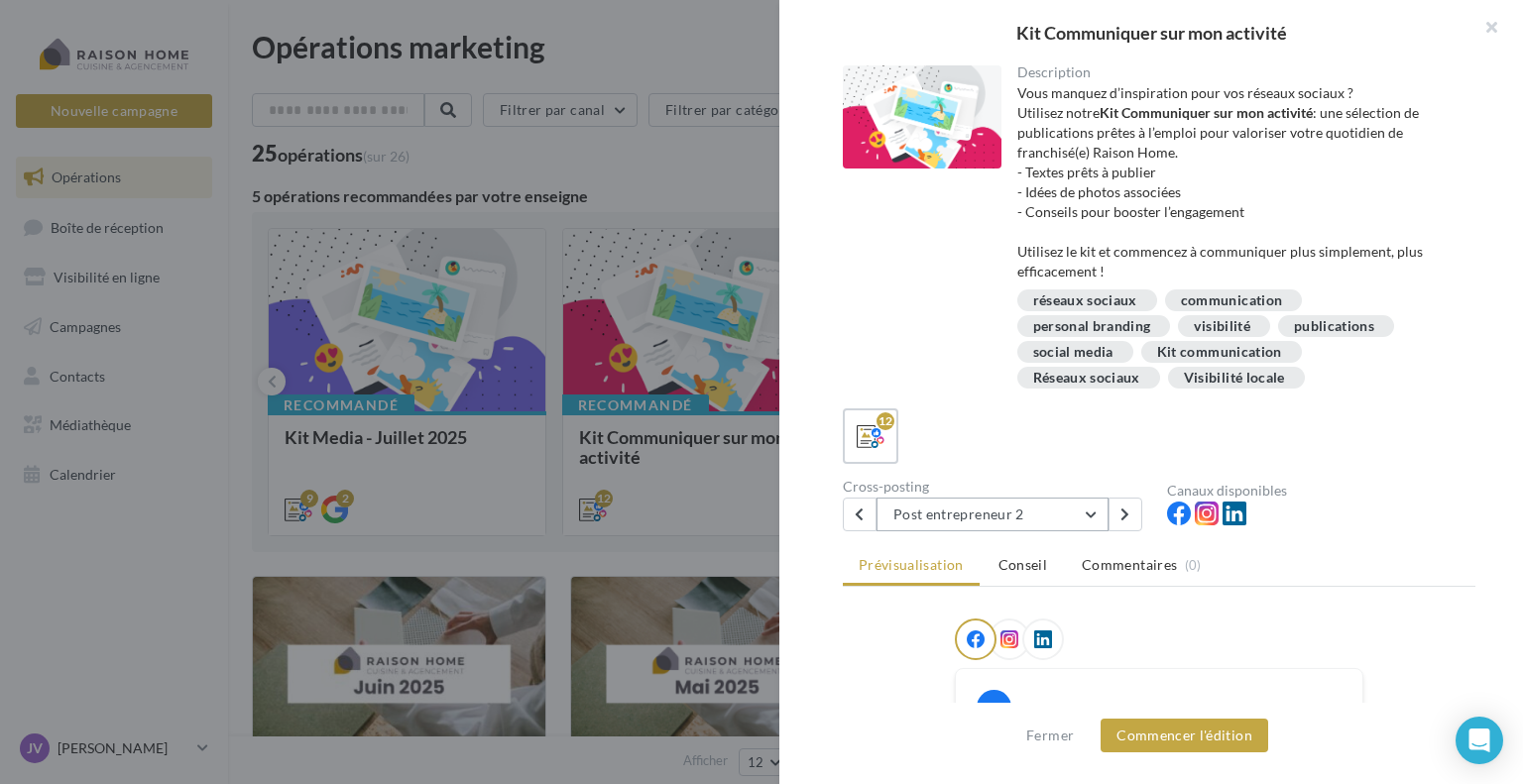 click on "Post entrepreneur 2" at bounding box center [993, 514] 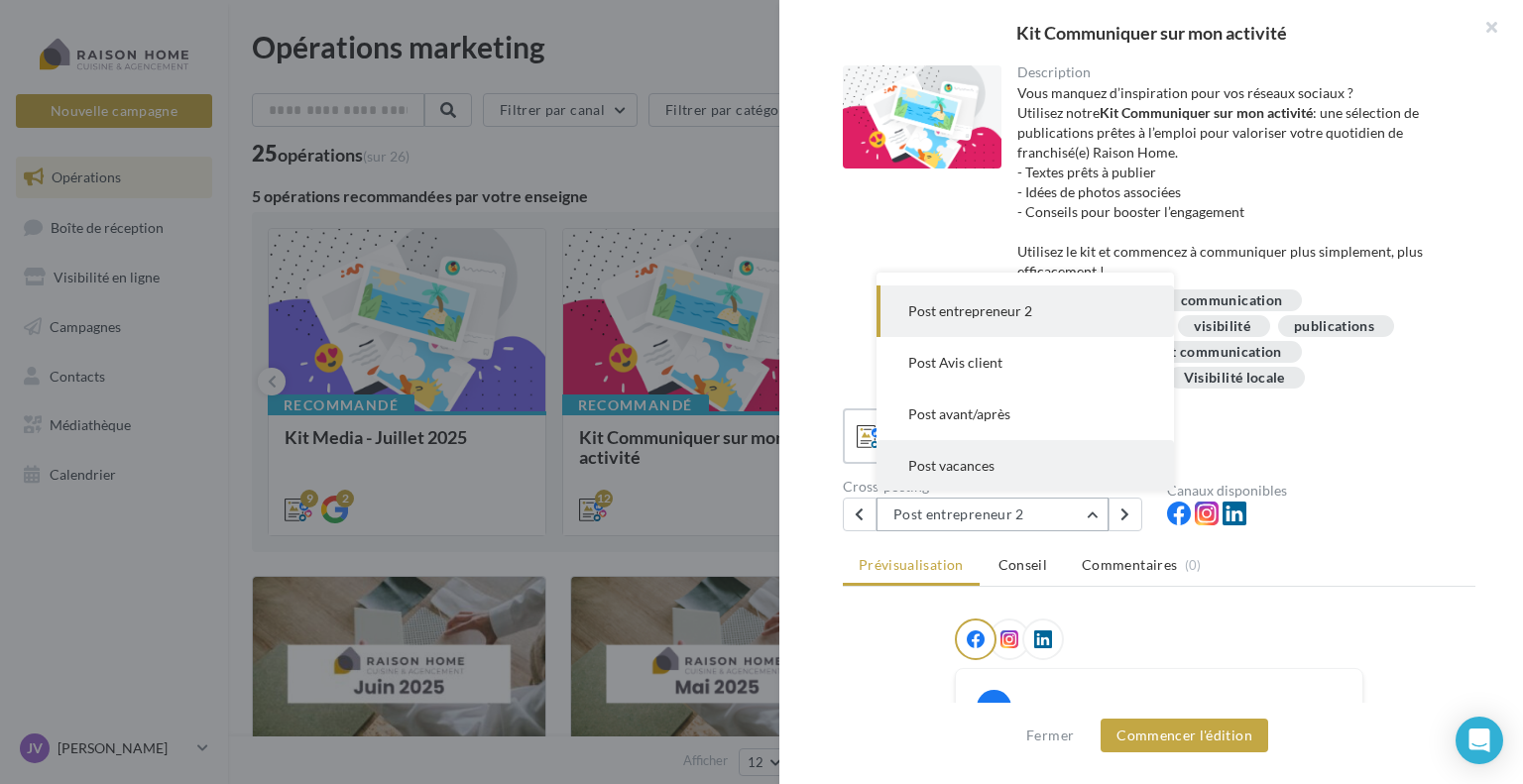 scroll, scrollTop: 400, scrollLeft: 0, axis: vertical 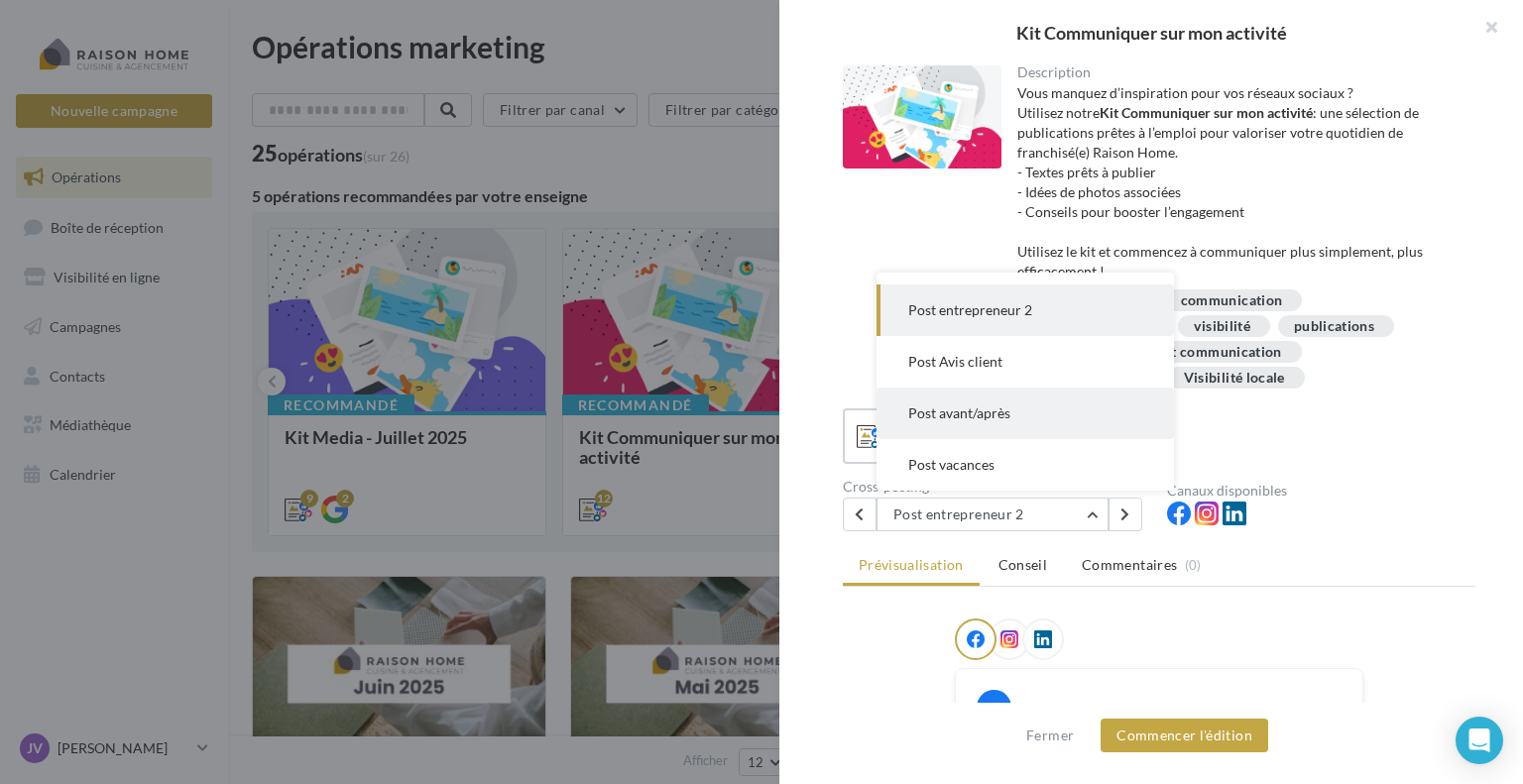 click on "Post avant/après" at bounding box center (1025, 413) 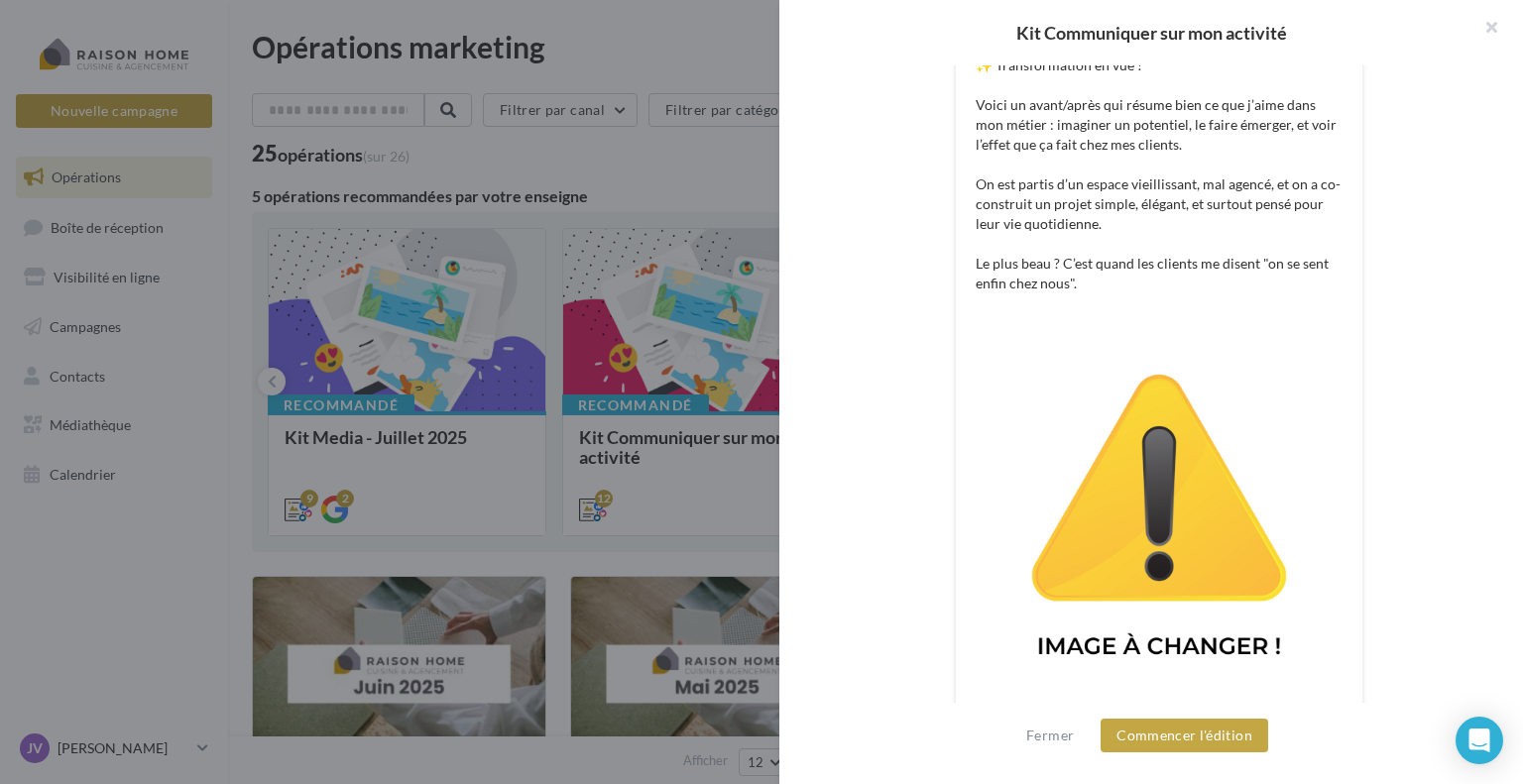 scroll, scrollTop: 697, scrollLeft: 0, axis: vertical 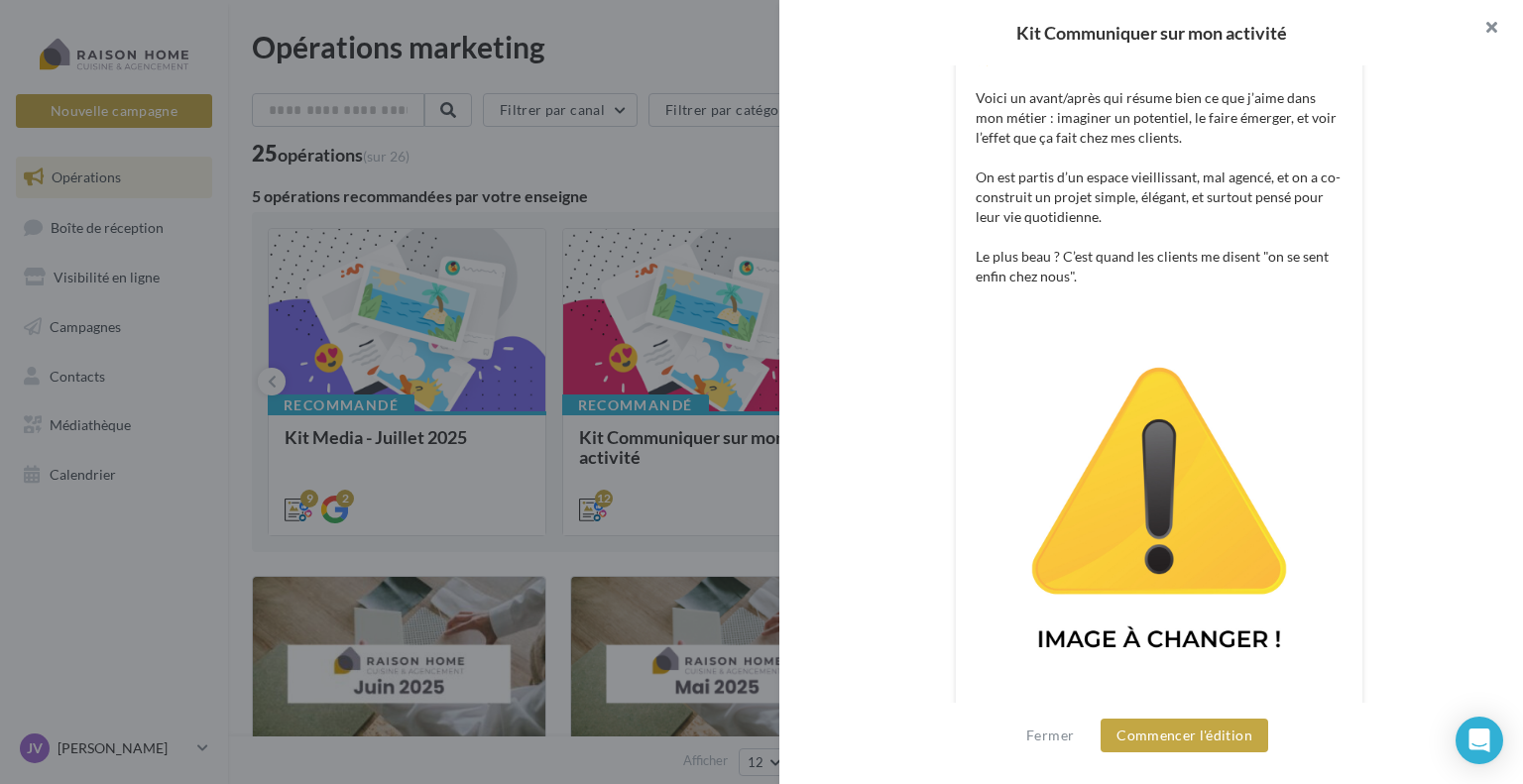 click at bounding box center [1483, 30] 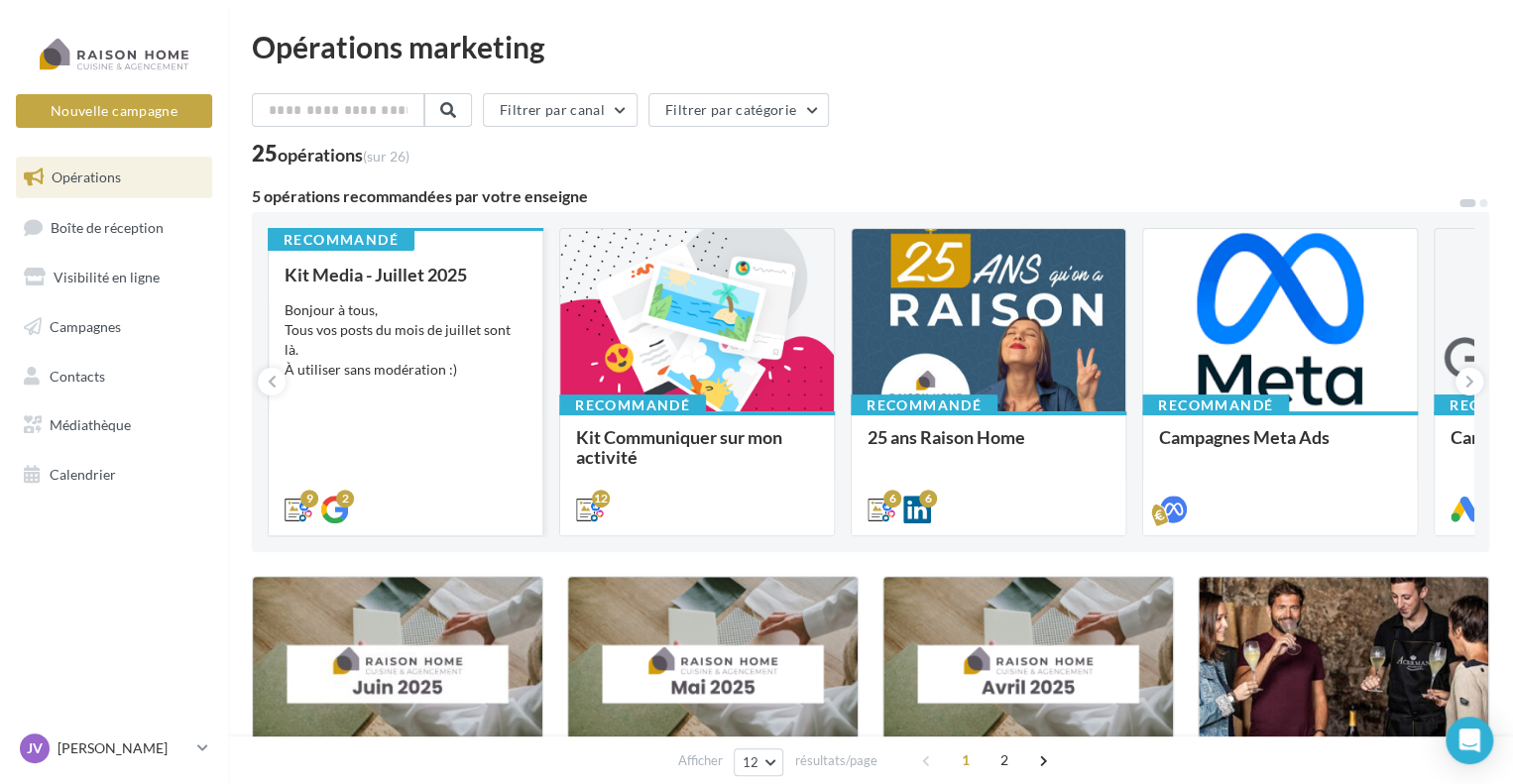 click on "Kit Media - Juillet 2025        Bonjour à tous,
Tous vos posts du mois de juillet sont là.
À utiliser sans modération :)" at bounding box center [406, 391] 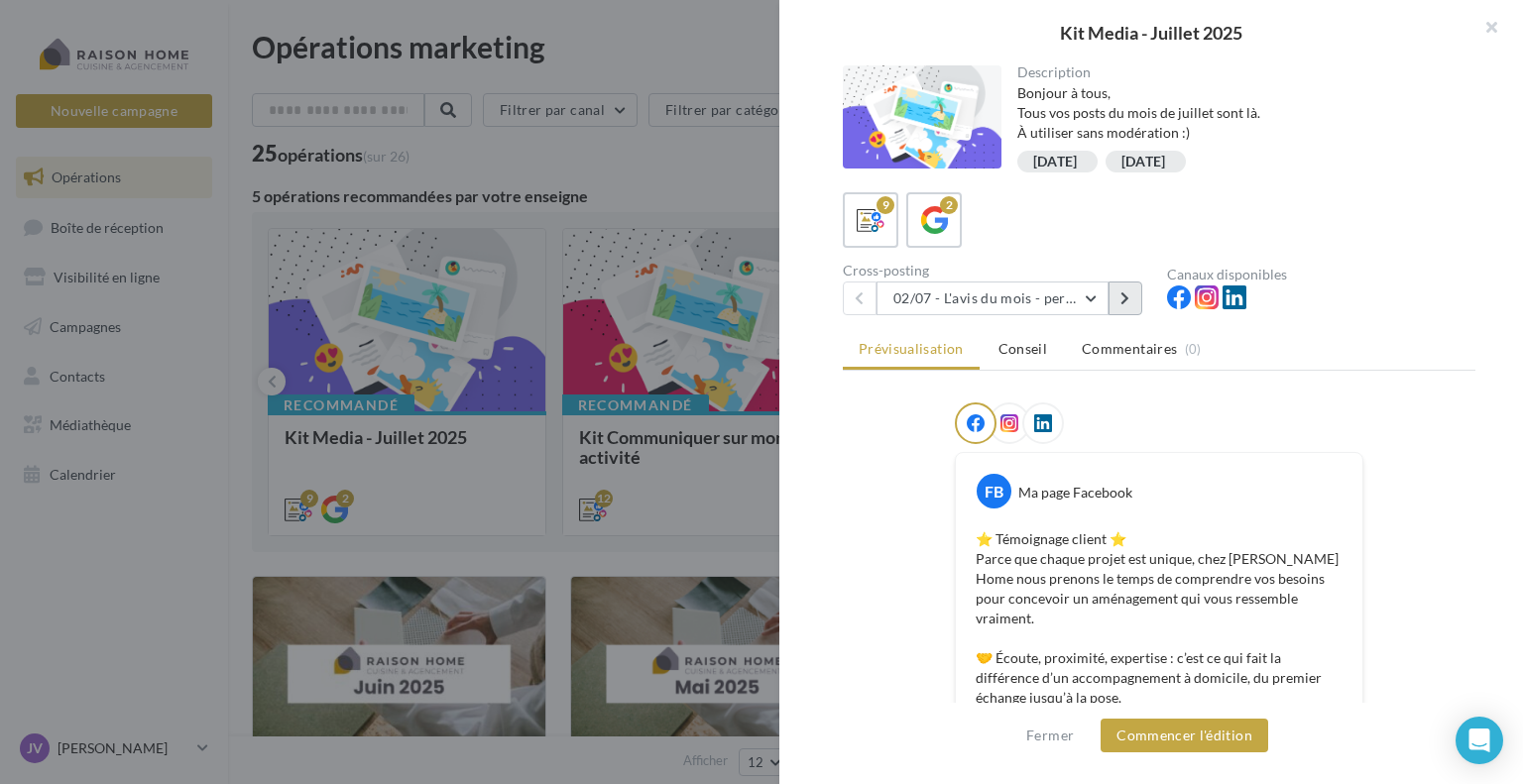 click at bounding box center [1124, 298] 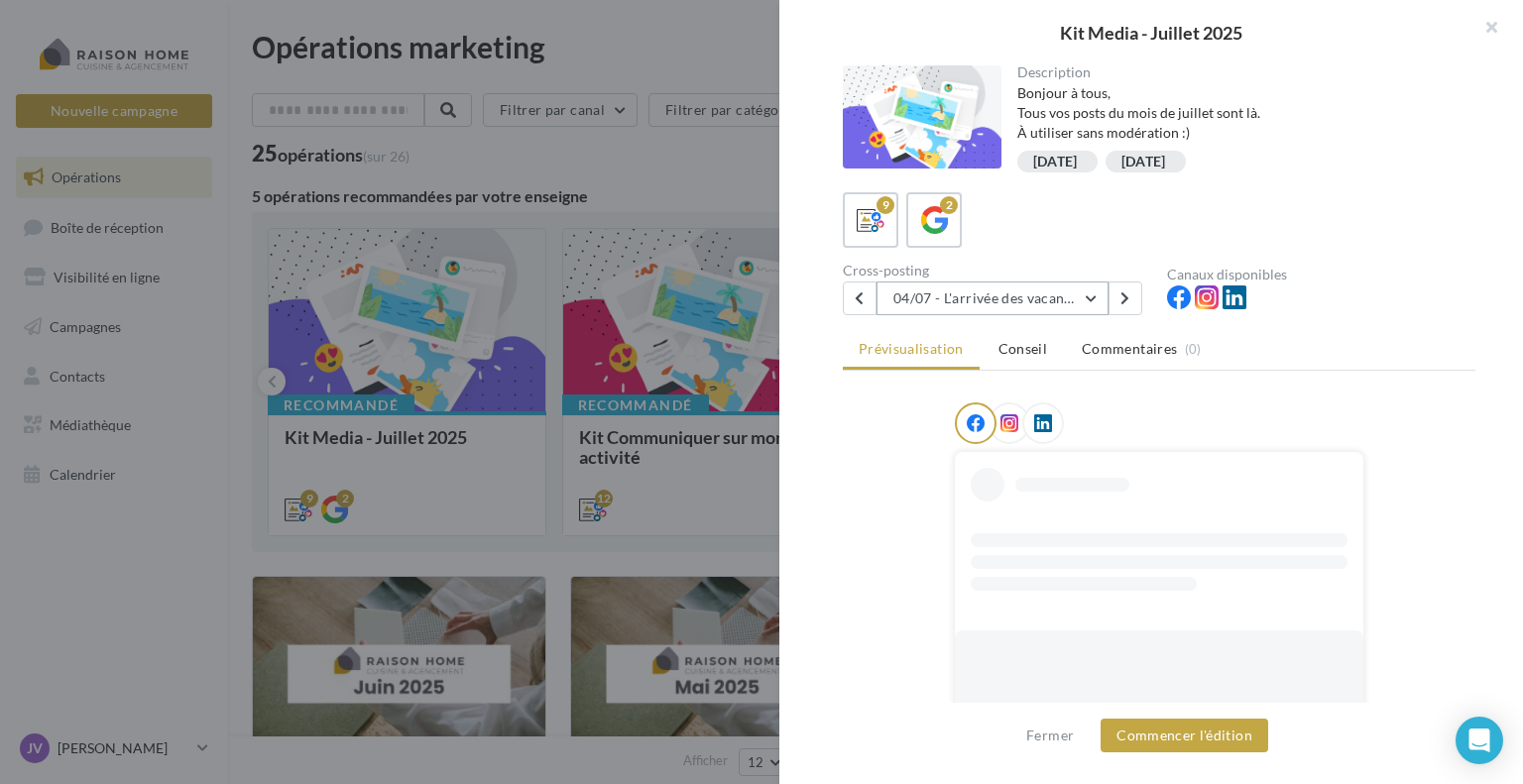 click on "04/07 - L'arrivée des vacances" at bounding box center [993, 298] 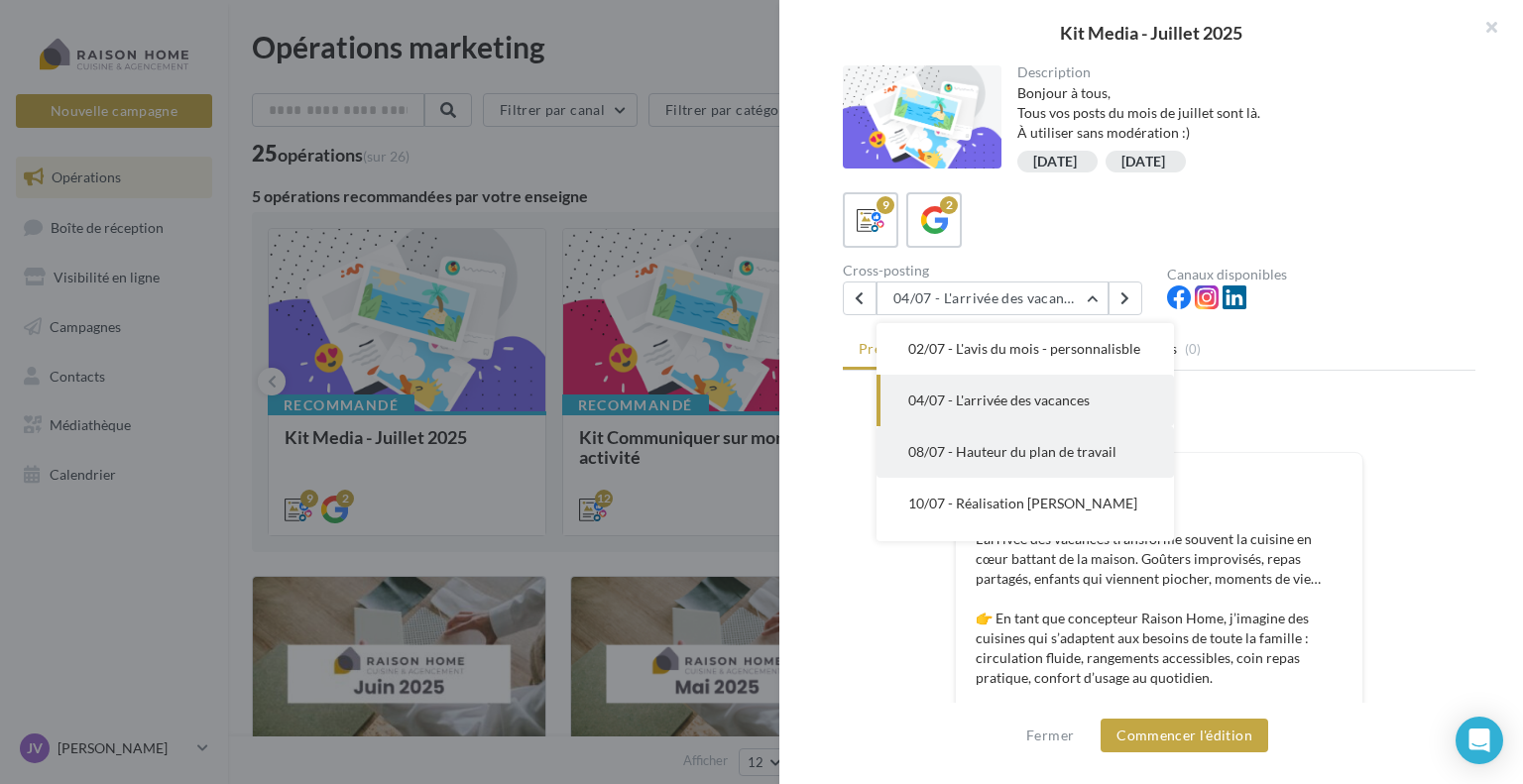 click on "08/07 - Hauteur du plan de travail" at bounding box center (1012, 451) 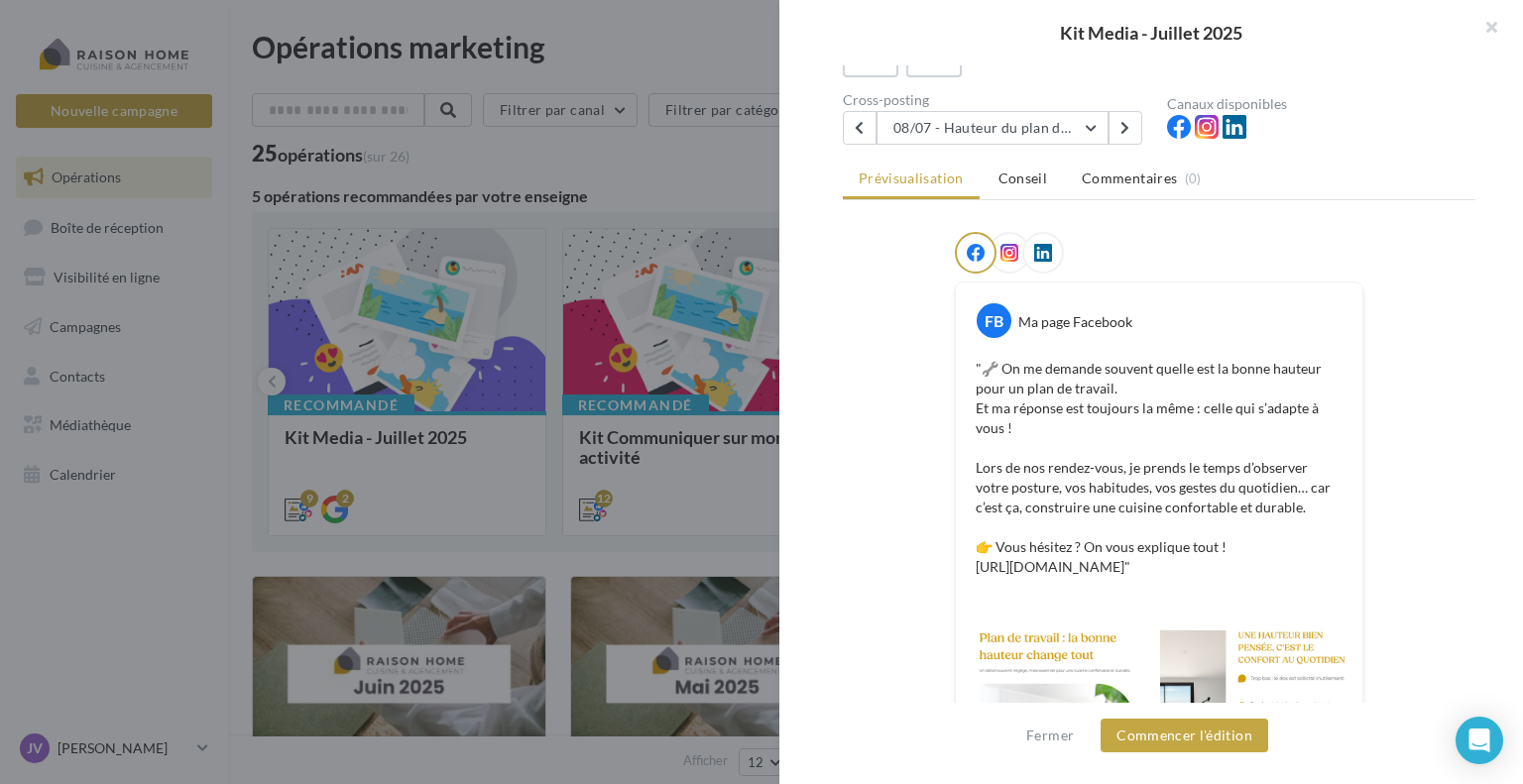 scroll, scrollTop: 0, scrollLeft: 0, axis: both 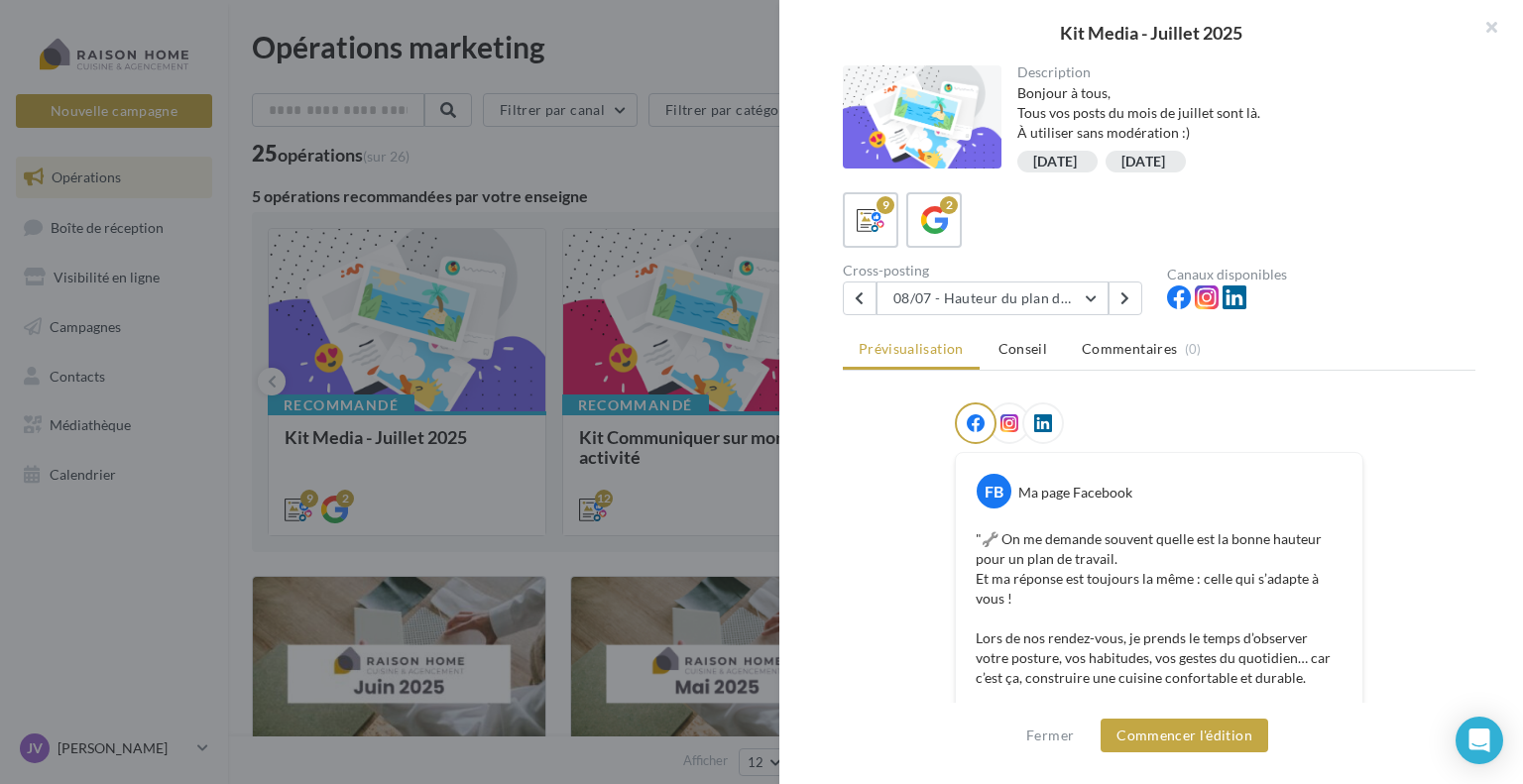 click at bounding box center [1009, 423] 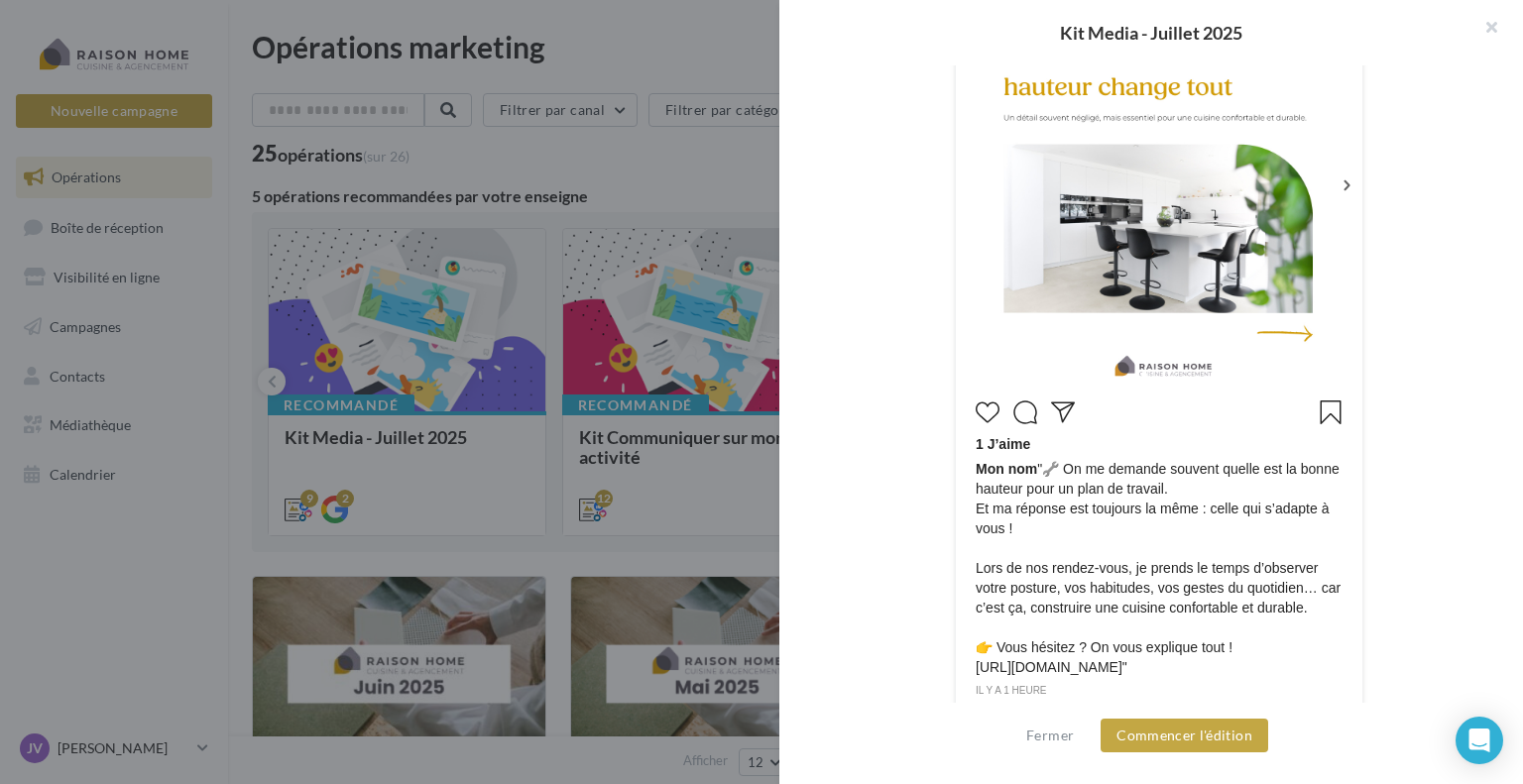 scroll, scrollTop: 547, scrollLeft: 0, axis: vertical 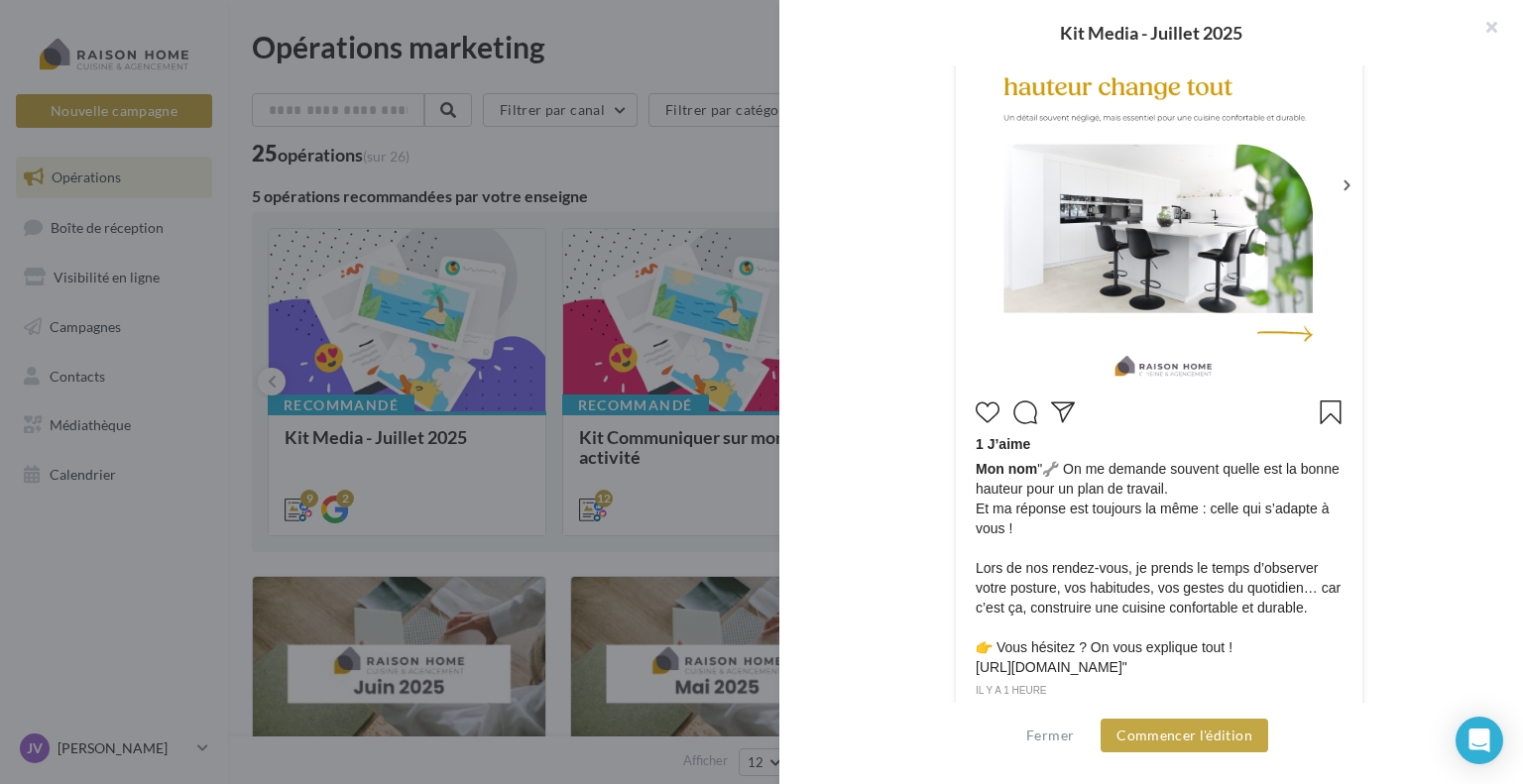 click 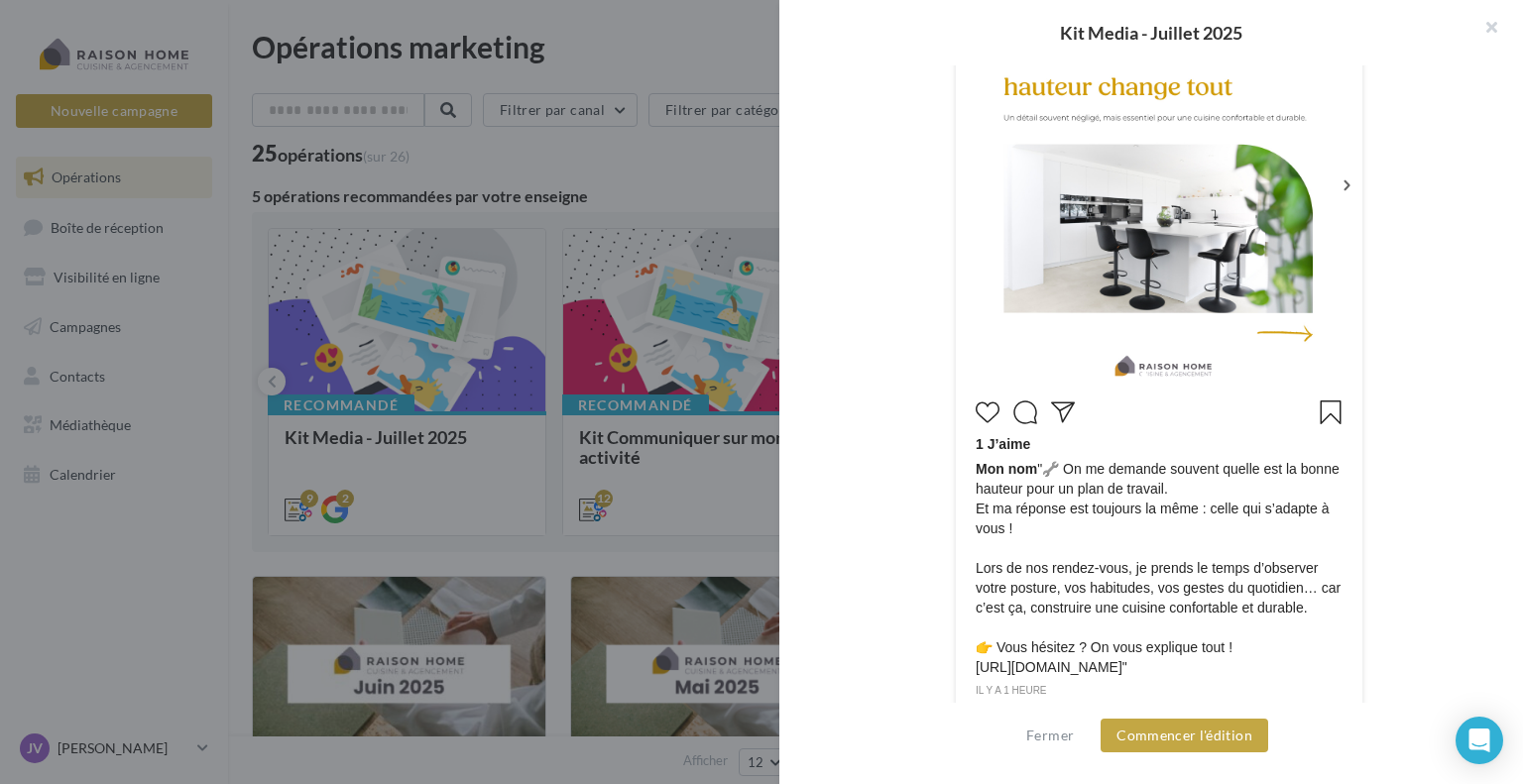 scroll, scrollTop: 666, scrollLeft: 0, axis: vertical 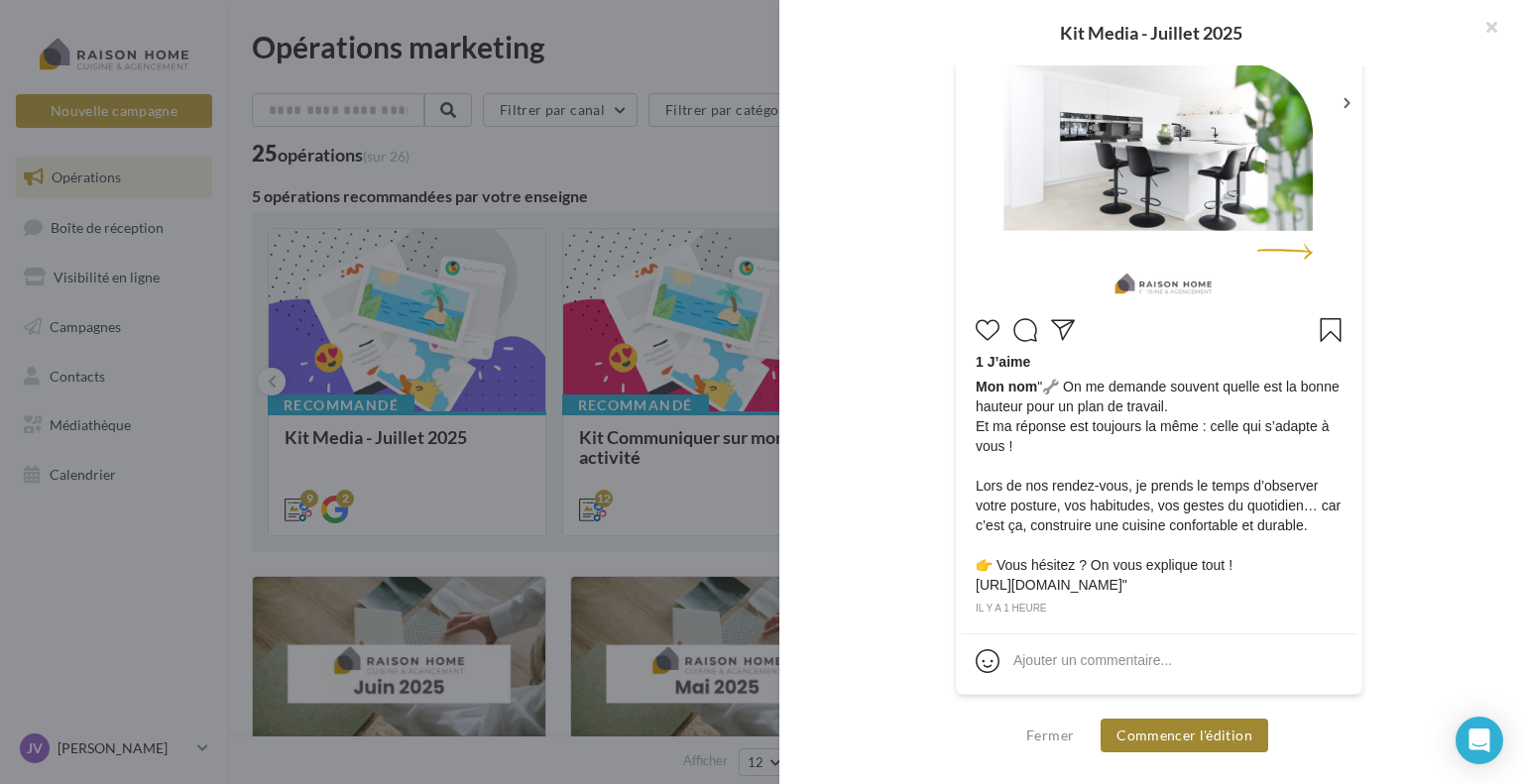 click on "Commencer l'édition" at bounding box center [1184, 735] 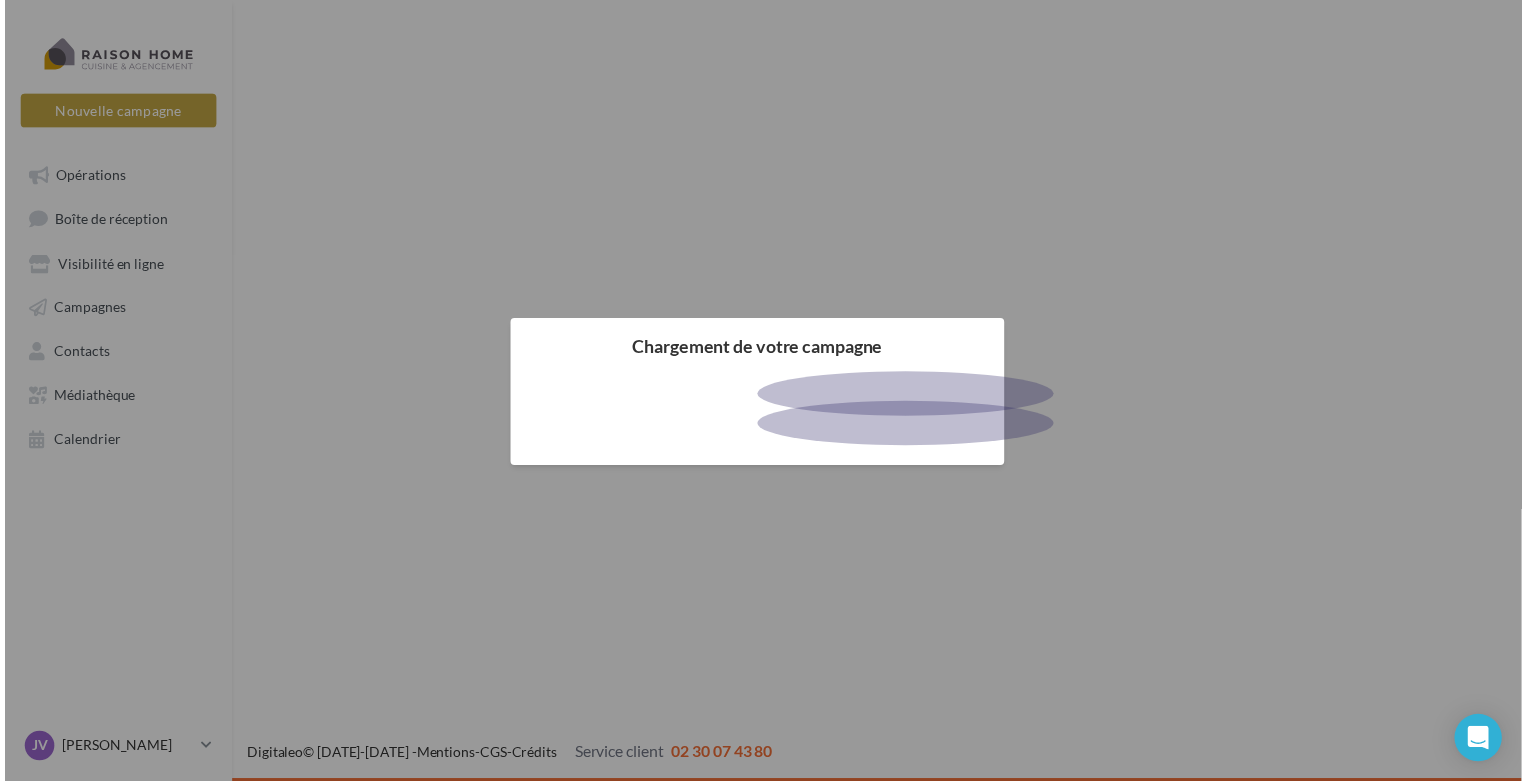 scroll, scrollTop: 0, scrollLeft: 0, axis: both 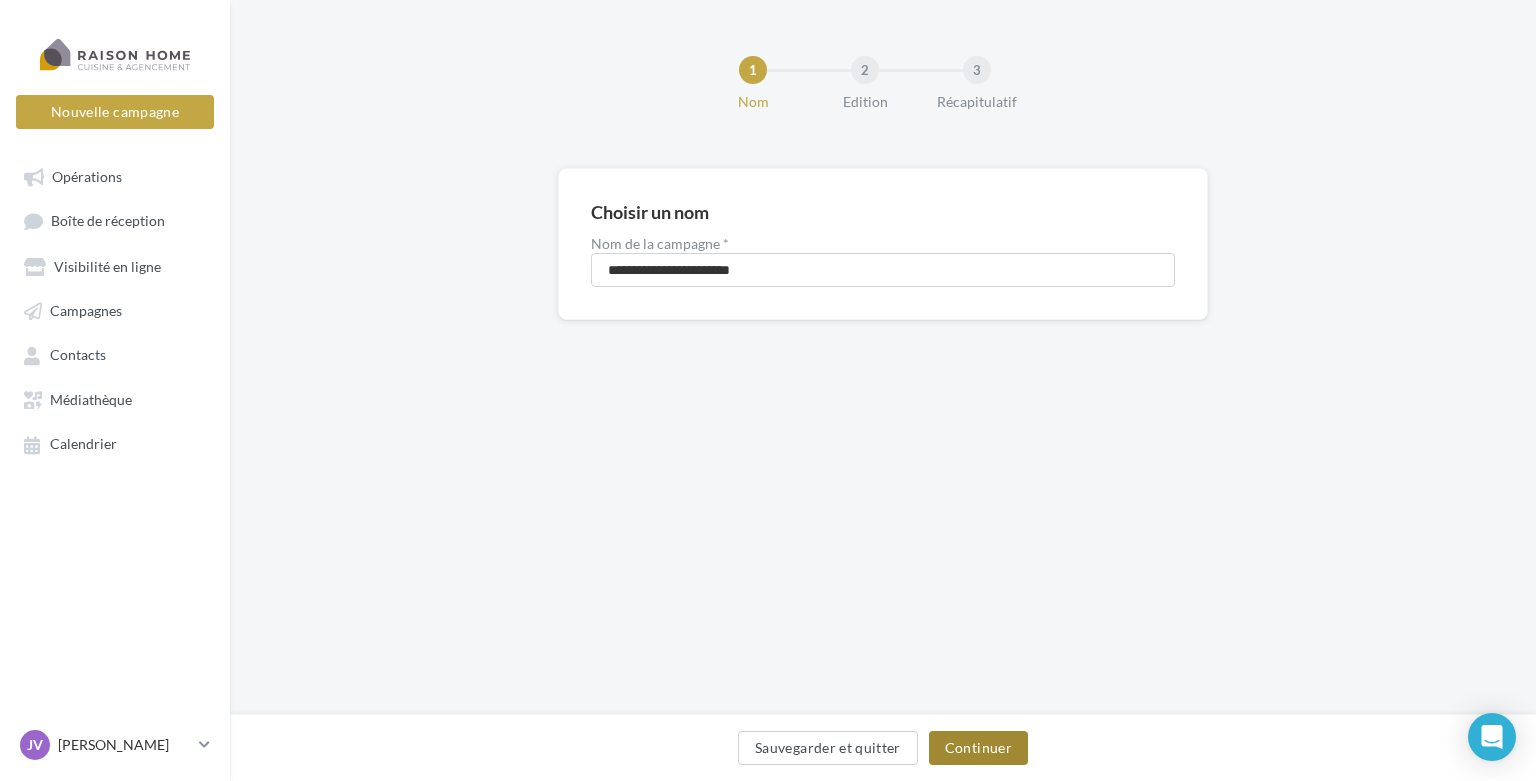 click on "Continuer" at bounding box center [978, 748] 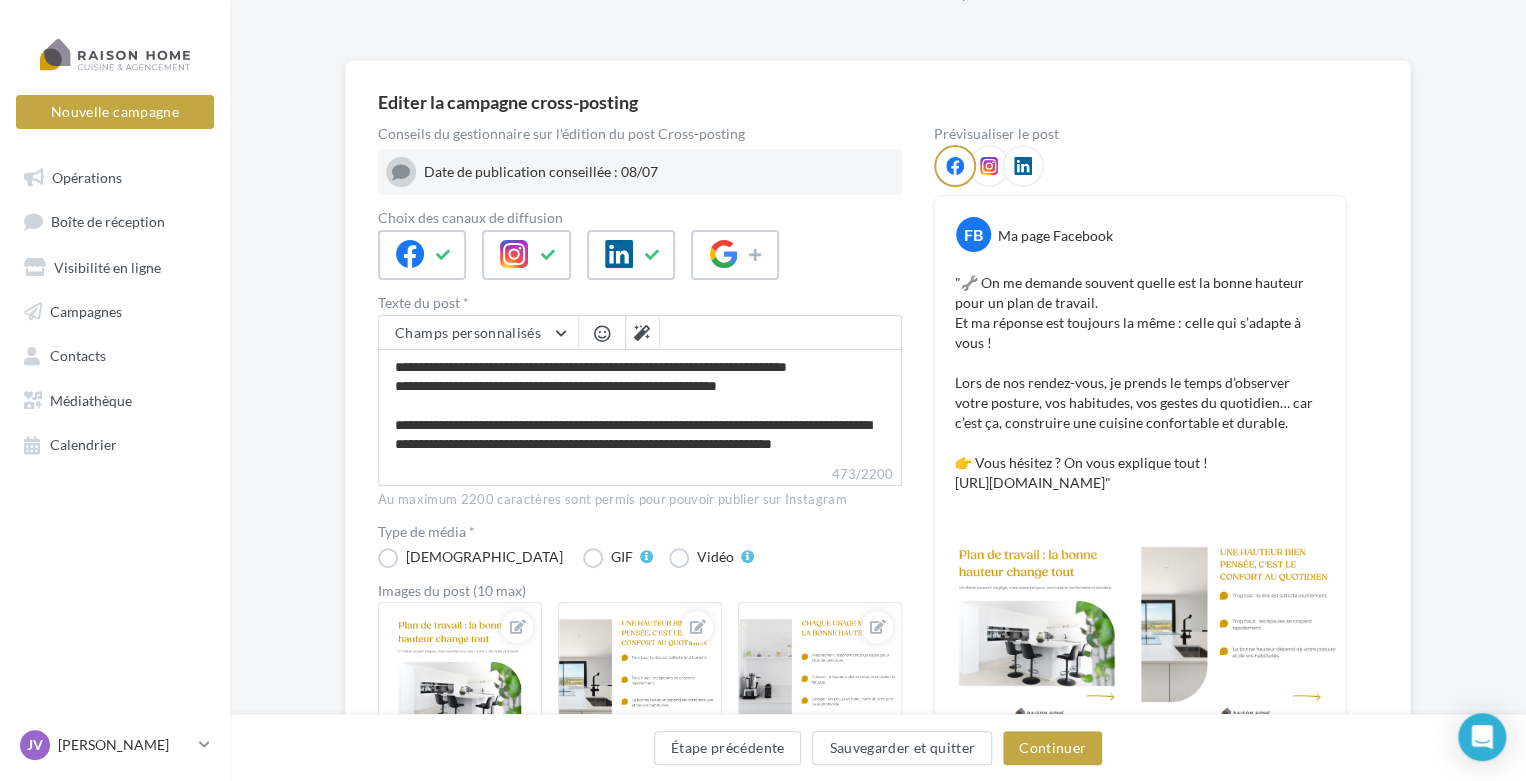 scroll, scrollTop: 110, scrollLeft: 0, axis: vertical 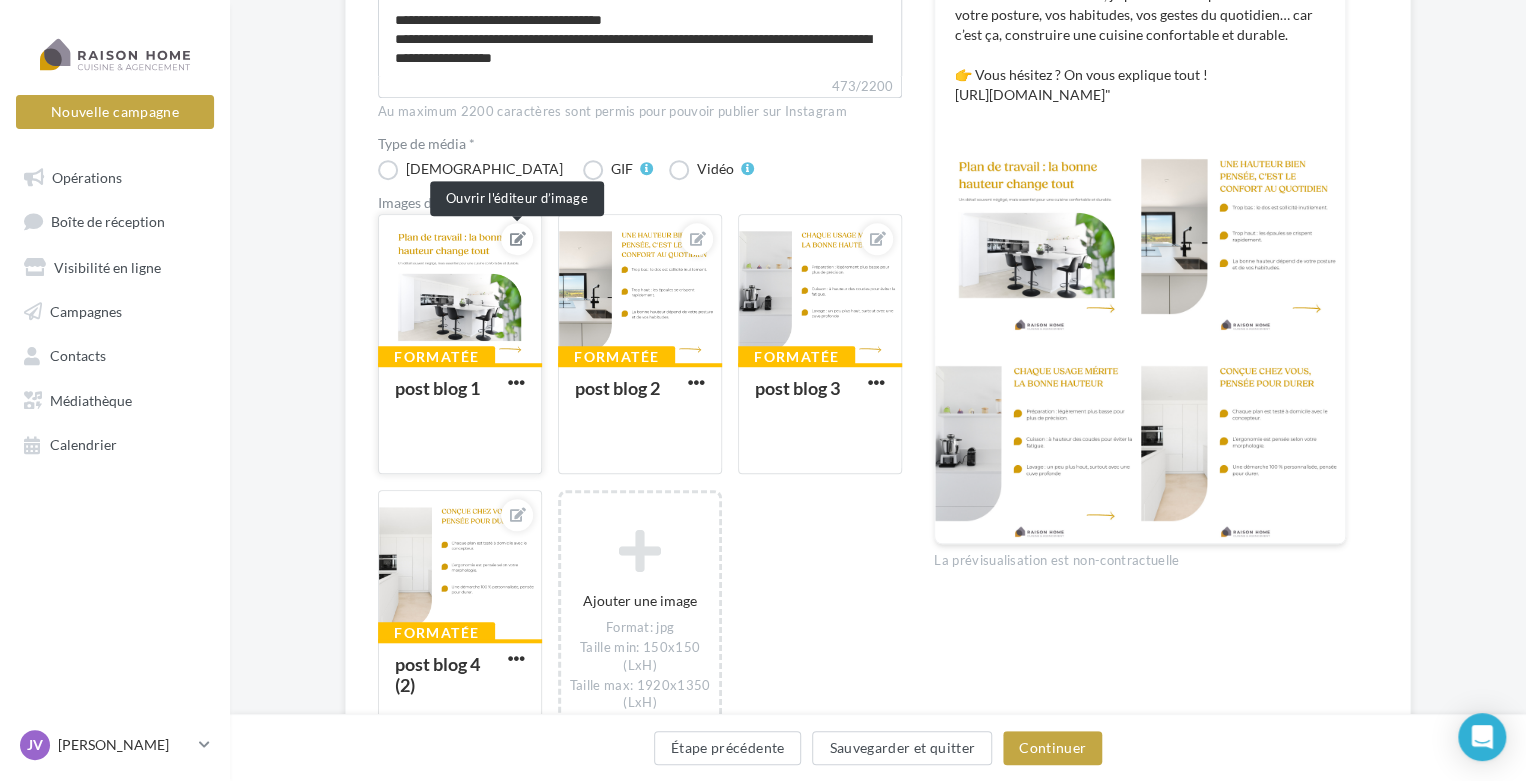 click at bounding box center (518, 239) 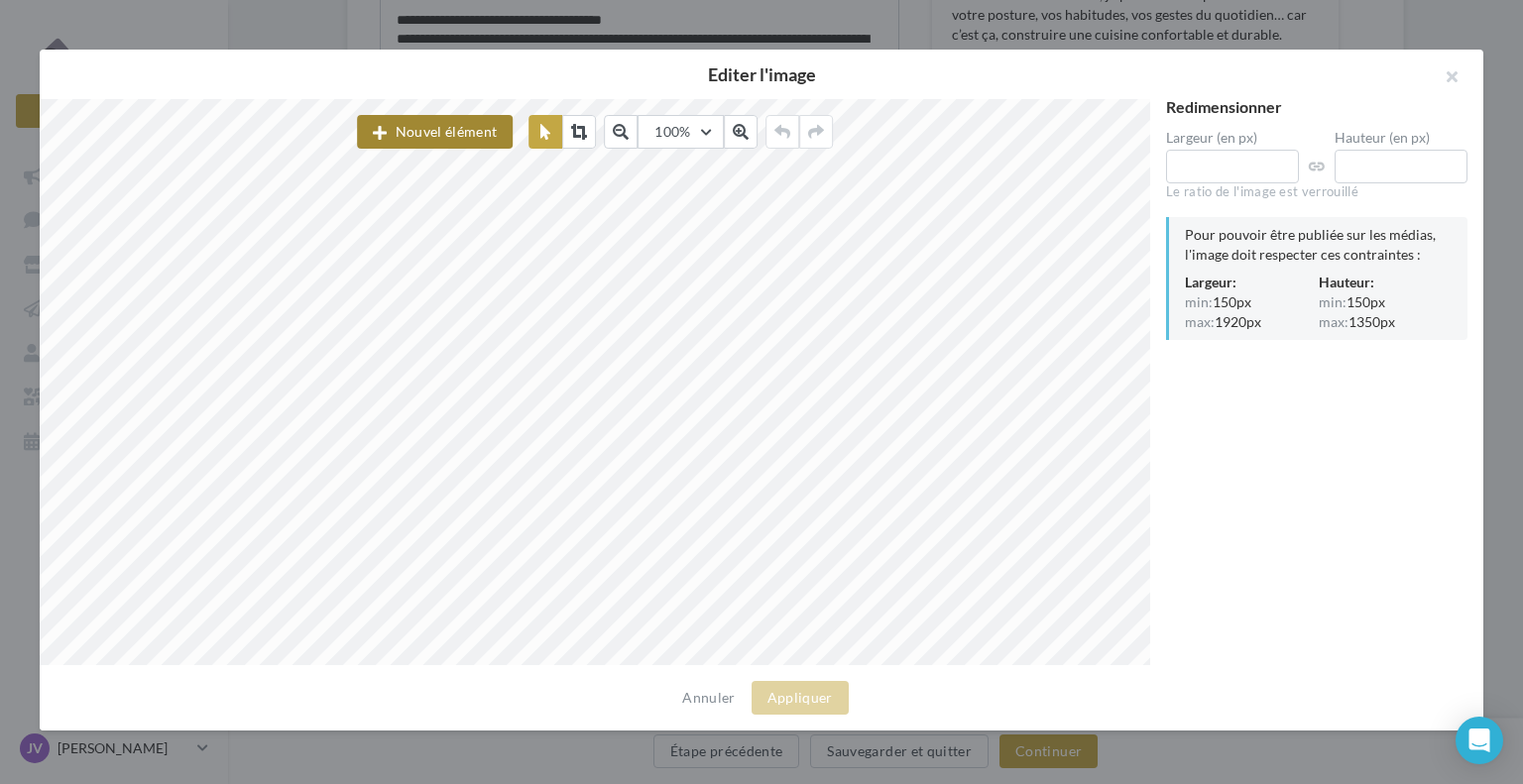 click on "Nouvel élément" at bounding box center (434, 132) 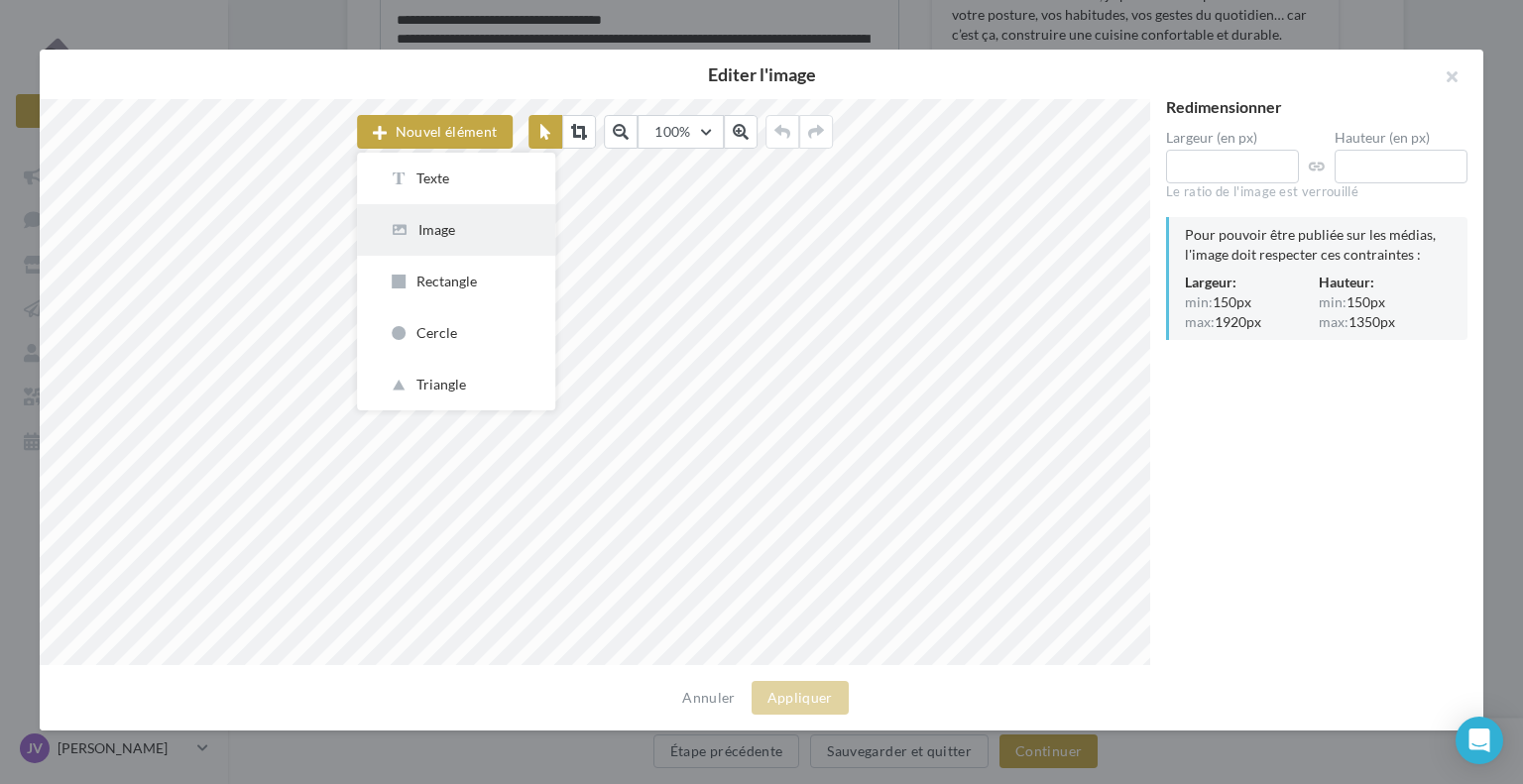 click on "Image" at bounding box center (456, 230) 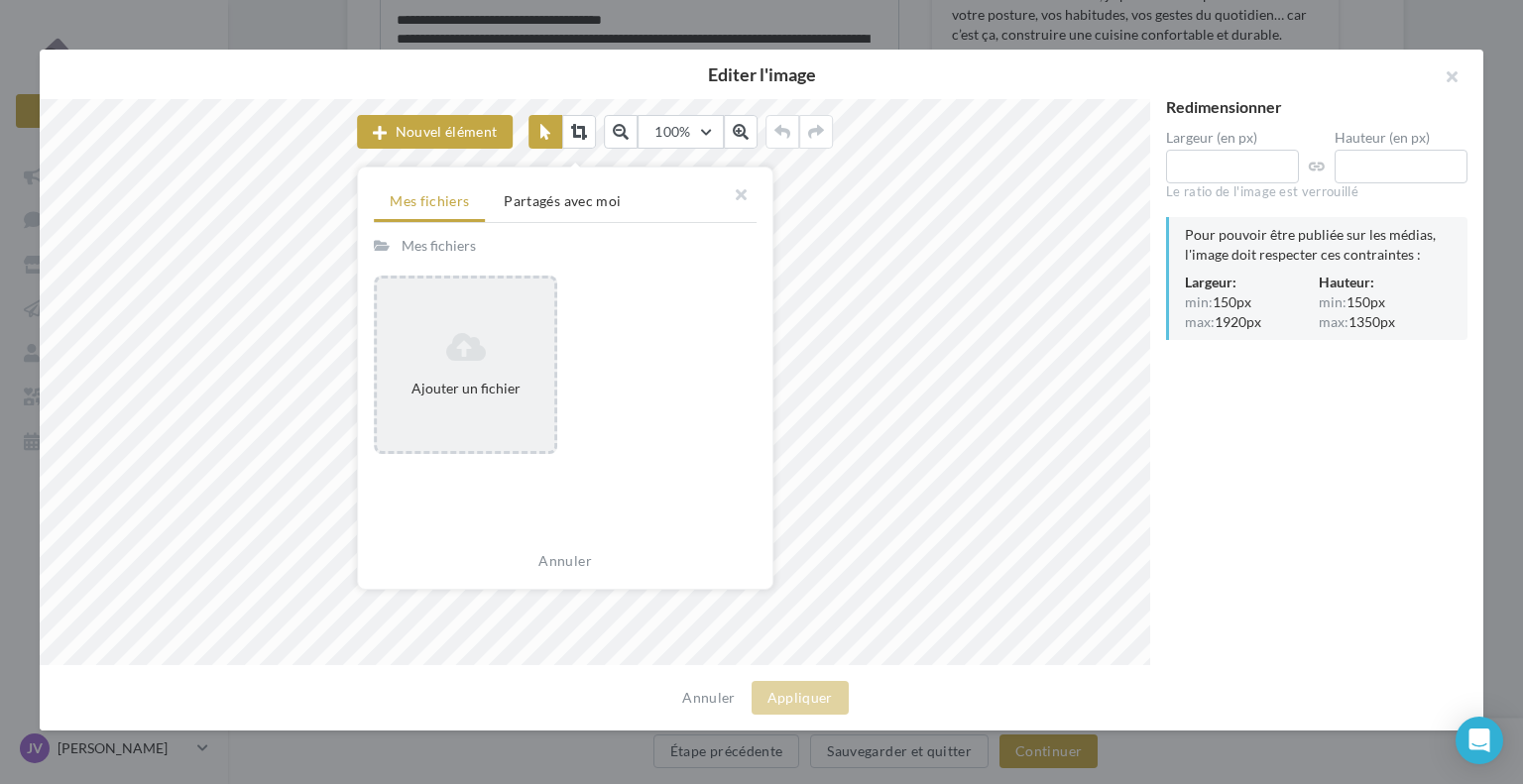 click at bounding box center [465, 347] 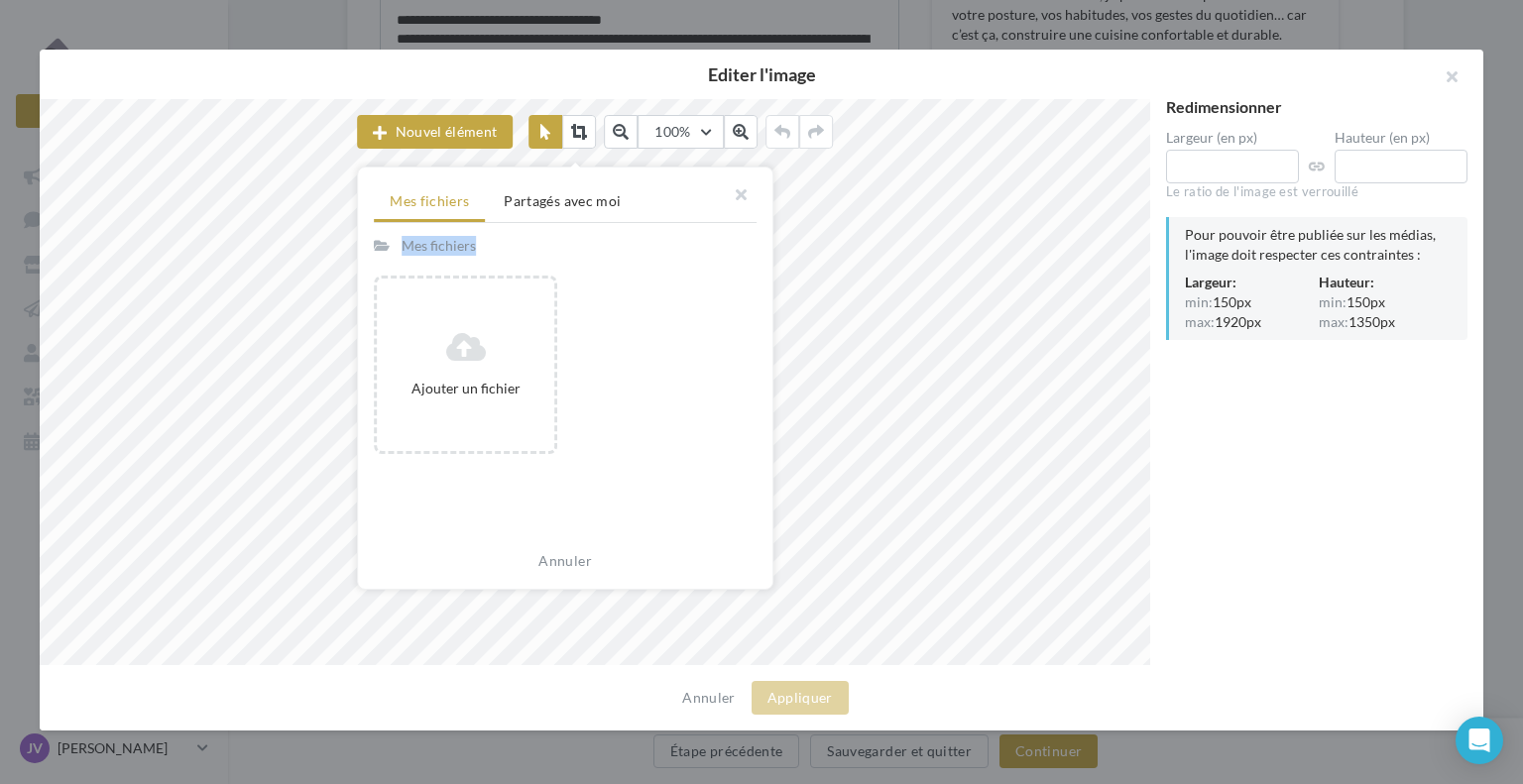 drag, startPoint x: 667, startPoint y: 182, endPoint x: 590, endPoint y: 387, distance: 218.98402 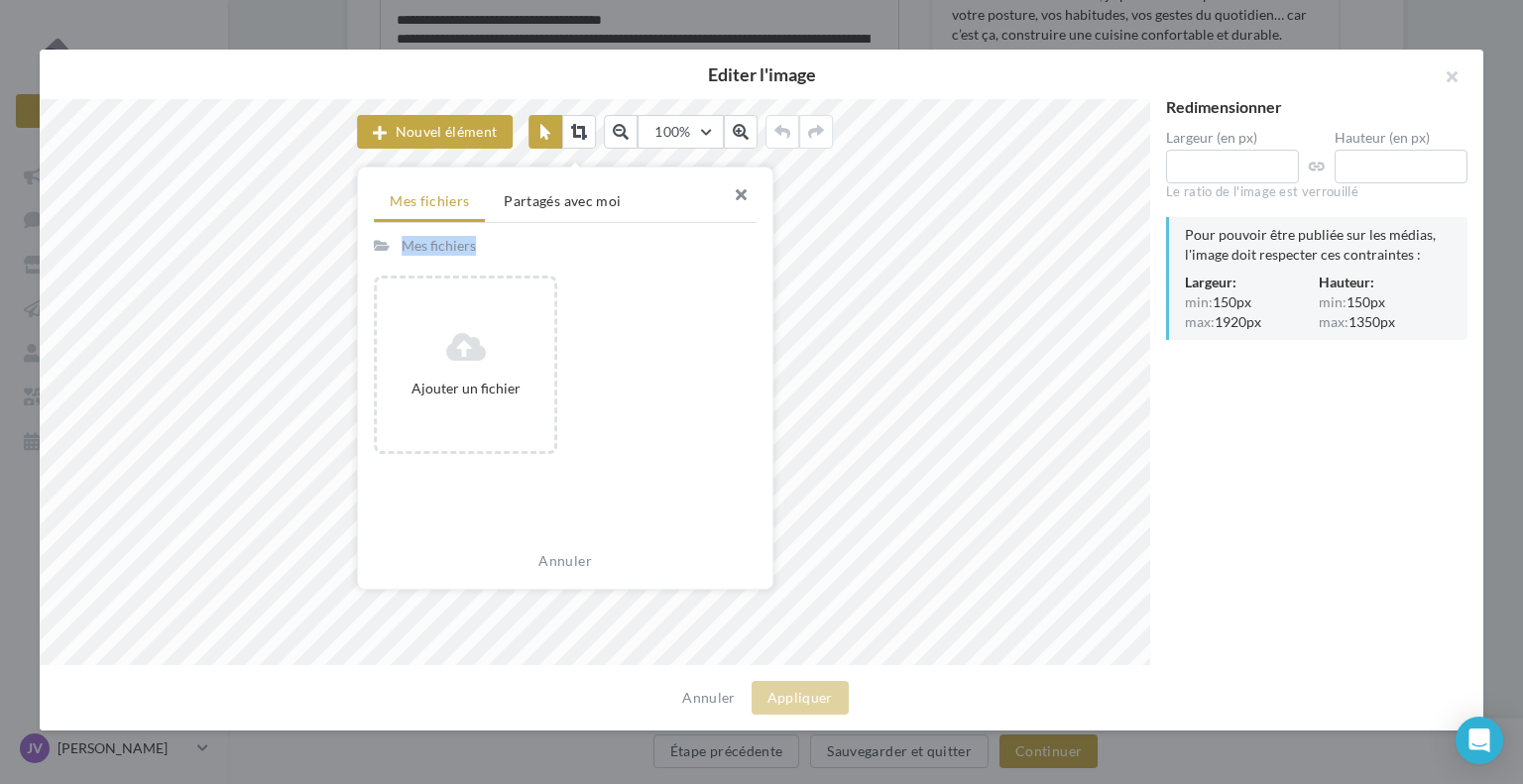 click at bounding box center (733, 197) 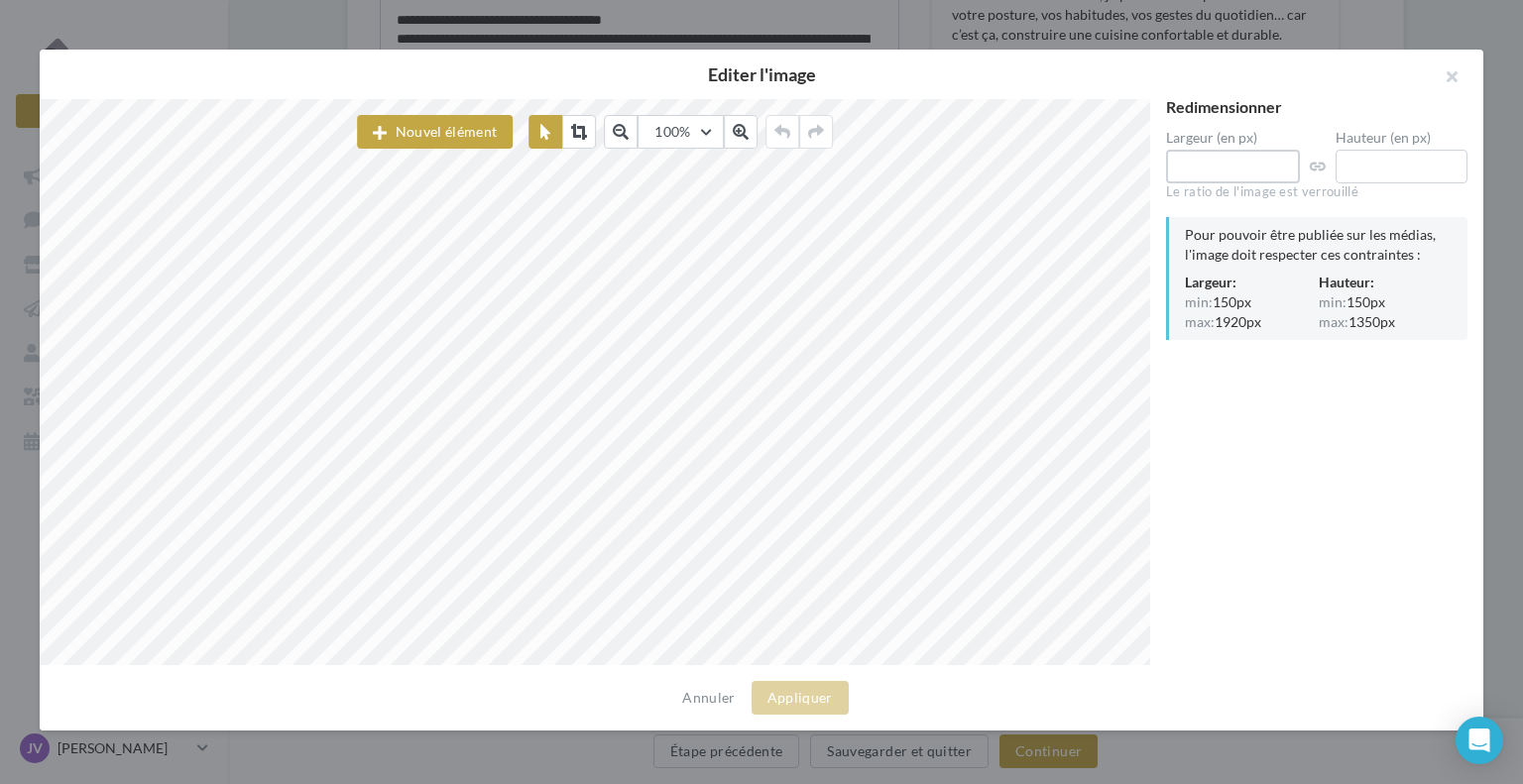click on "****" at bounding box center (1232, 167) 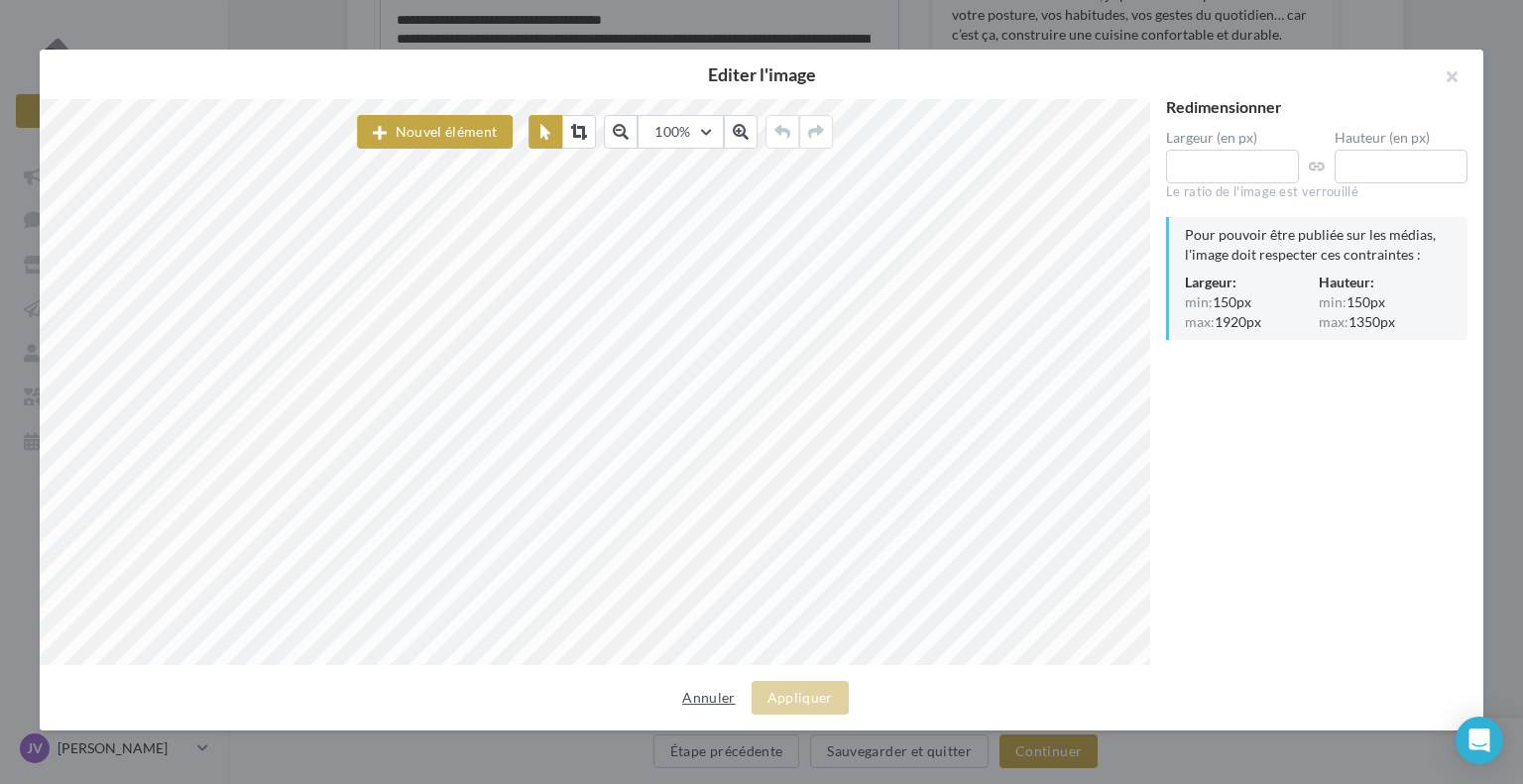 click on "Annuler" at bounding box center (708, 698) 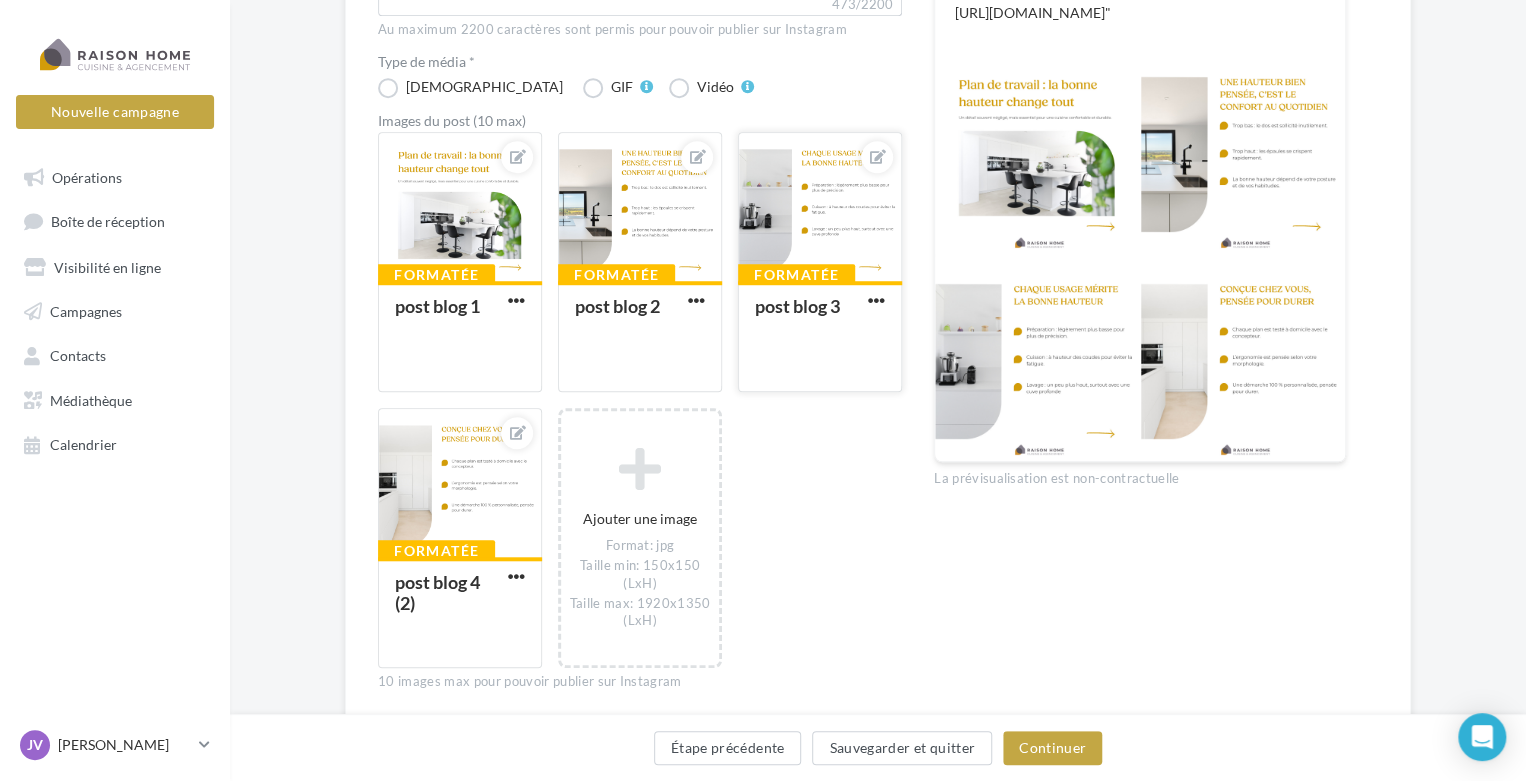 scroll, scrollTop: 580, scrollLeft: 0, axis: vertical 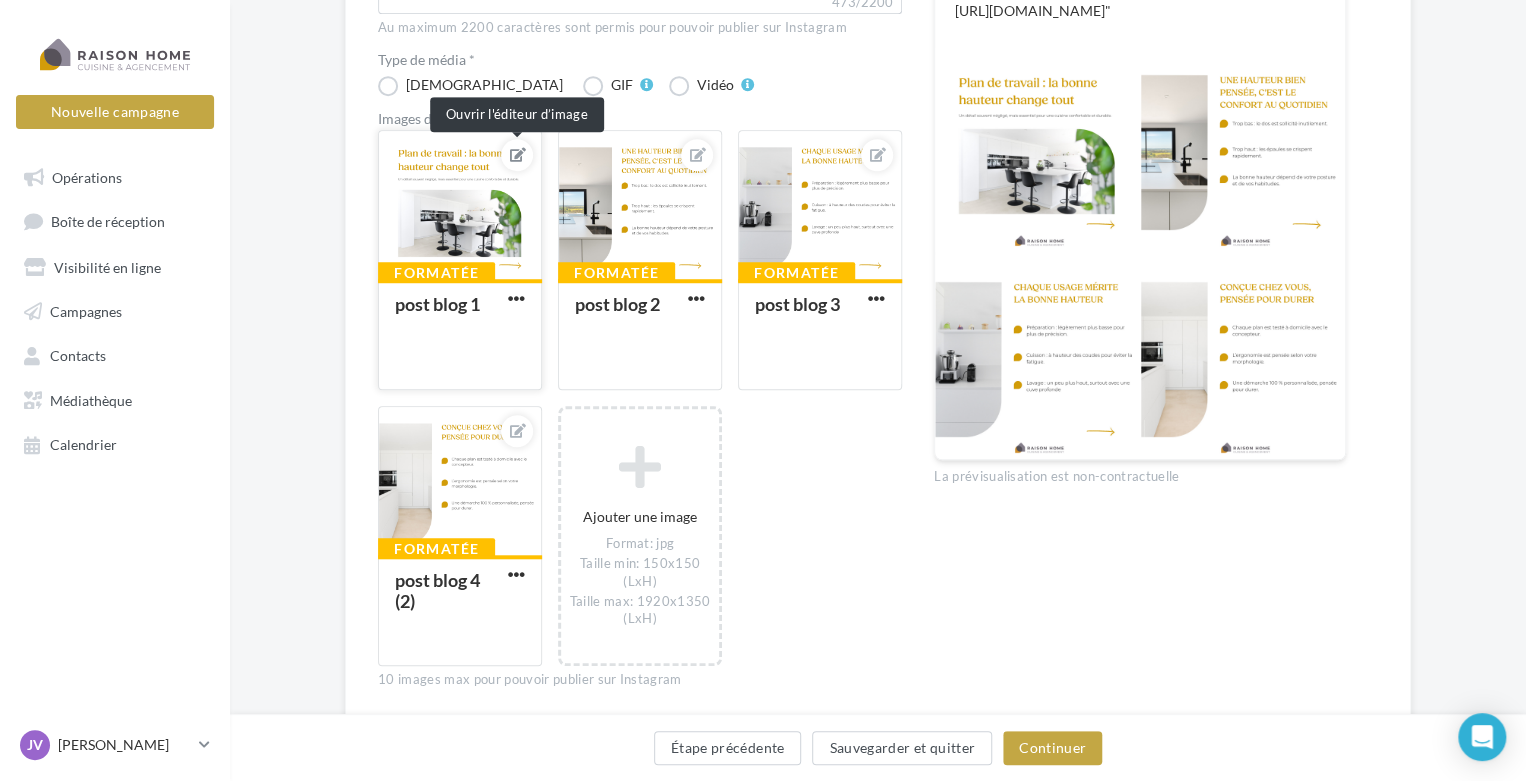 click at bounding box center (518, 155) 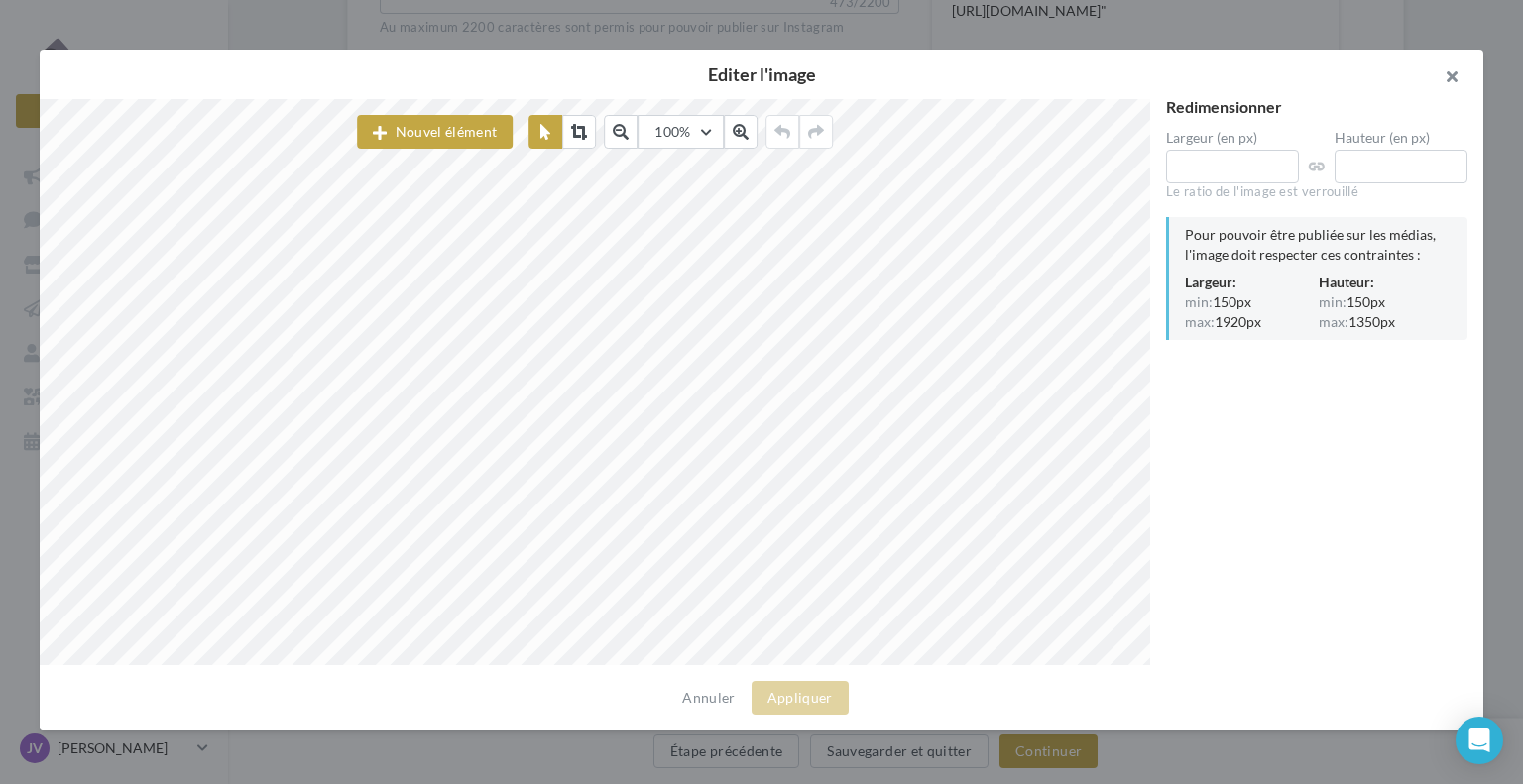 click at bounding box center (1444, 79) 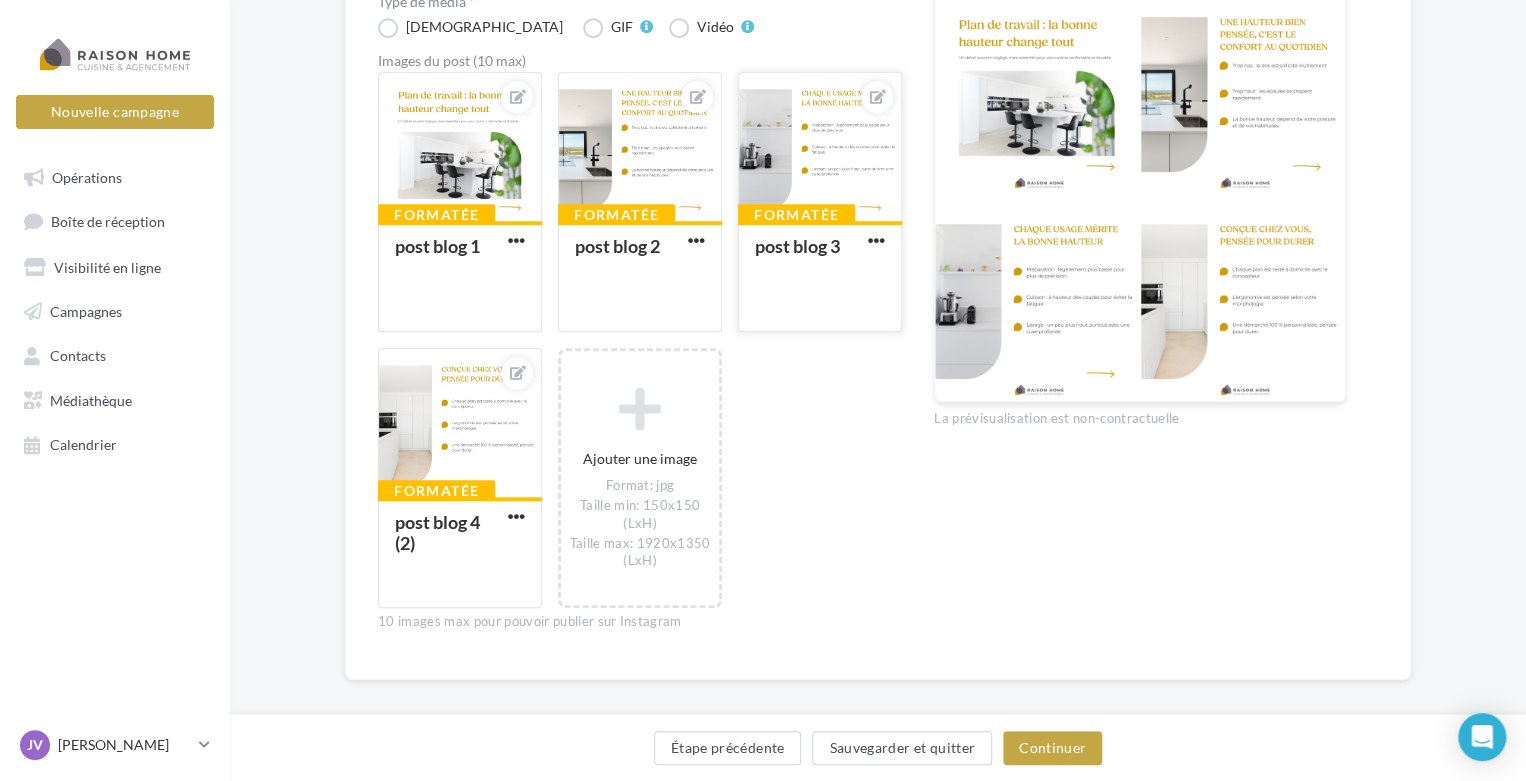 scroll, scrollTop: 639, scrollLeft: 0, axis: vertical 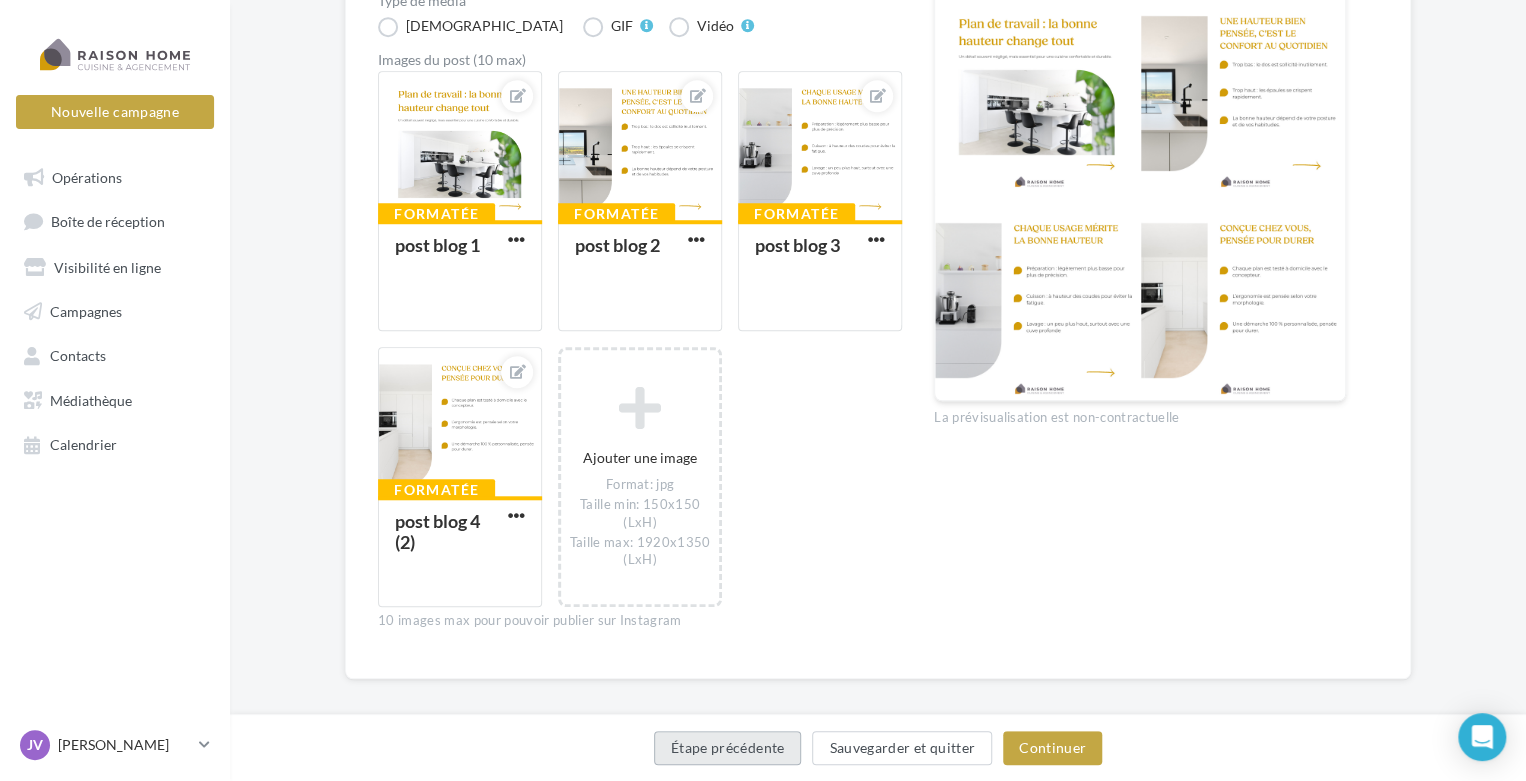 click on "Étape précédente" at bounding box center [728, 748] 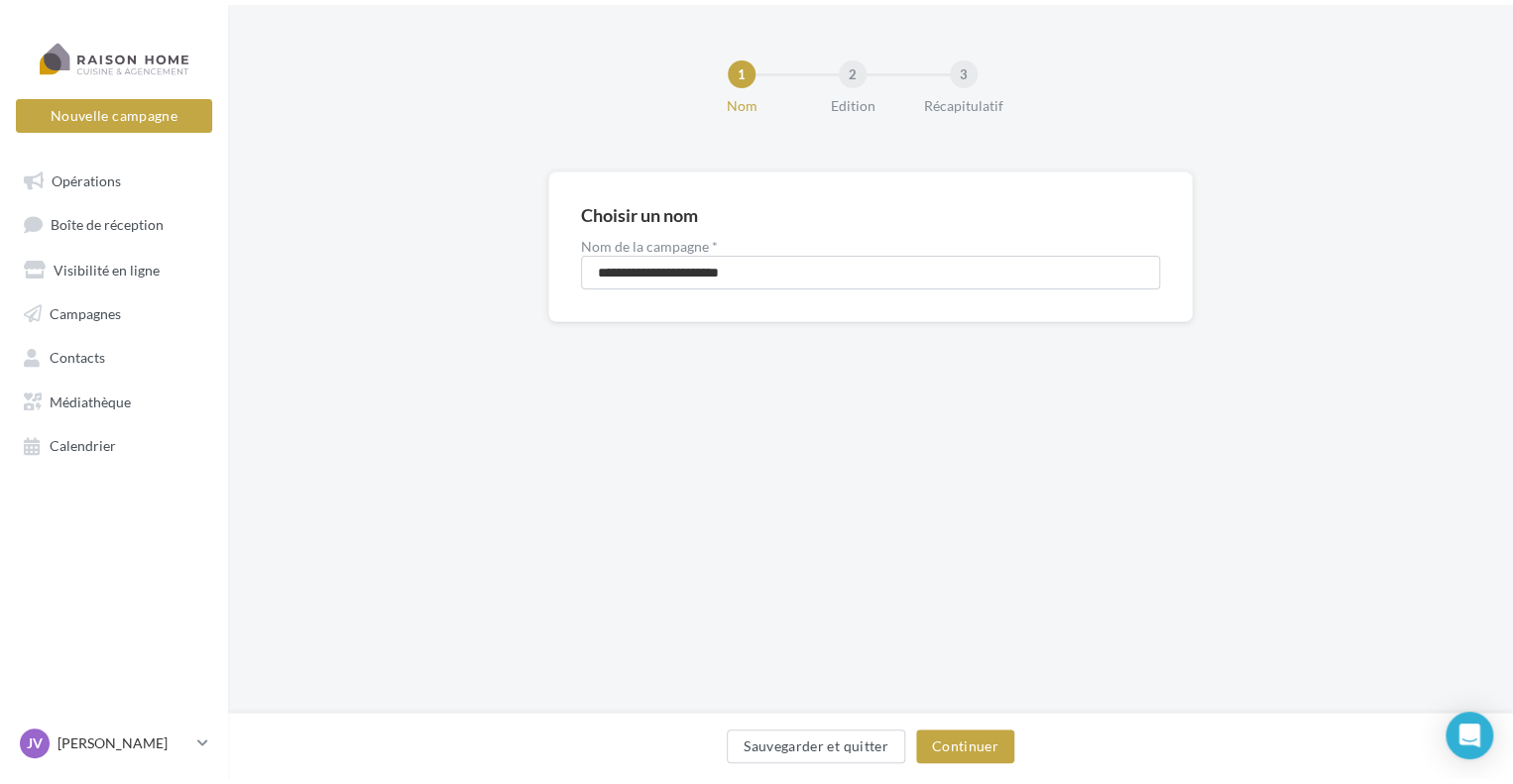 scroll, scrollTop: 0, scrollLeft: 0, axis: both 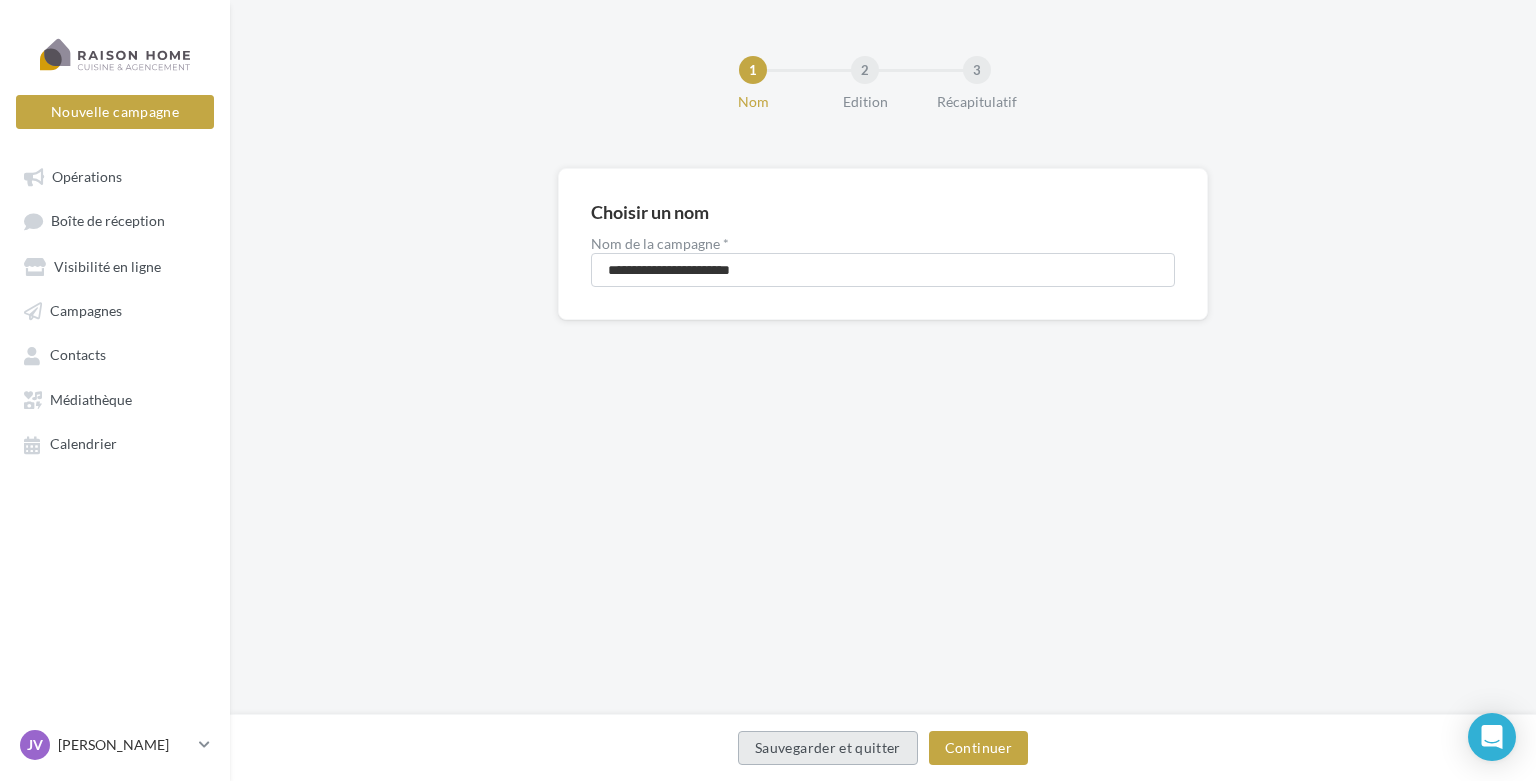 click on "Sauvegarder et quitter" at bounding box center (828, 748) 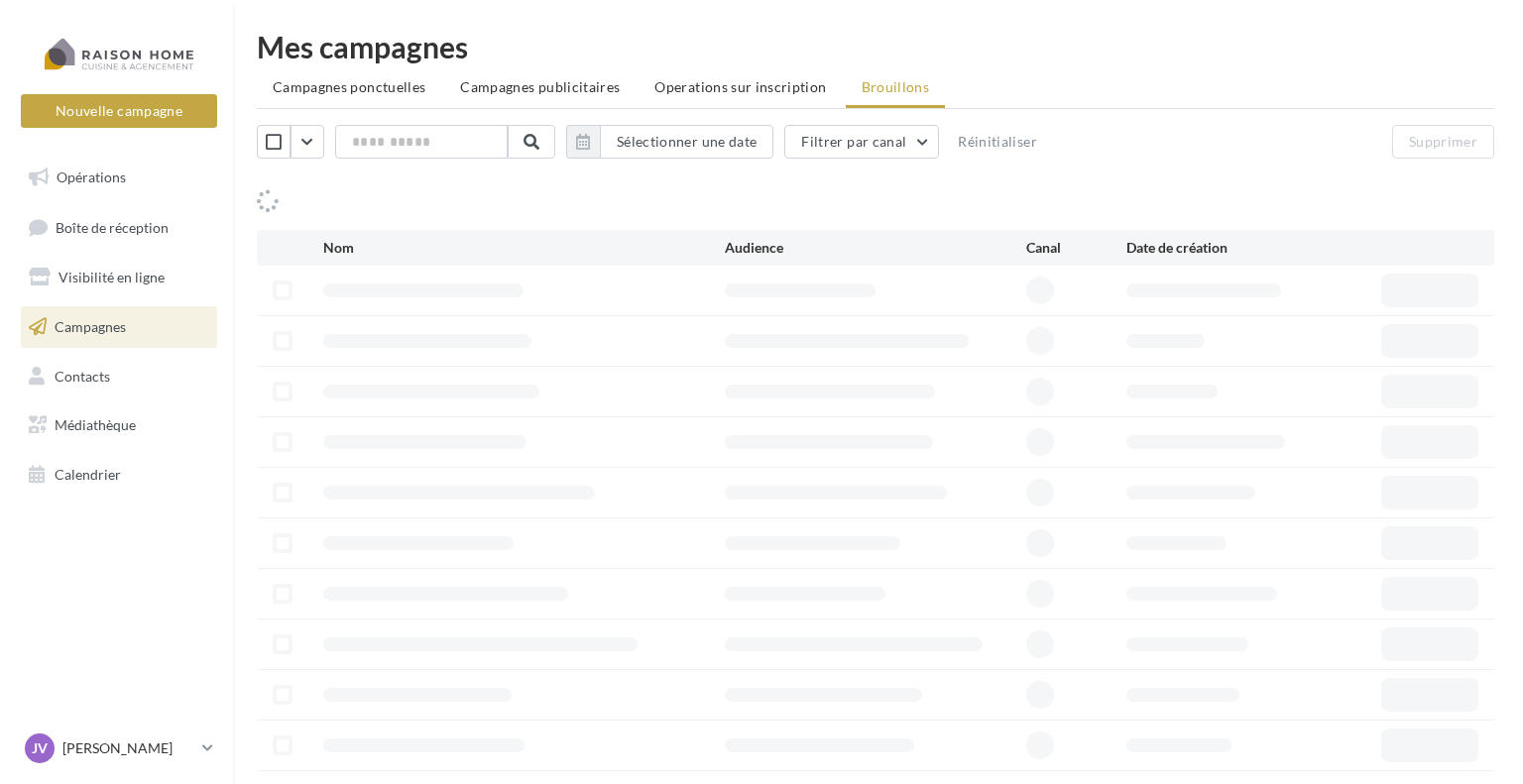 scroll, scrollTop: 0, scrollLeft: 0, axis: both 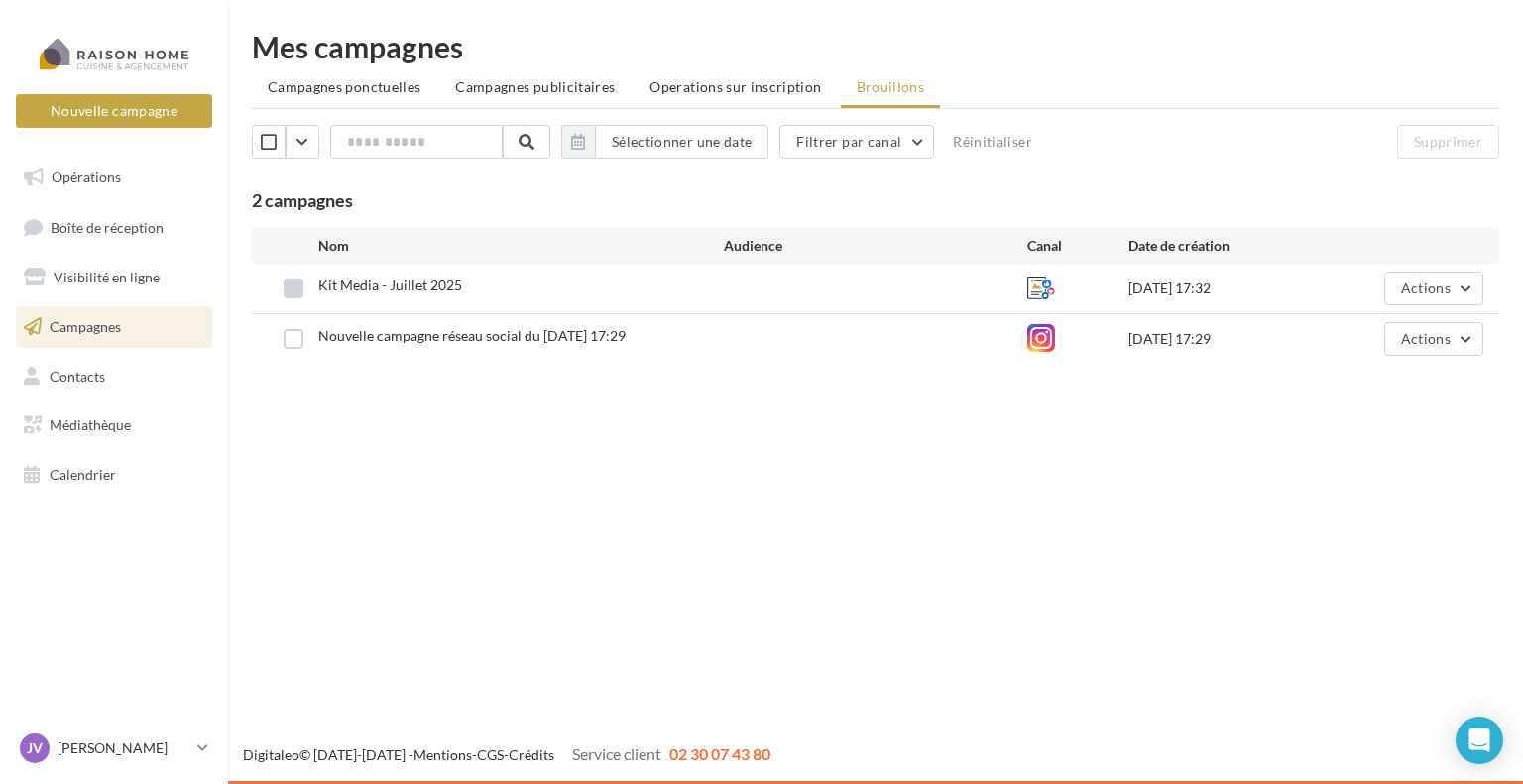 click at bounding box center [293, 288] 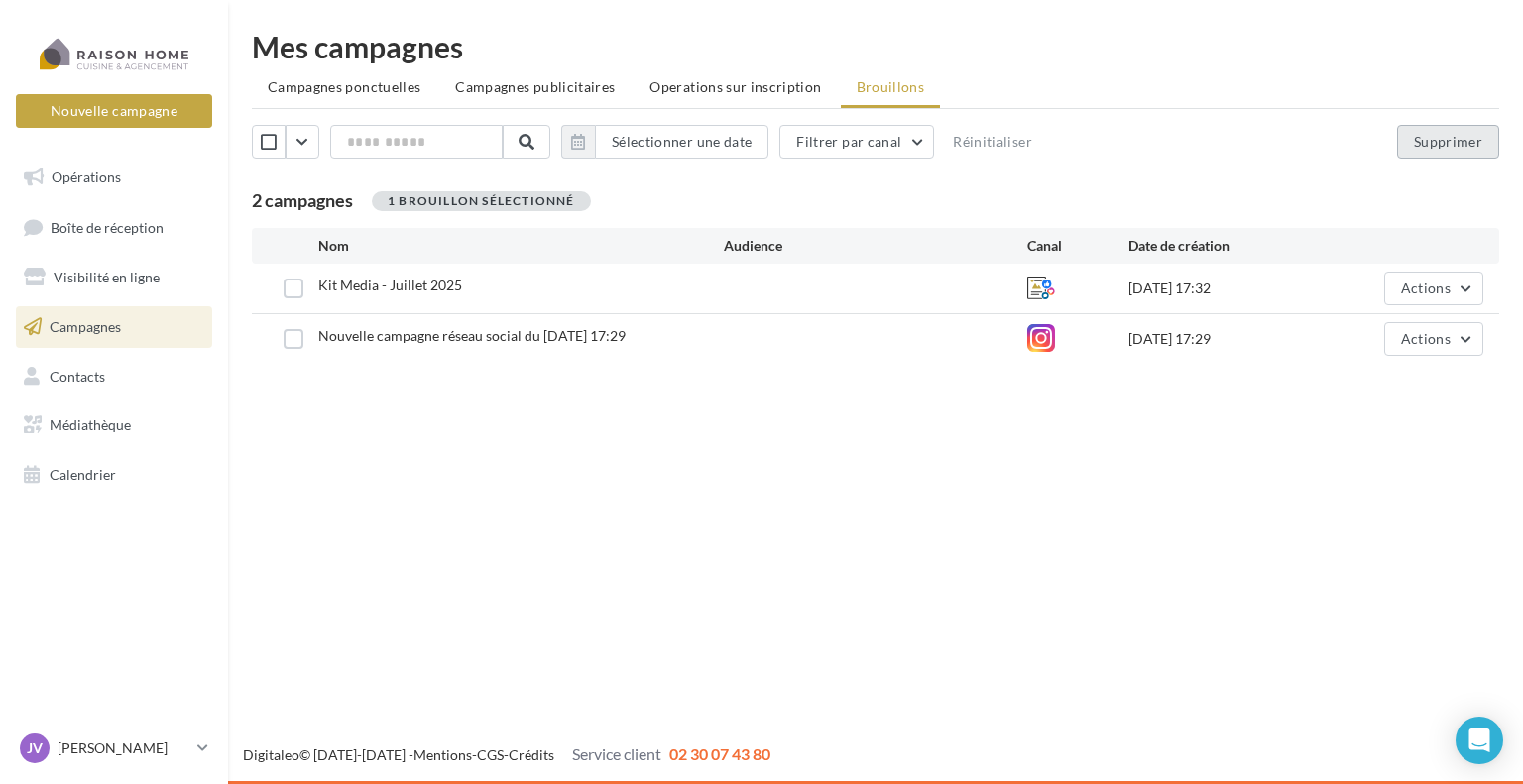click on "Supprimer" at bounding box center [1448, 142] 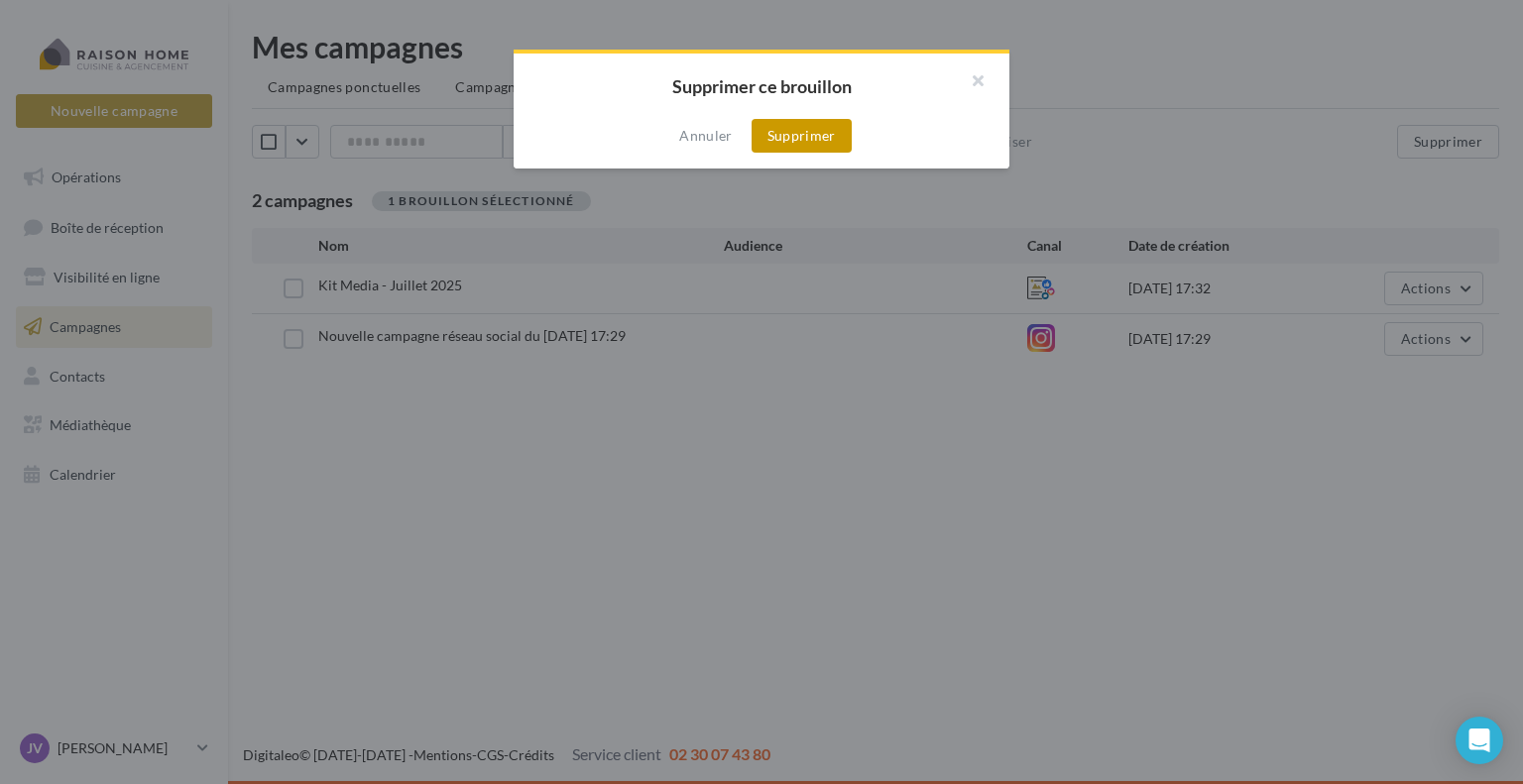 click on "Supprimer" at bounding box center [801, 136] 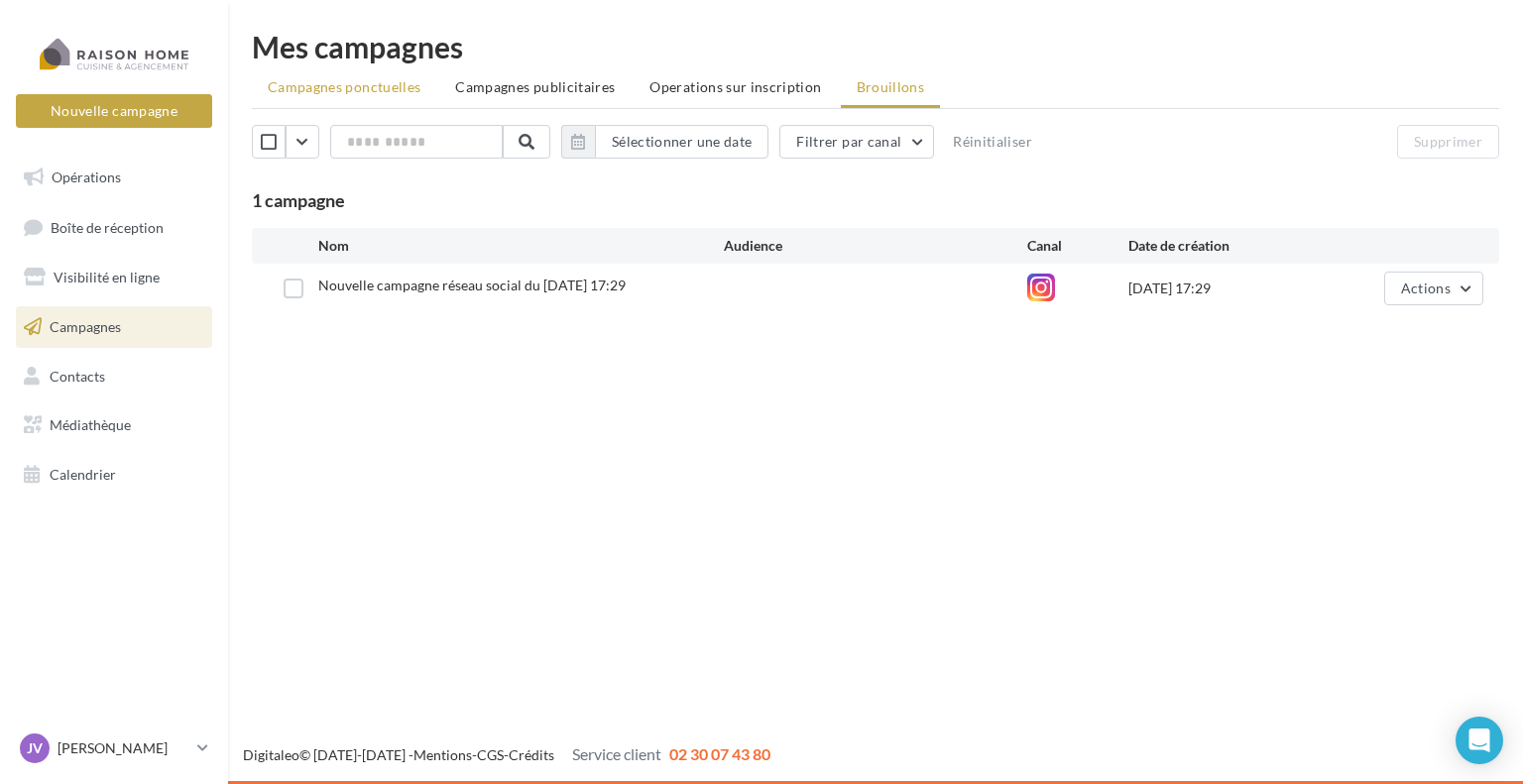 click on "Campagnes ponctuelles" at bounding box center (344, 86) 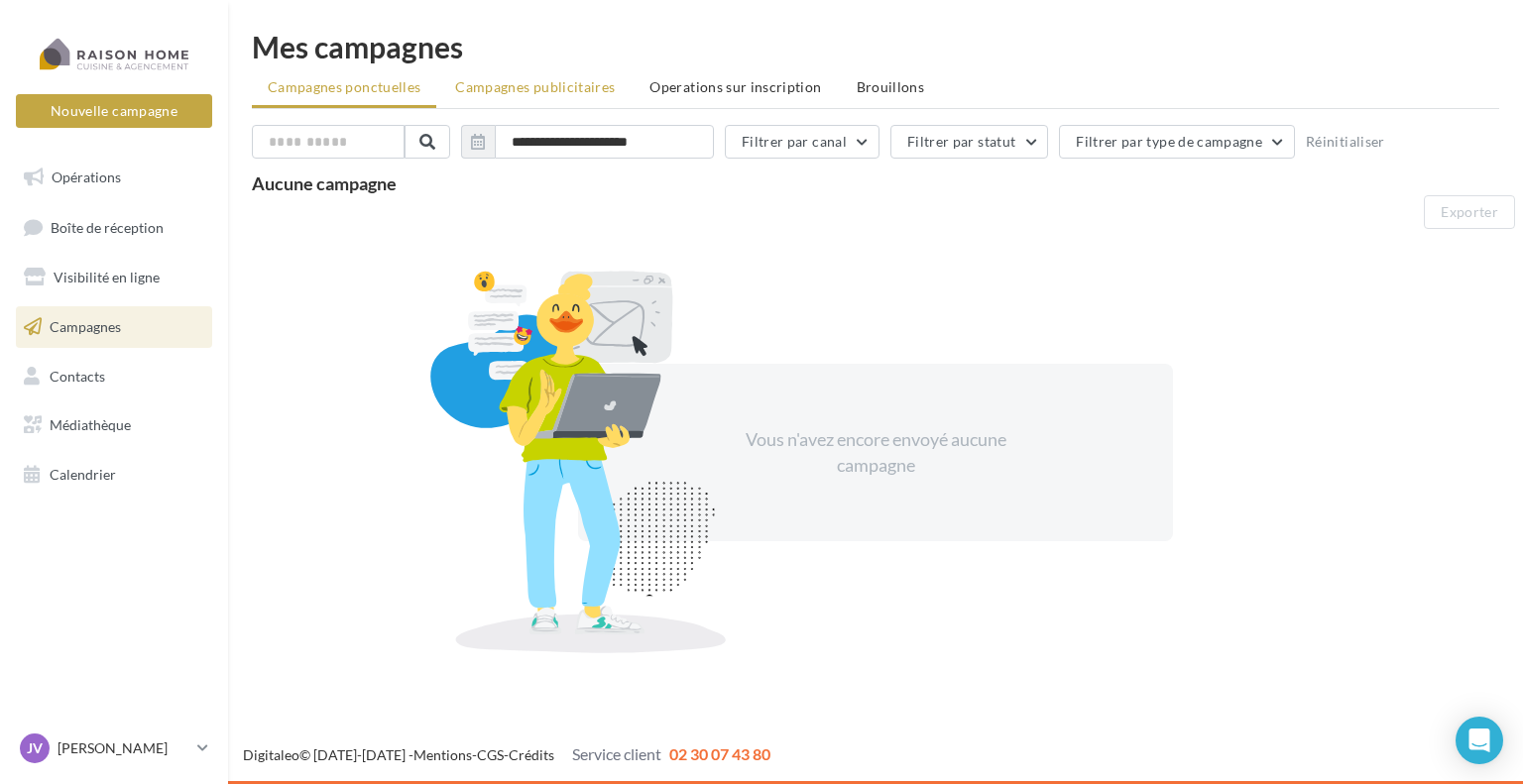 click on "Campagnes publicitaires" at bounding box center [534, 86] 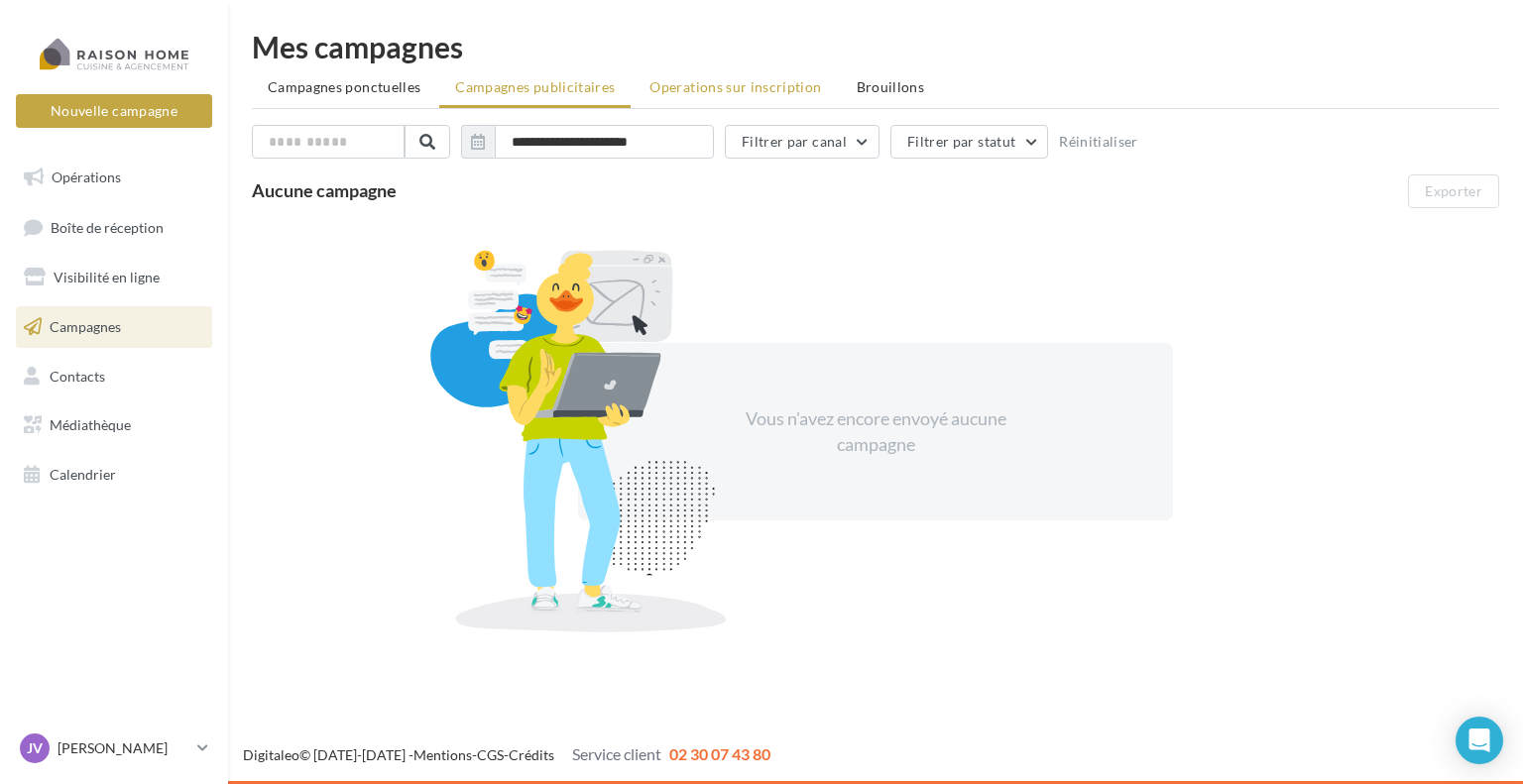 click on "Operations sur inscription" at bounding box center [735, 86] 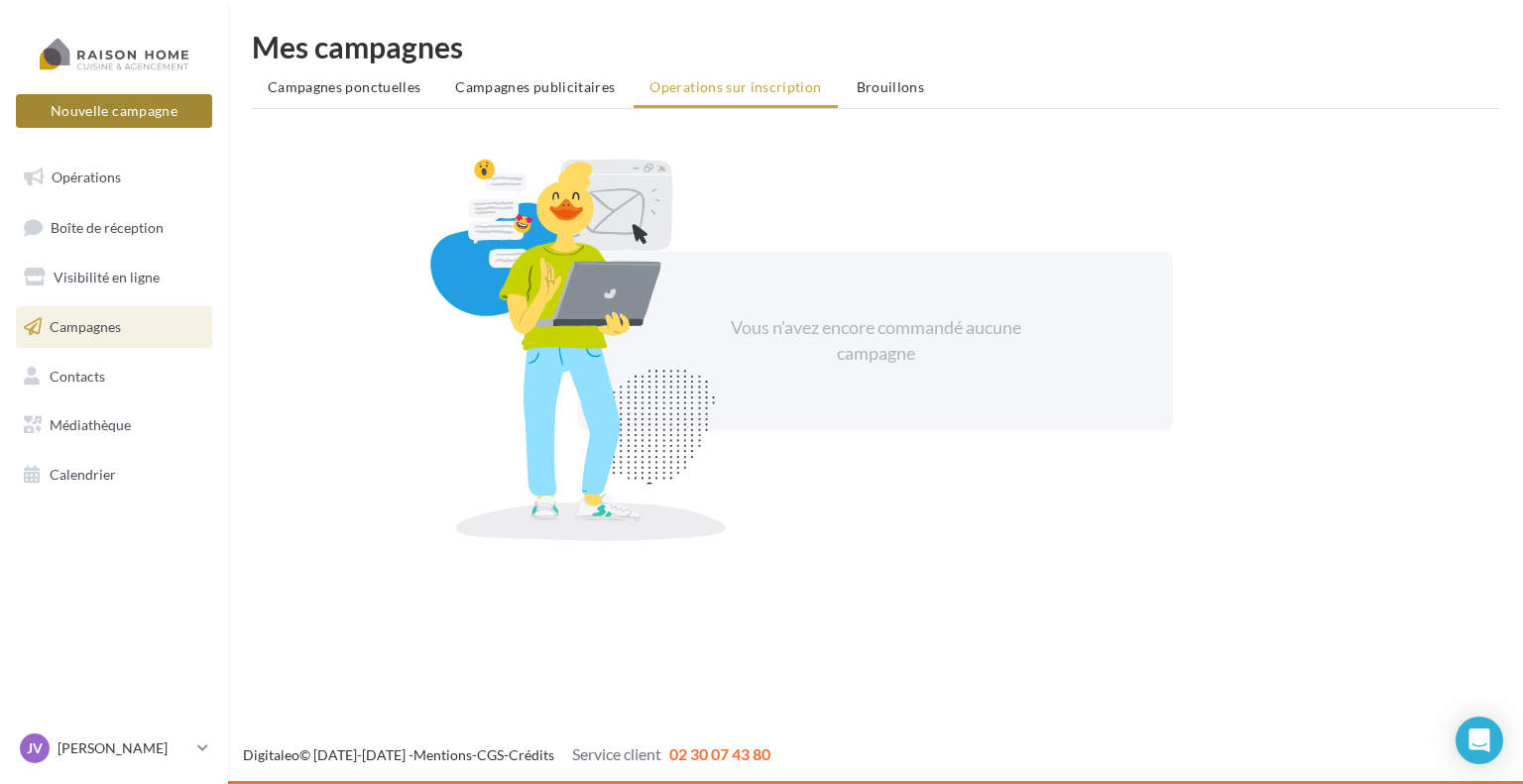 click on "Nouvelle campagne" at bounding box center (114, 111) 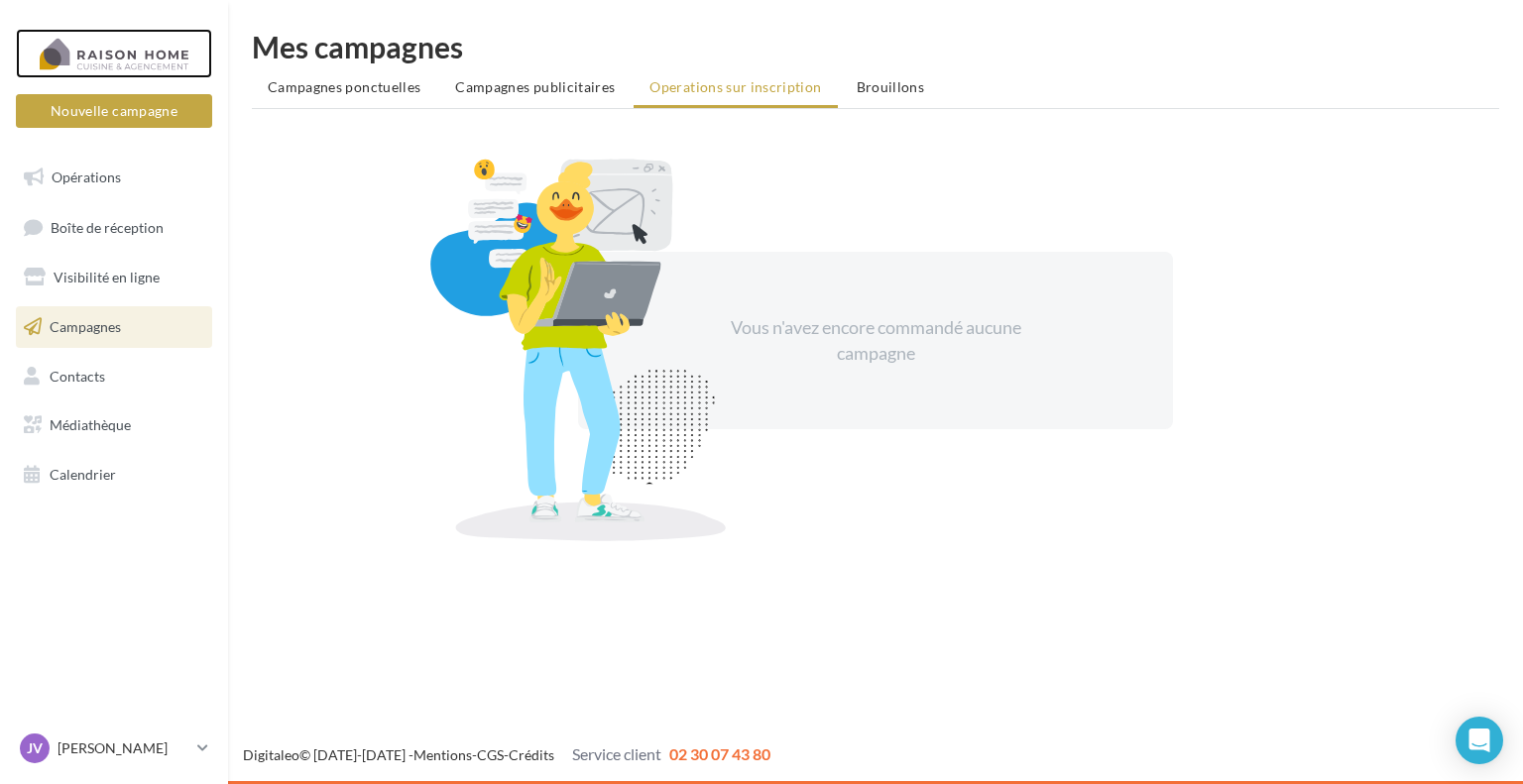 click at bounding box center [114, 54] 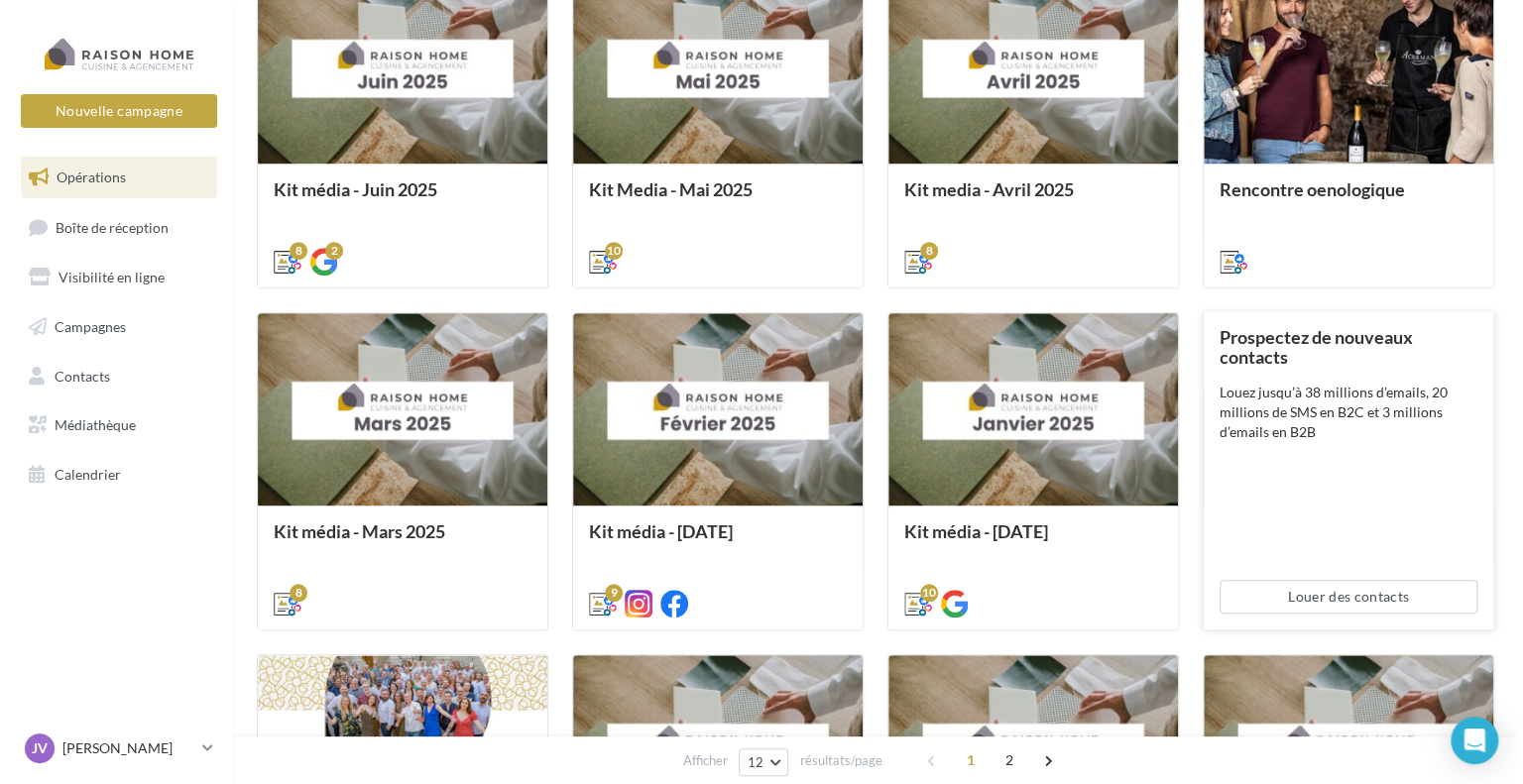 scroll, scrollTop: 605, scrollLeft: 0, axis: vertical 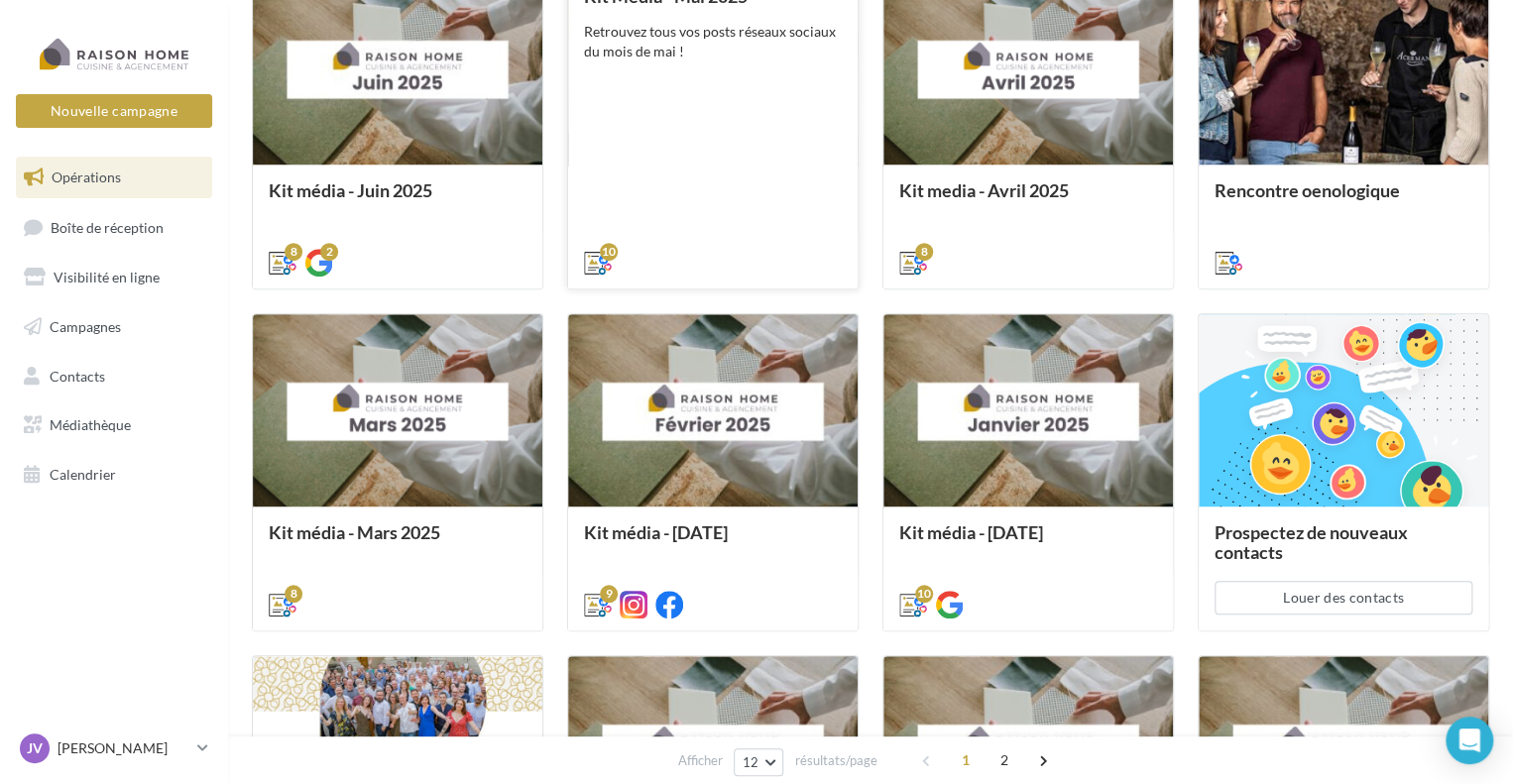 click on "Kit Media - [DATE]        Retrouvez tous vos posts réseaux sociaux du mois de mai !" at bounding box center [713, 128] 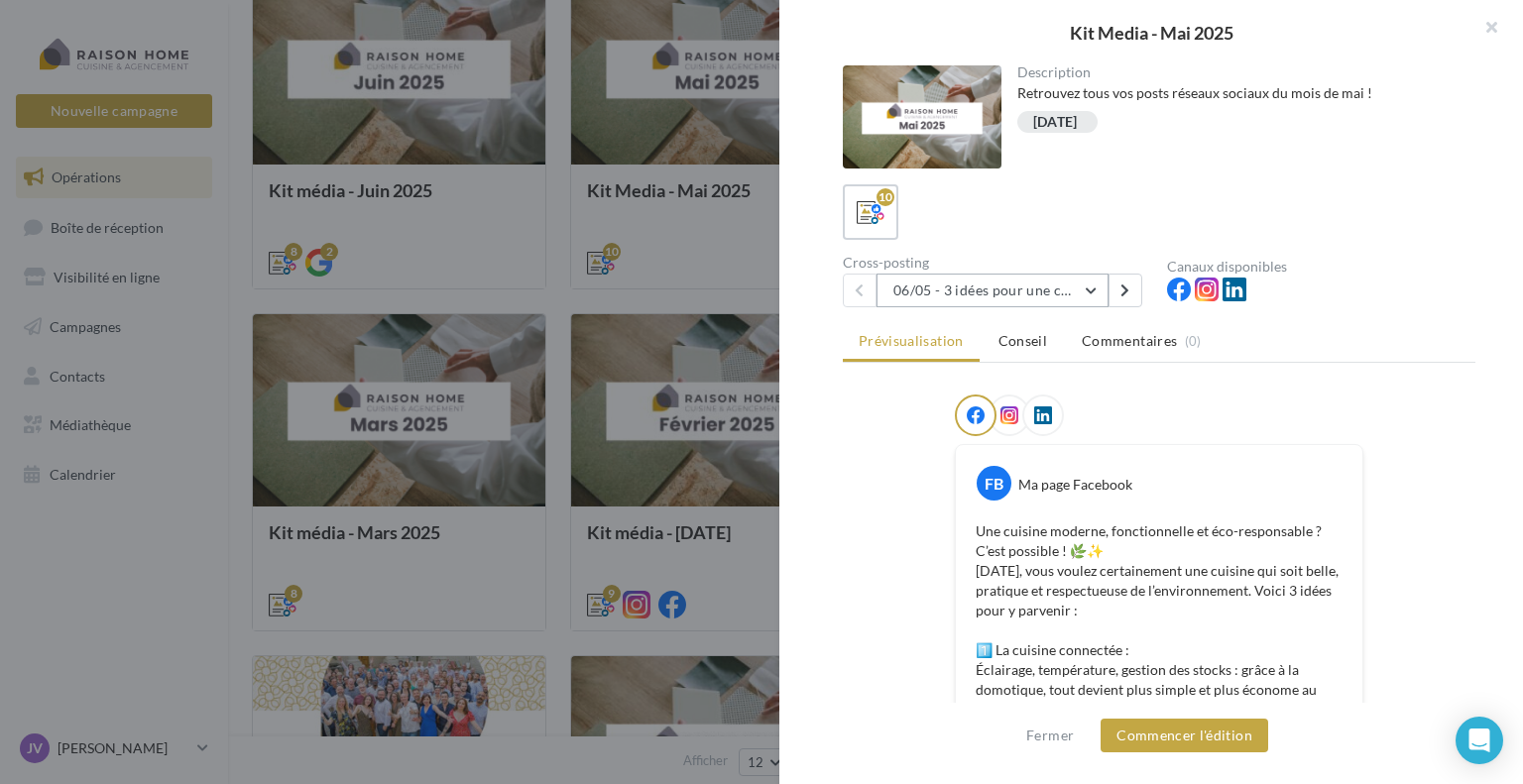 click on "06/05 - 3 idées pour une cuisine moderne, fonctionnelle et éco-responsable" at bounding box center [993, 290] 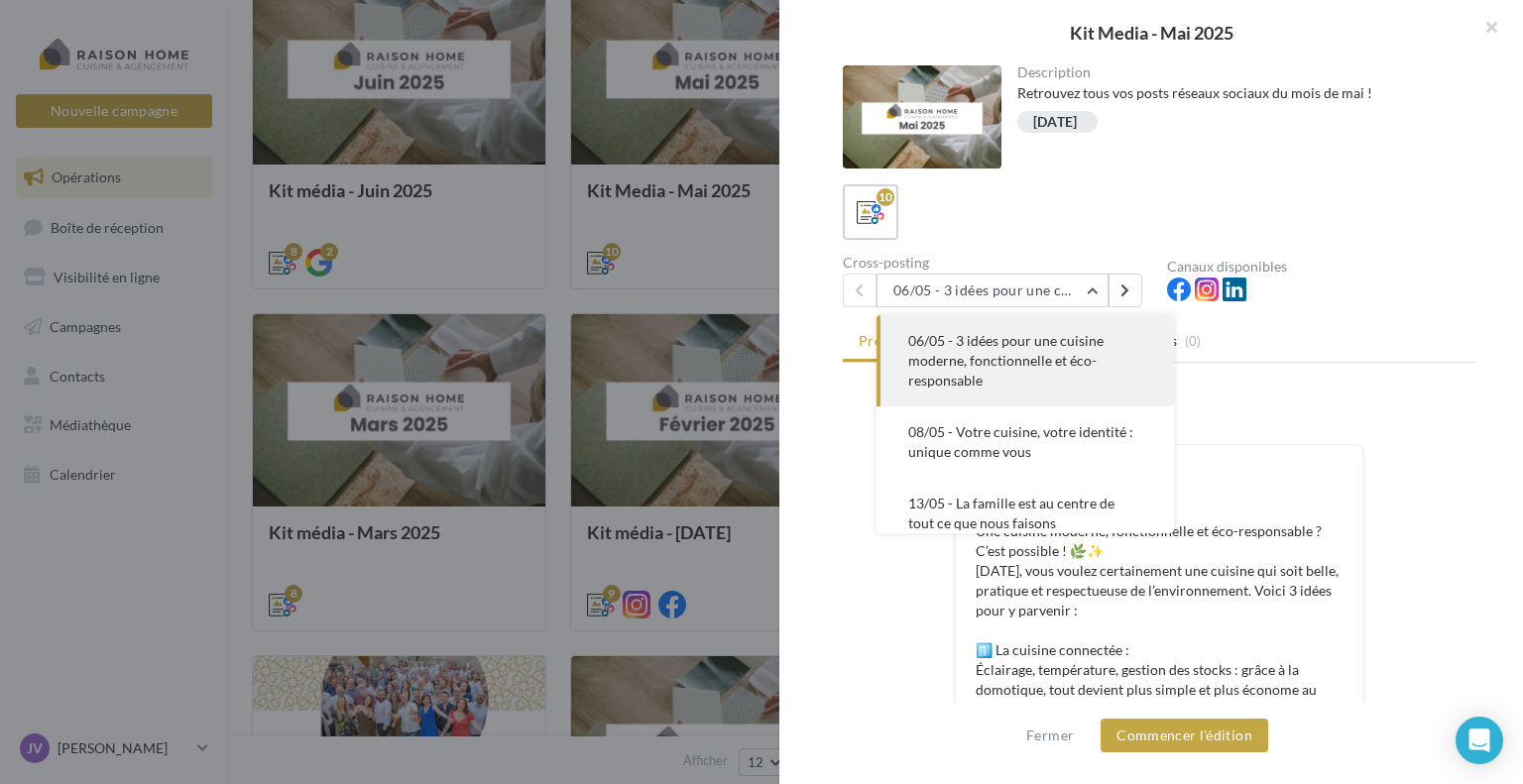 click at bounding box center (1159, 419) 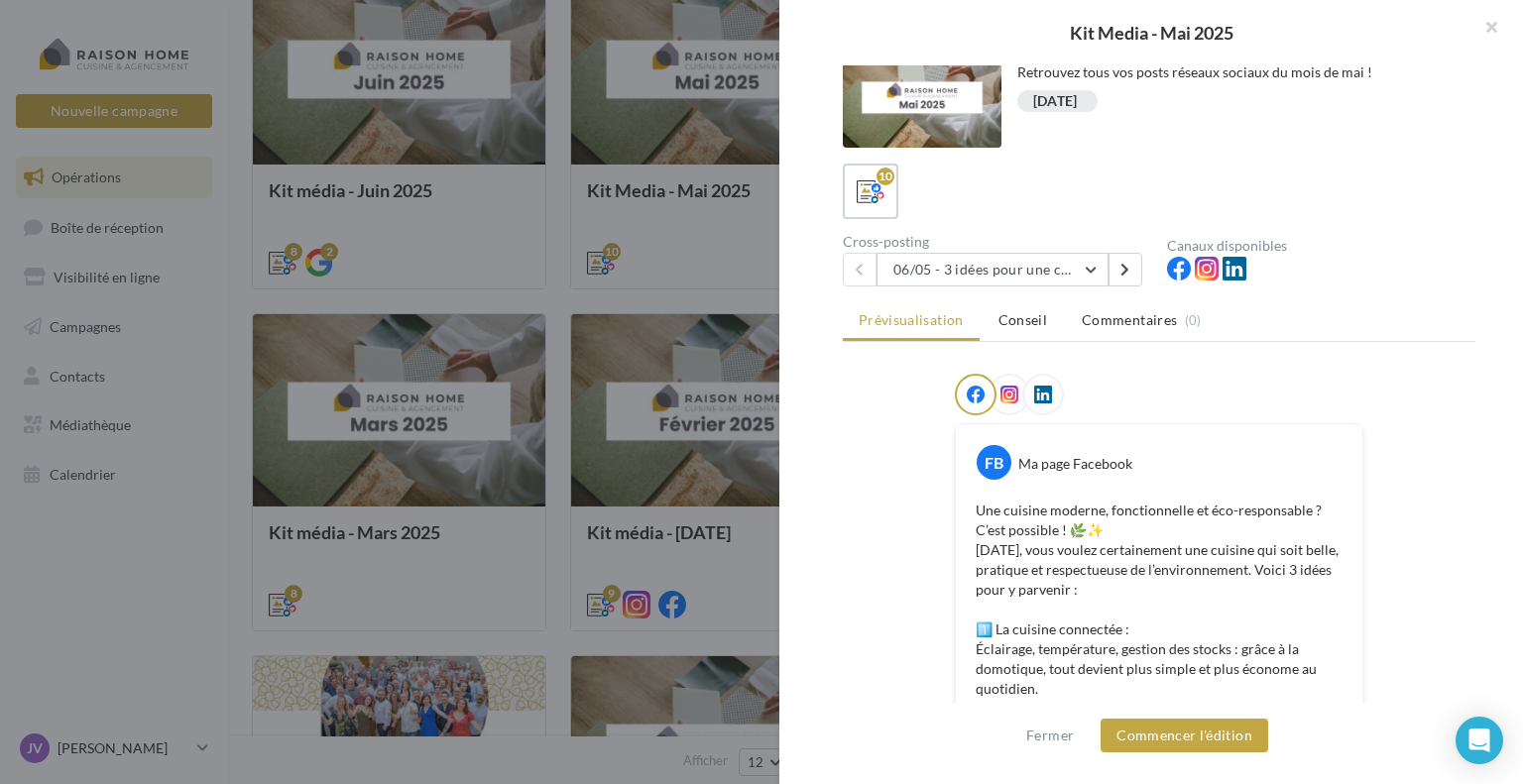 scroll, scrollTop: 20, scrollLeft: 0, axis: vertical 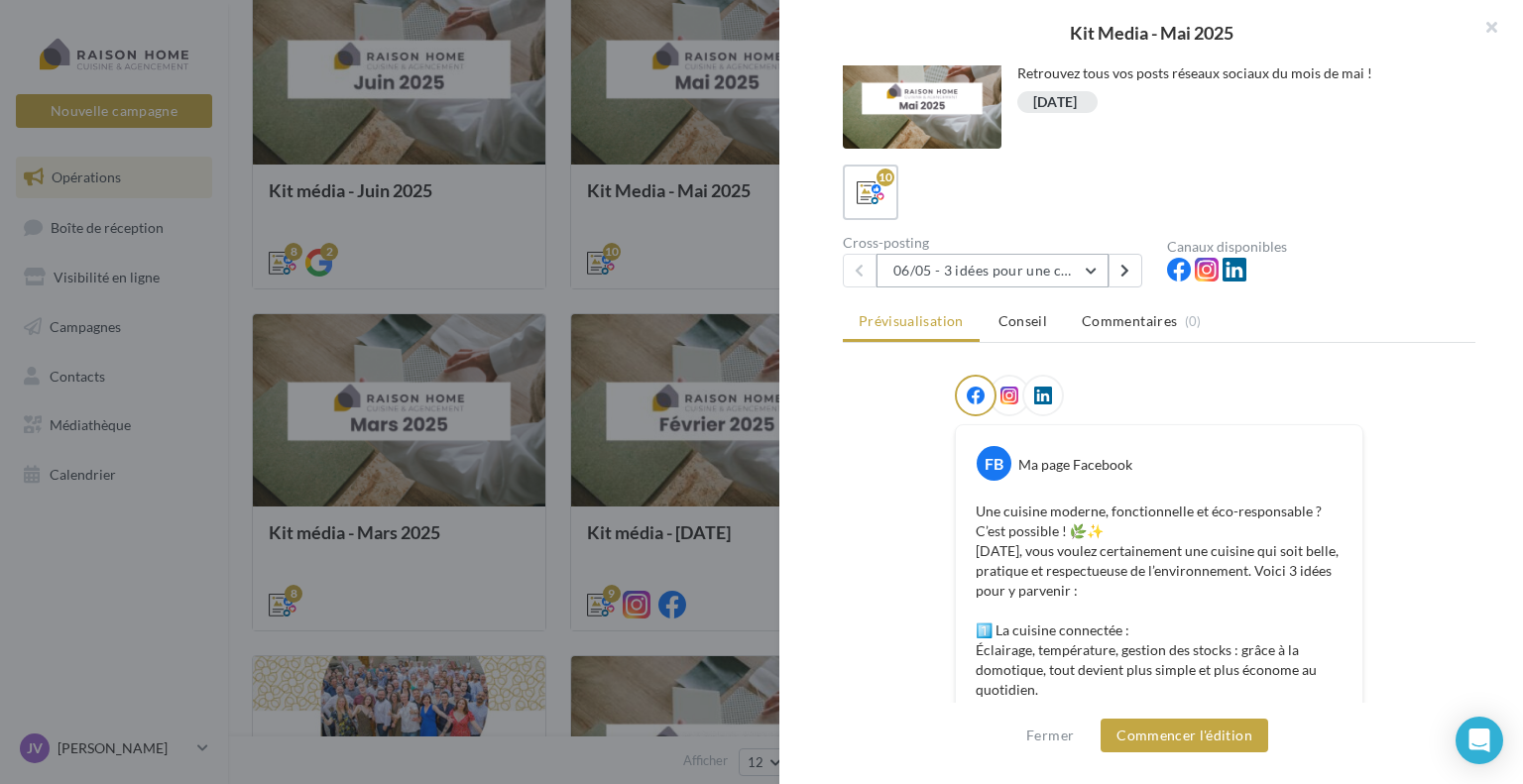 click on "06/05 - 3 idées pour une cuisine moderne, fonctionnelle et éco-responsable" at bounding box center [993, 271] 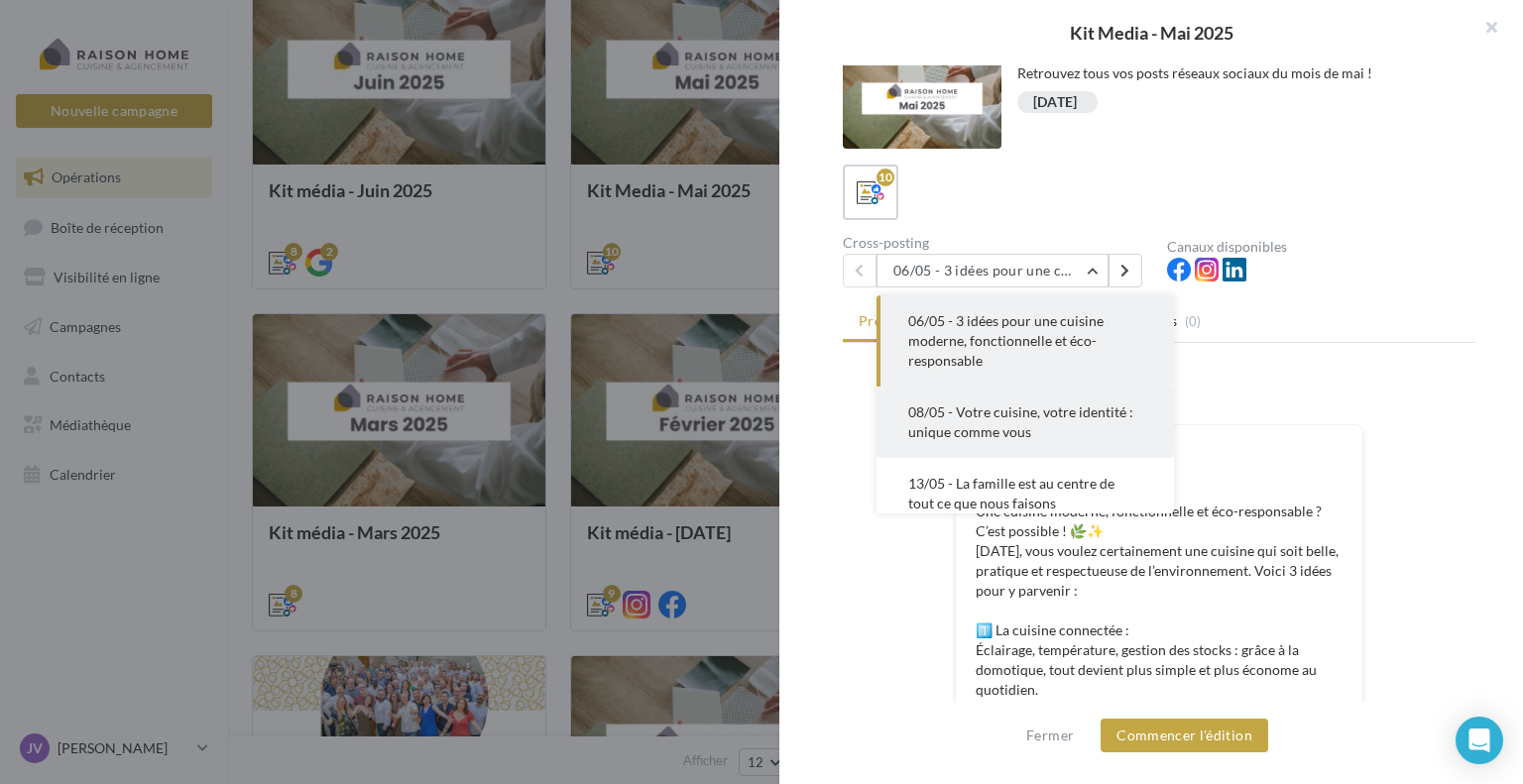 click on "08/05 - Votre cuisine, votre identité : unique comme vous" at bounding box center (1025, 422) 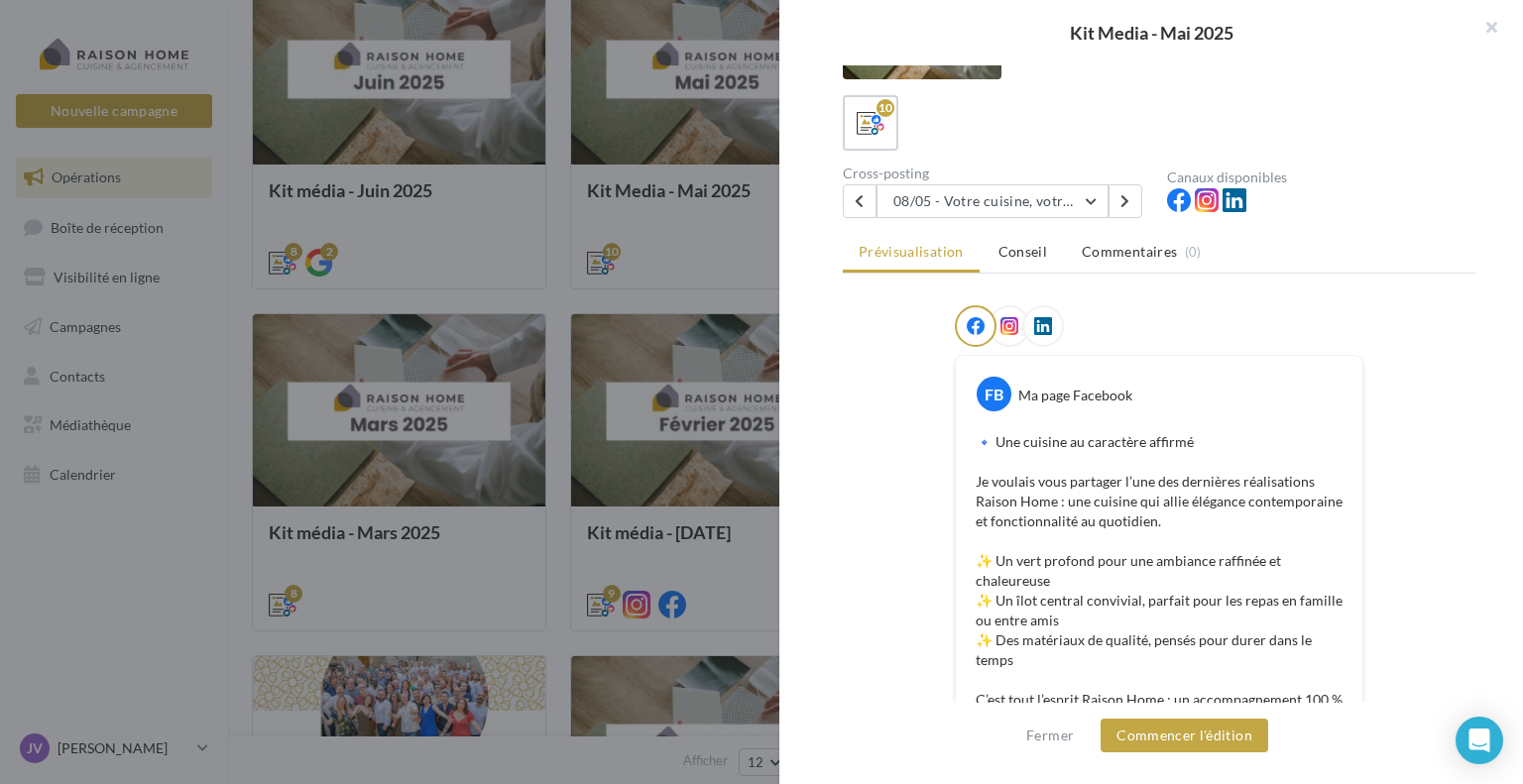 scroll, scrollTop: 87, scrollLeft: 0, axis: vertical 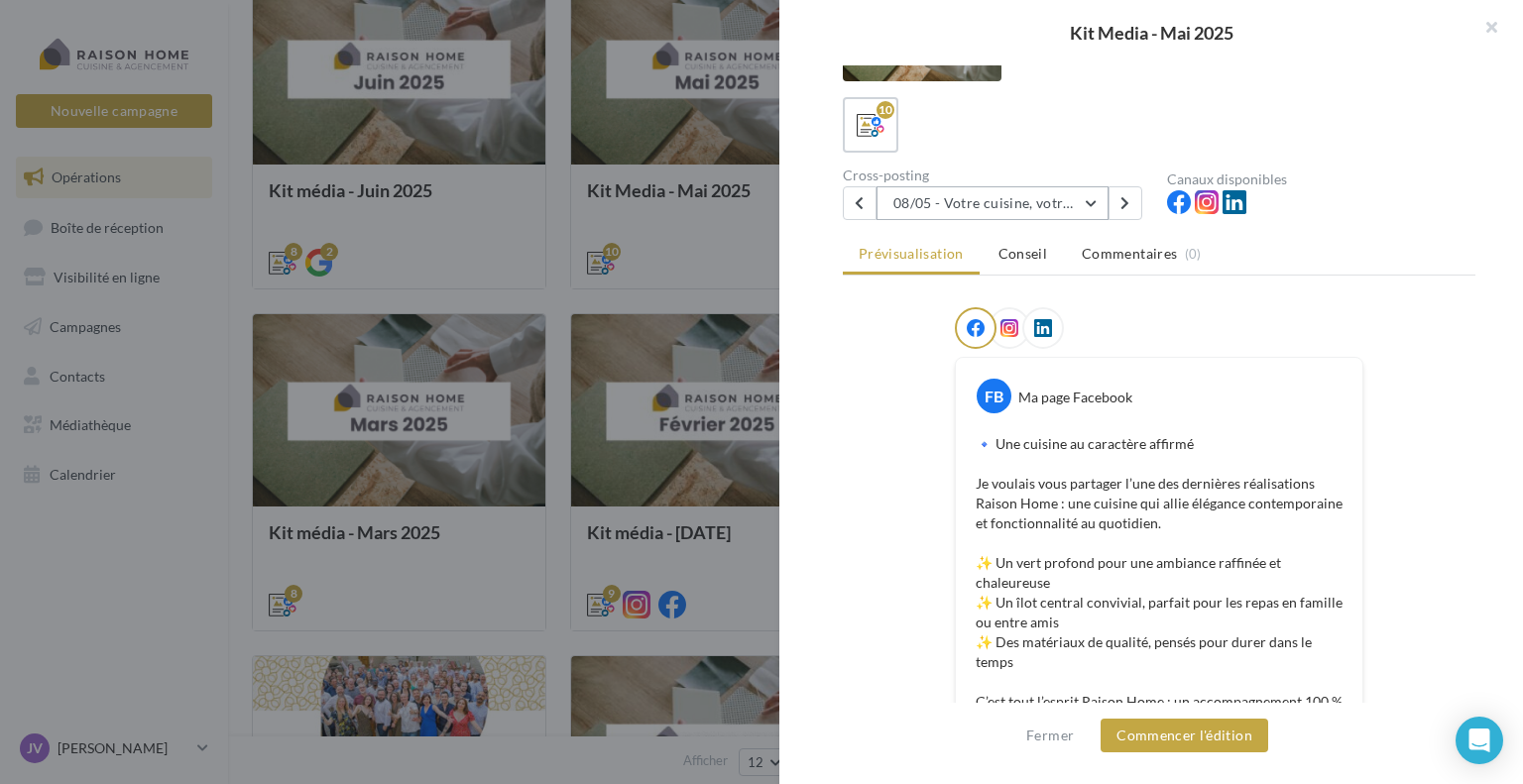 click on "08/05 - Votre cuisine, votre identité : unique comme vous" at bounding box center (993, 203) 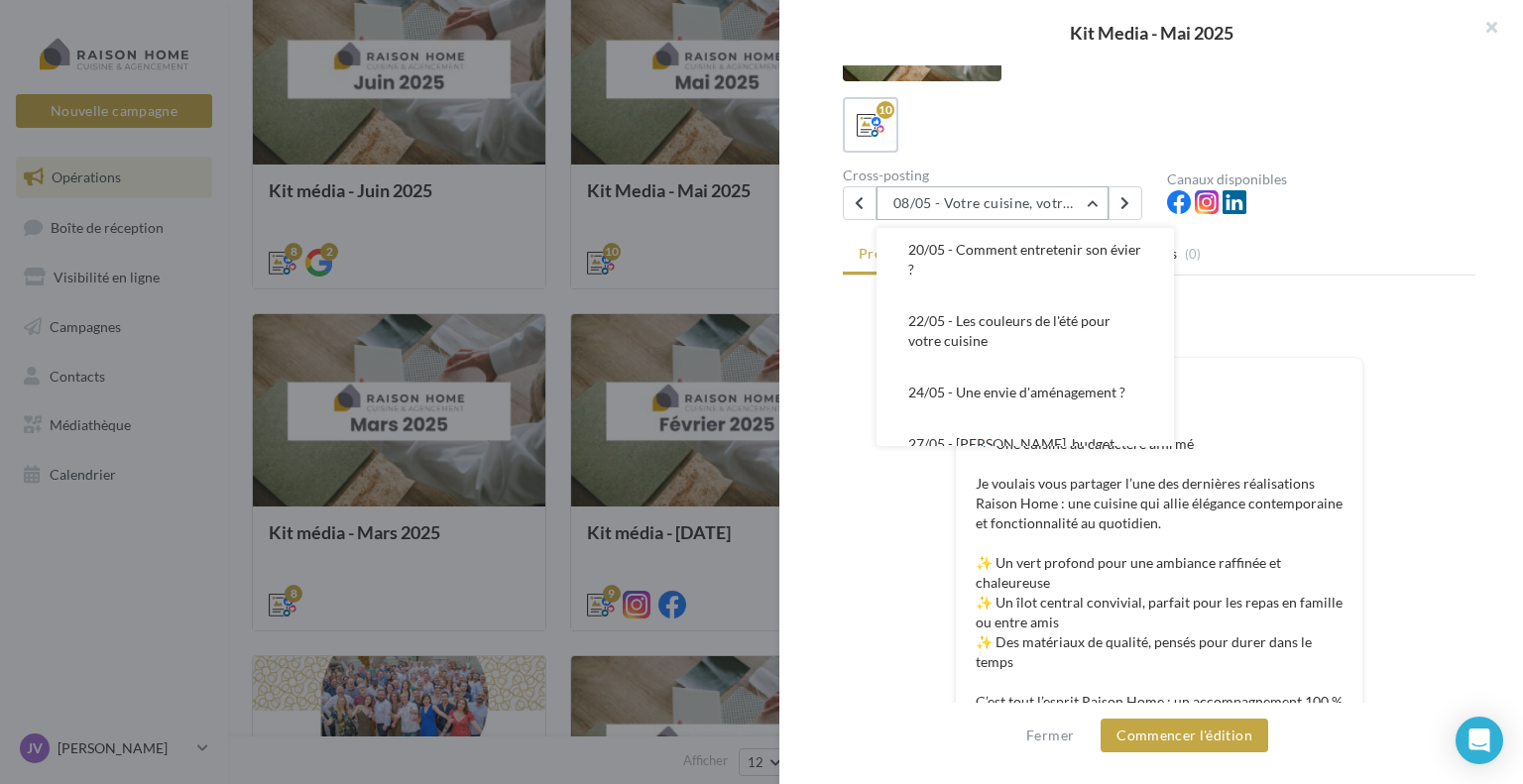 scroll, scrollTop: 327, scrollLeft: 0, axis: vertical 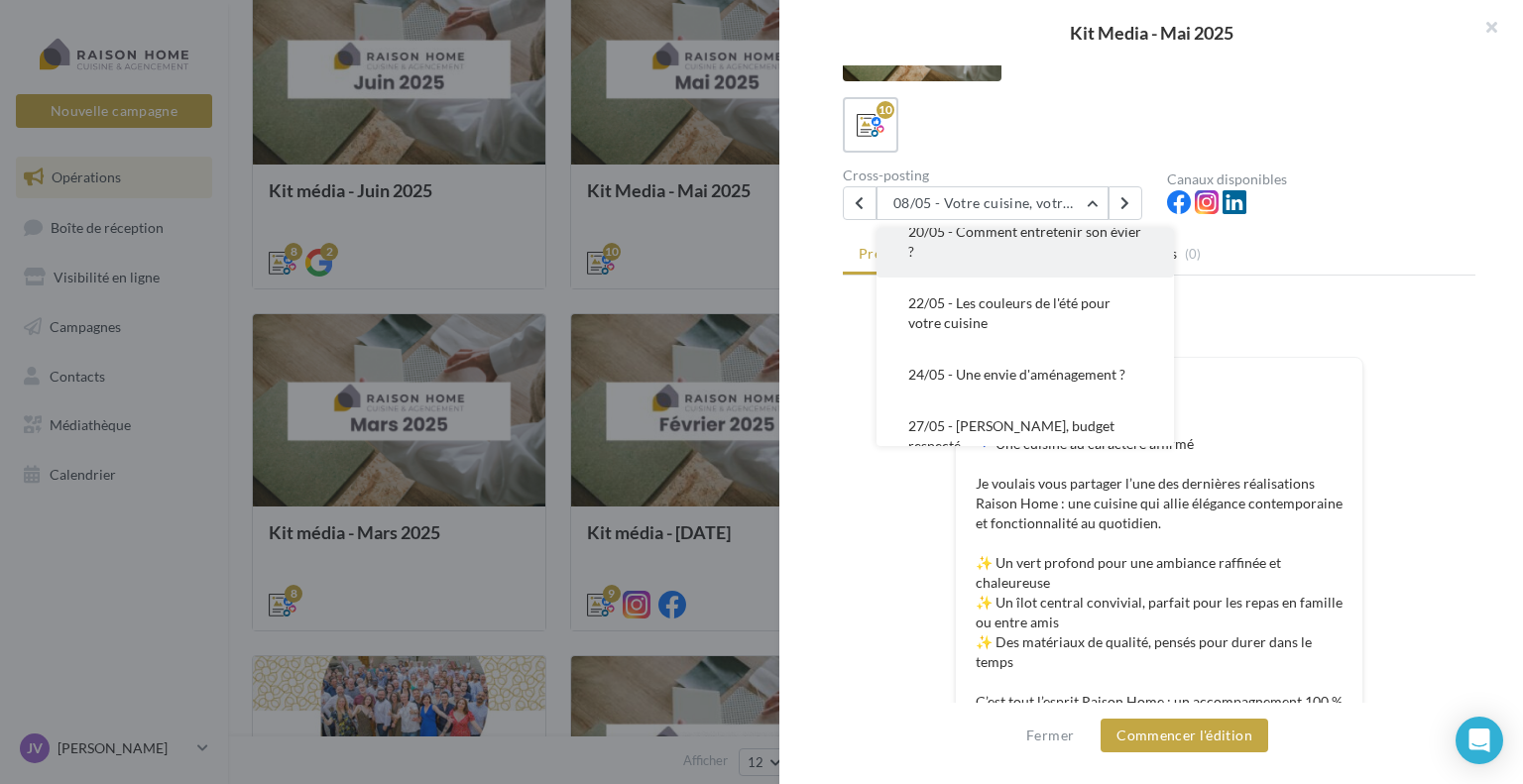 click on "20/05 - Comment entretenir son évier ?" at bounding box center [1025, 242] 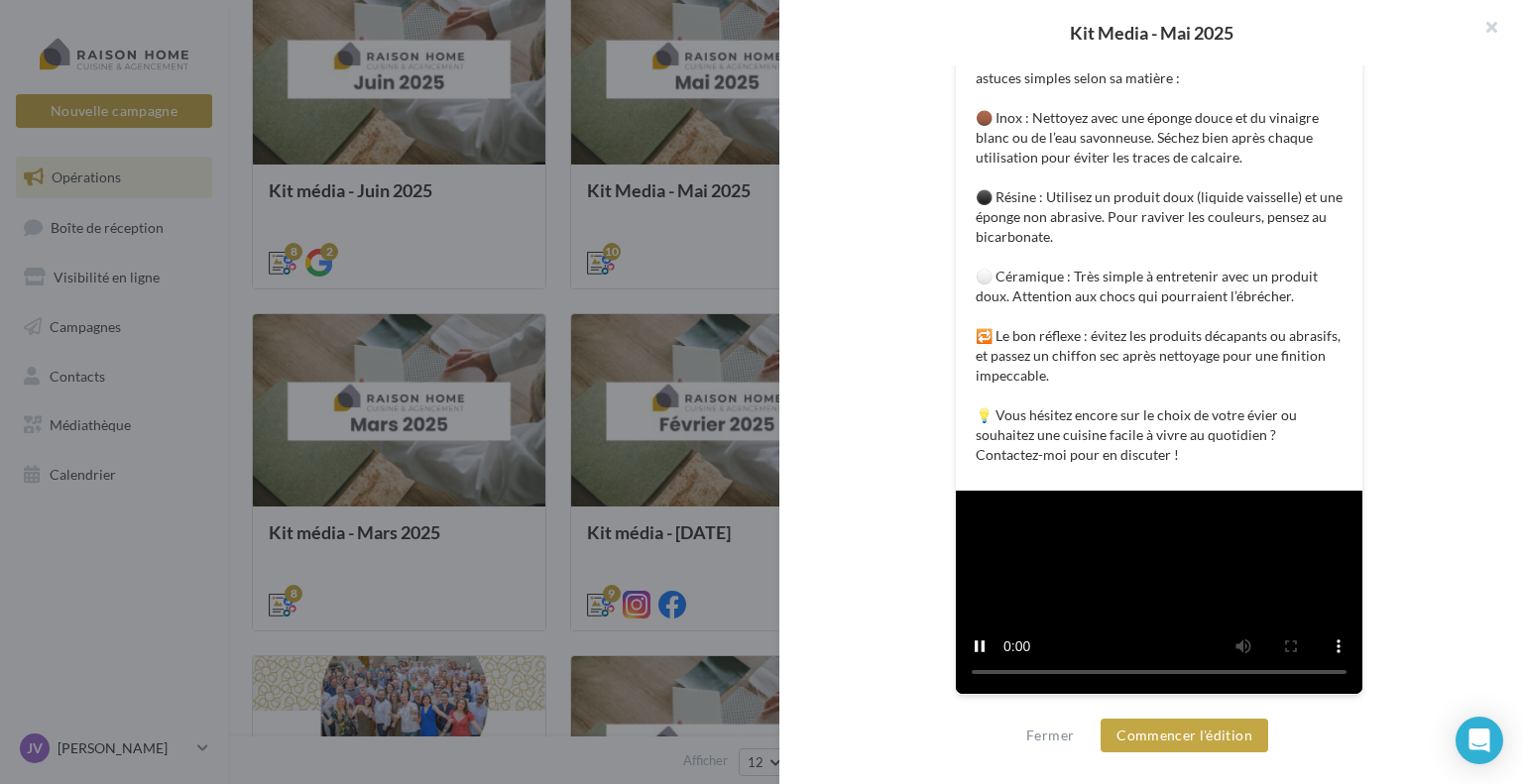 scroll, scrollTop: 840, scrollLeft: 0, axis: vertical 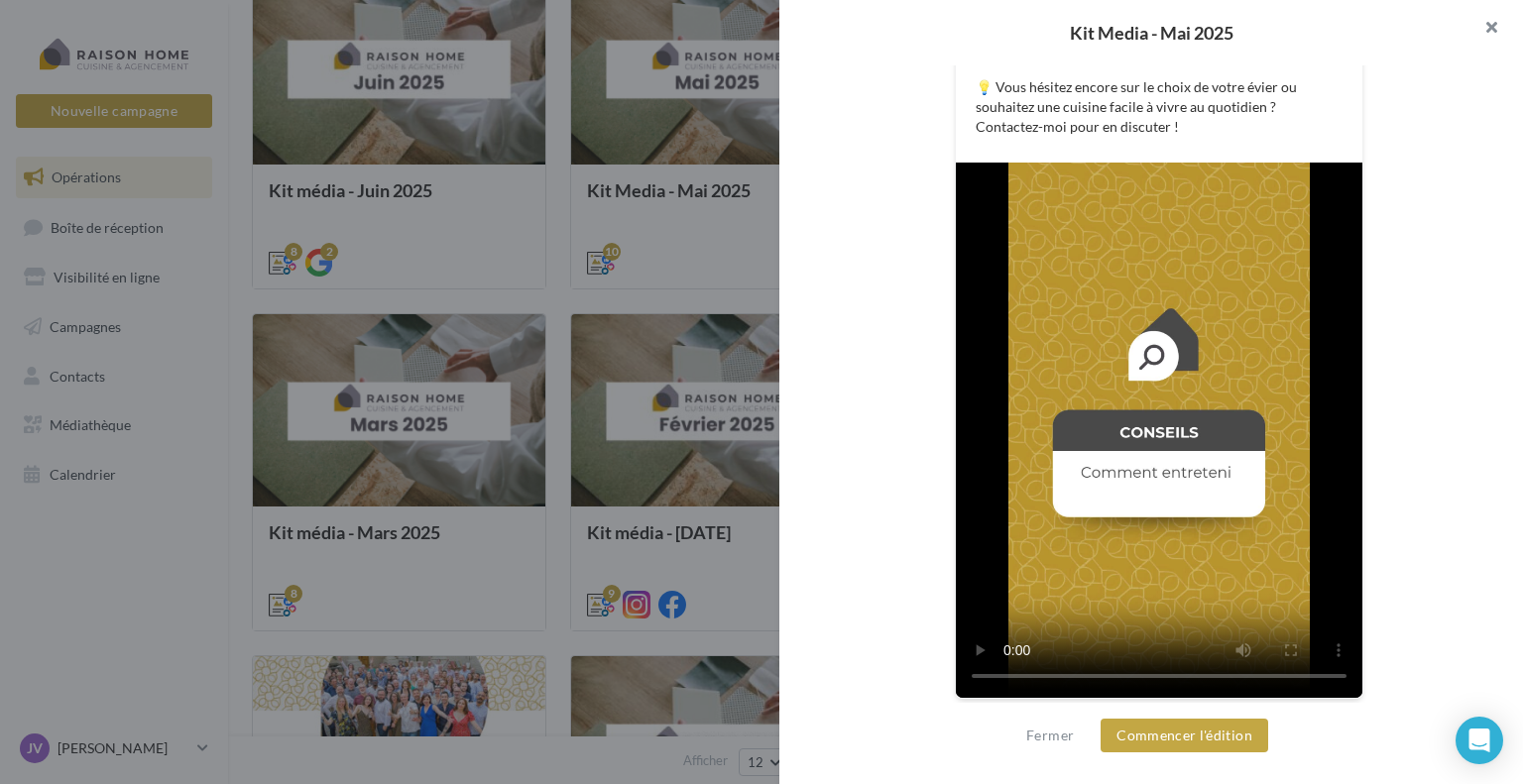 click at bounding box center (1483, 30) 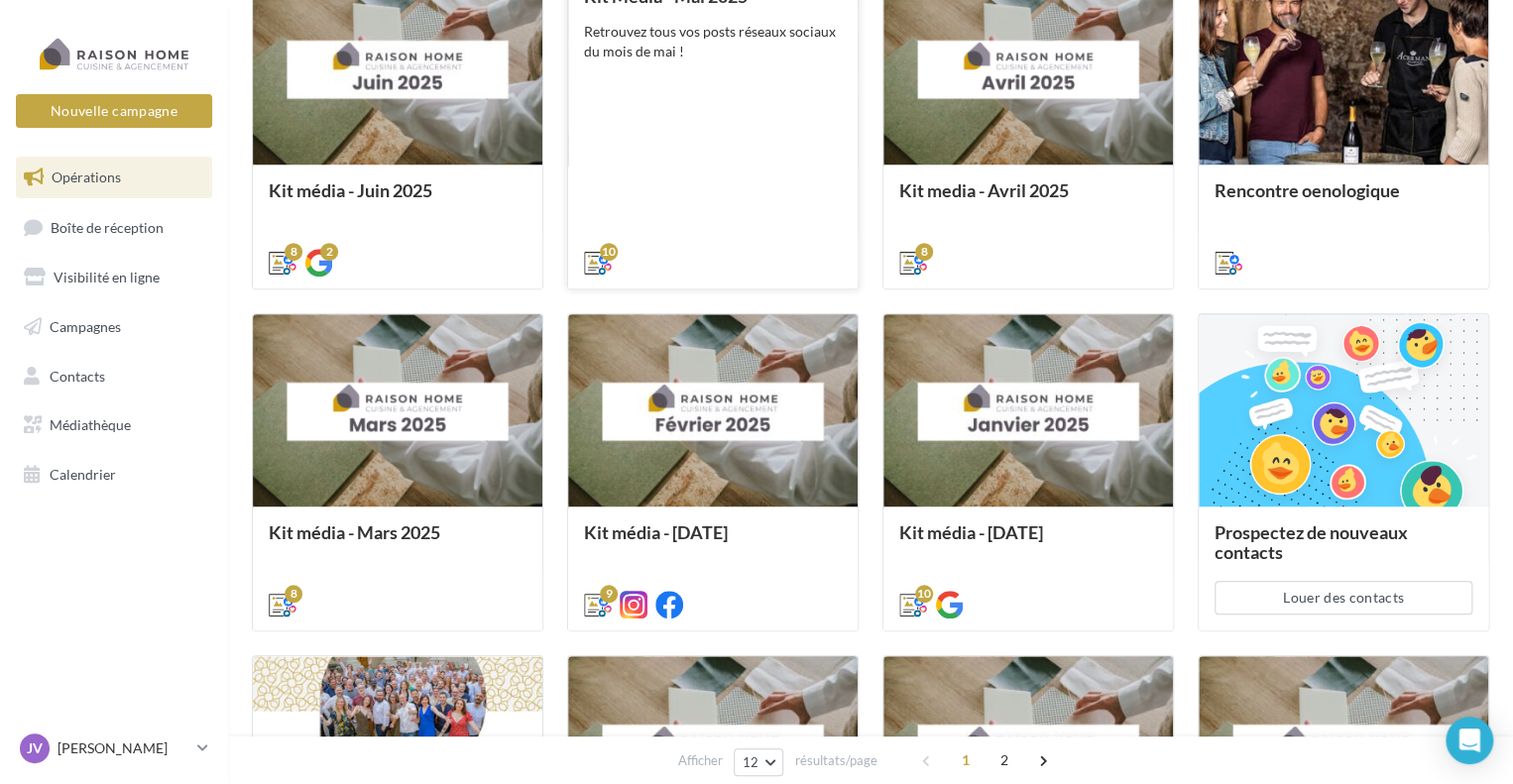 click on "Kit Media - [DATE]        Retrouvez tous vos posts réseaux sociaux du mois de mai !" at bounding box center (713, 128) 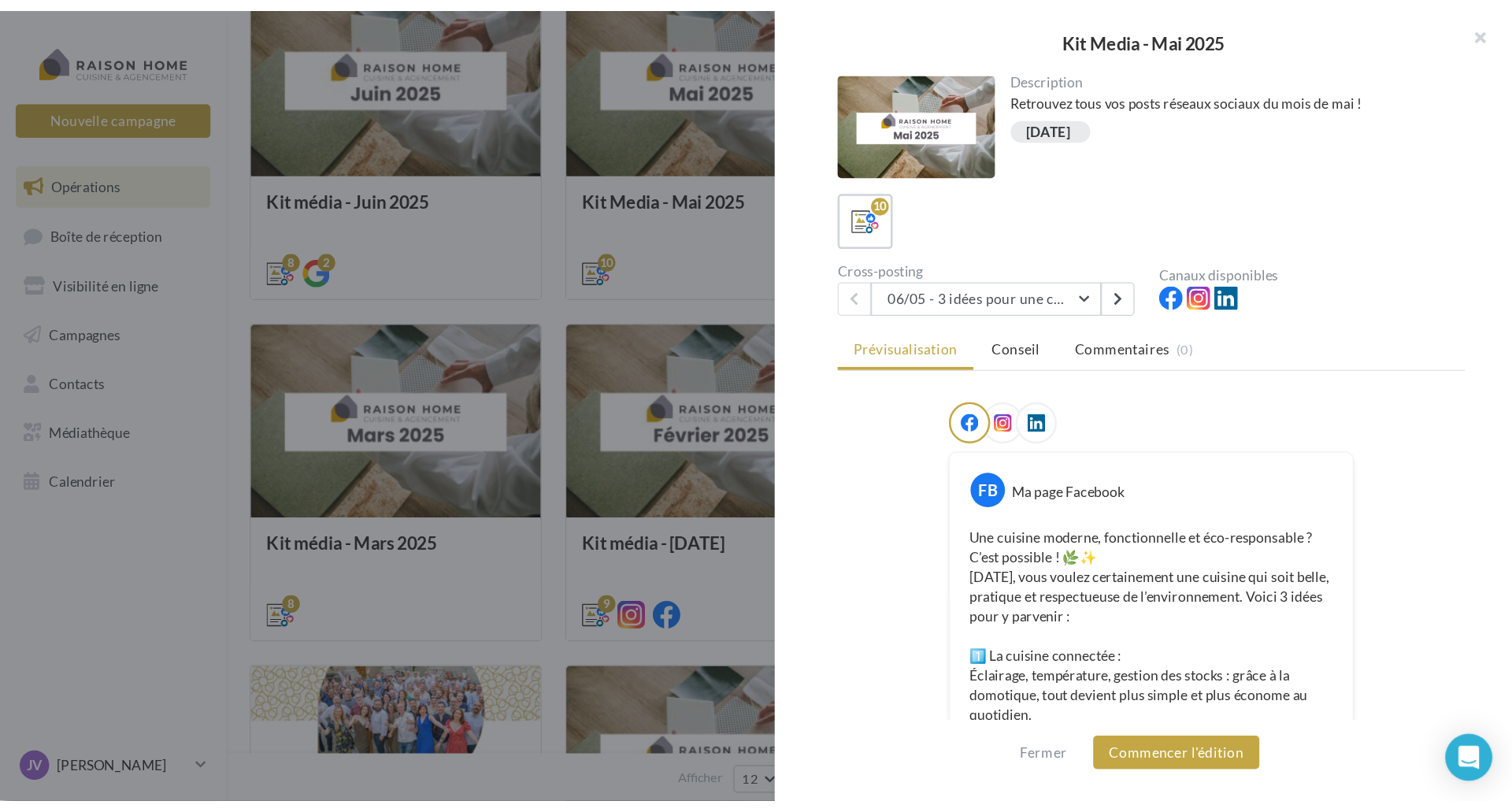 scroll, scrollTop: 532, scrollLeft: 0, axis: vertical 